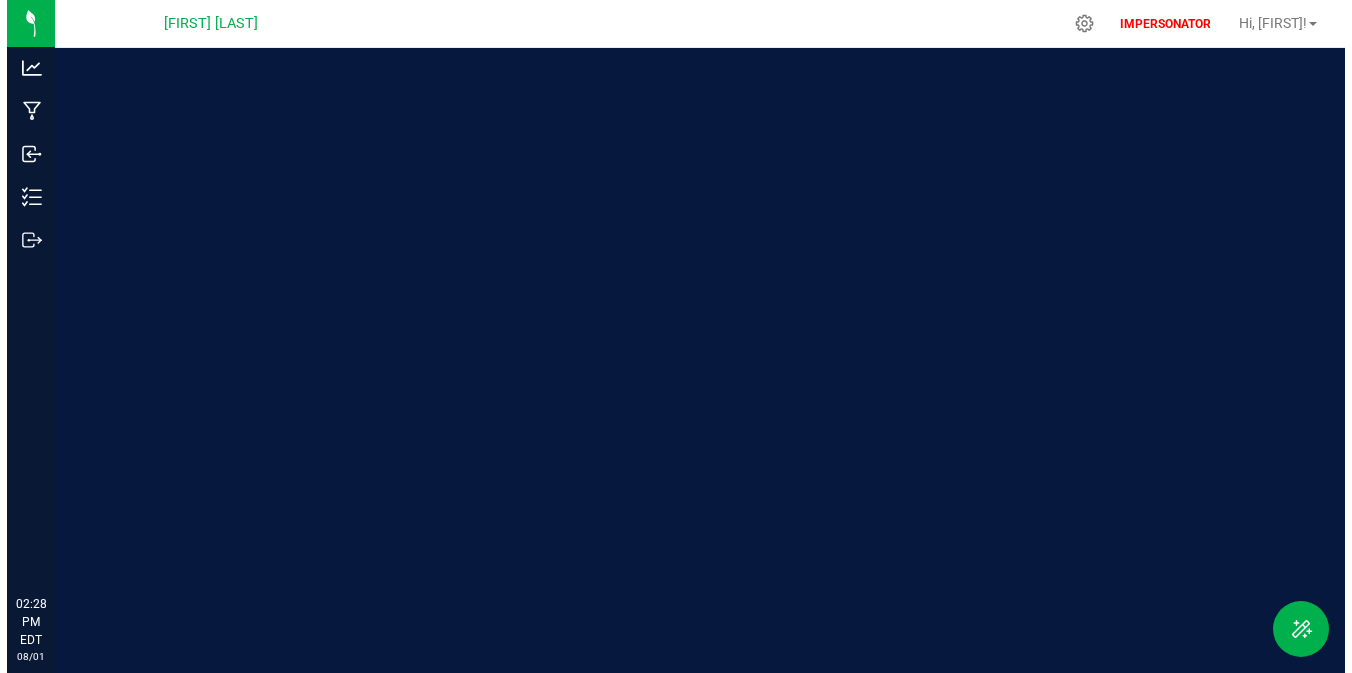 scroll, scrollTop: 0, scrollLeft: 0, axis: both 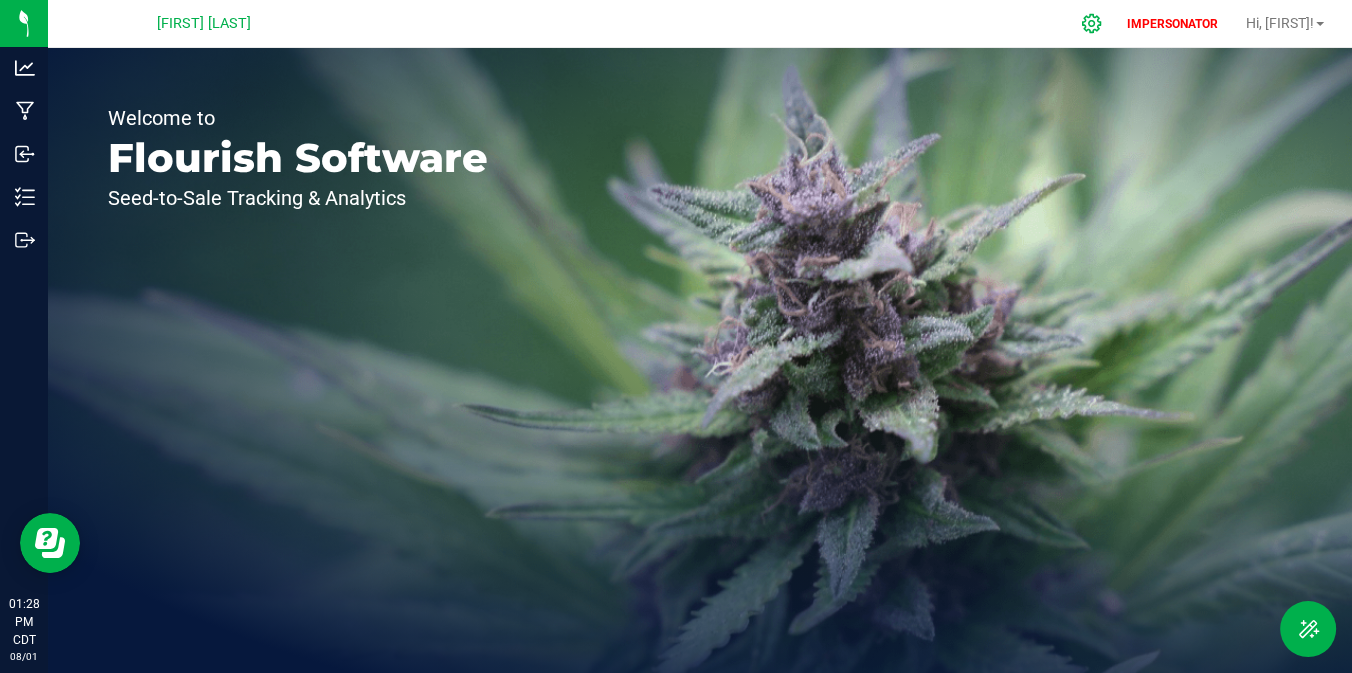 click 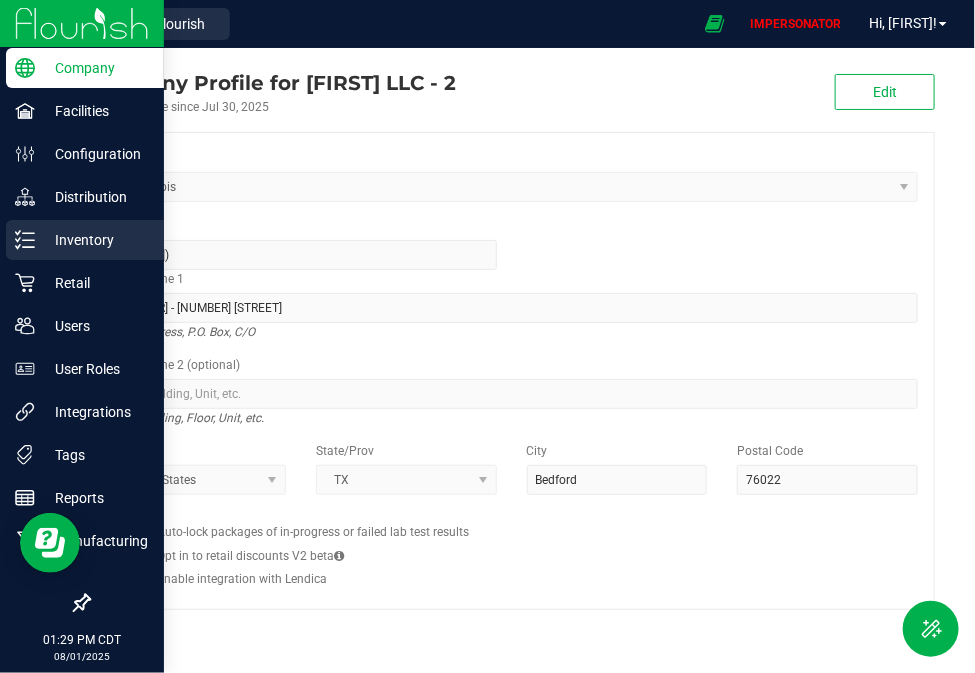click on "Inventory" at bounding box center (95, 240) 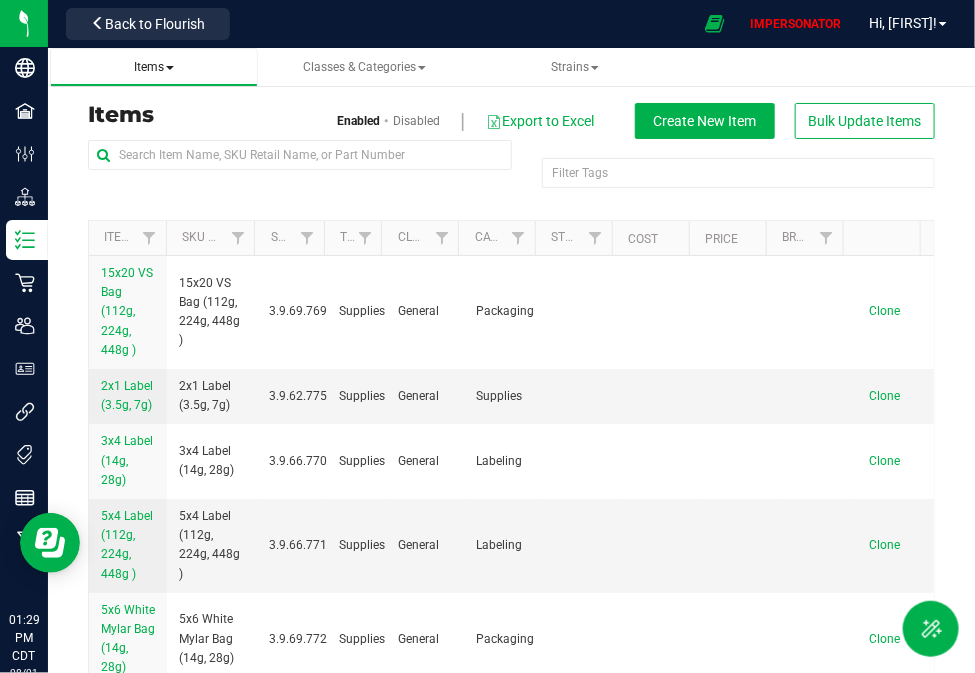 click on "Items" at bounding box center (154, 67) 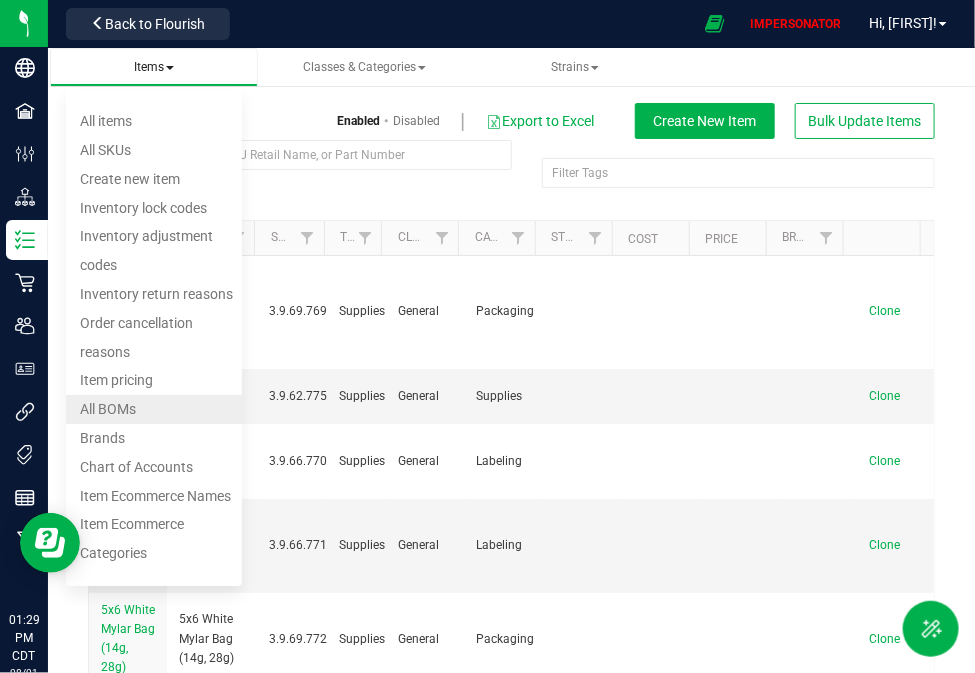 click on "All BOMs" at bounding box center (108, 409) 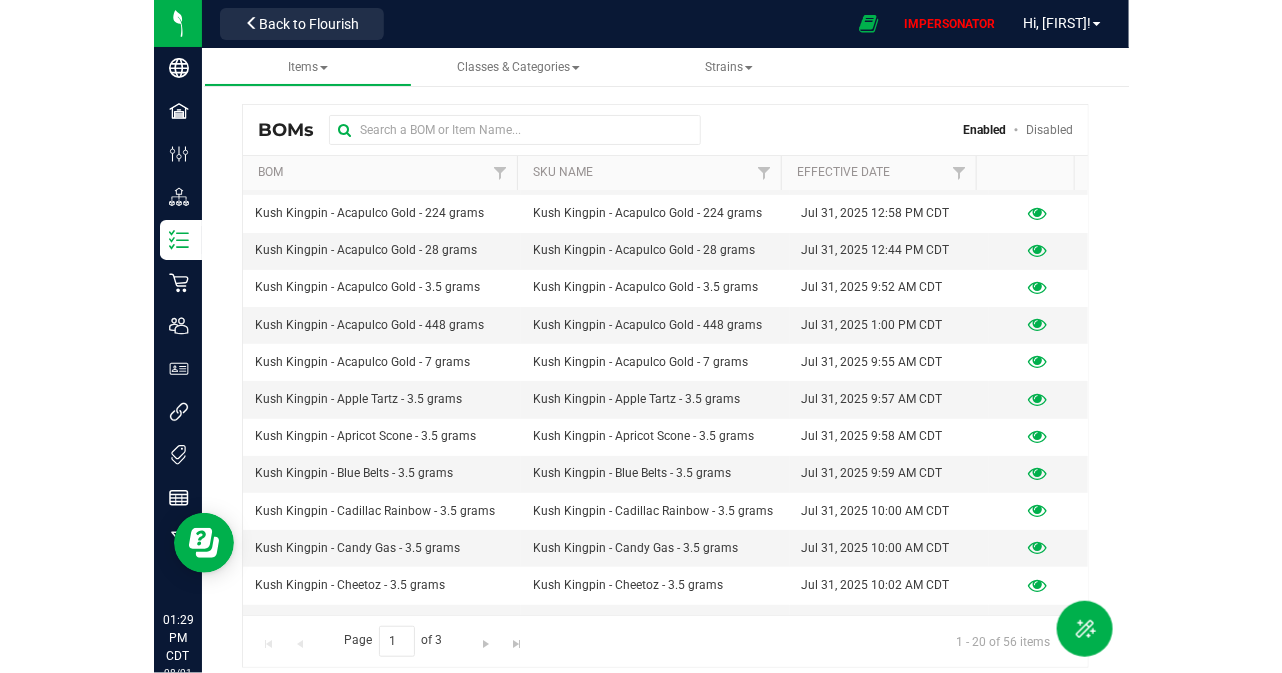 scroll, scrollTop: 0, scrollLeft: 0, axis: both 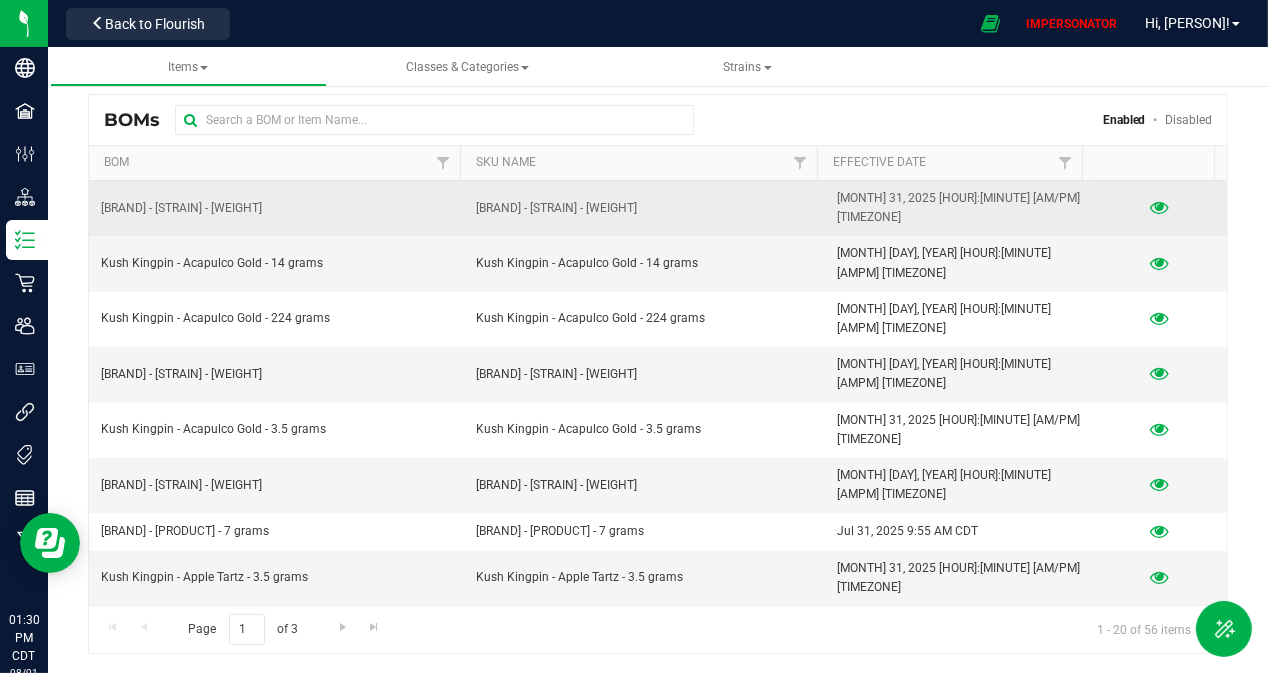 click at bounding box center (1160, 208) 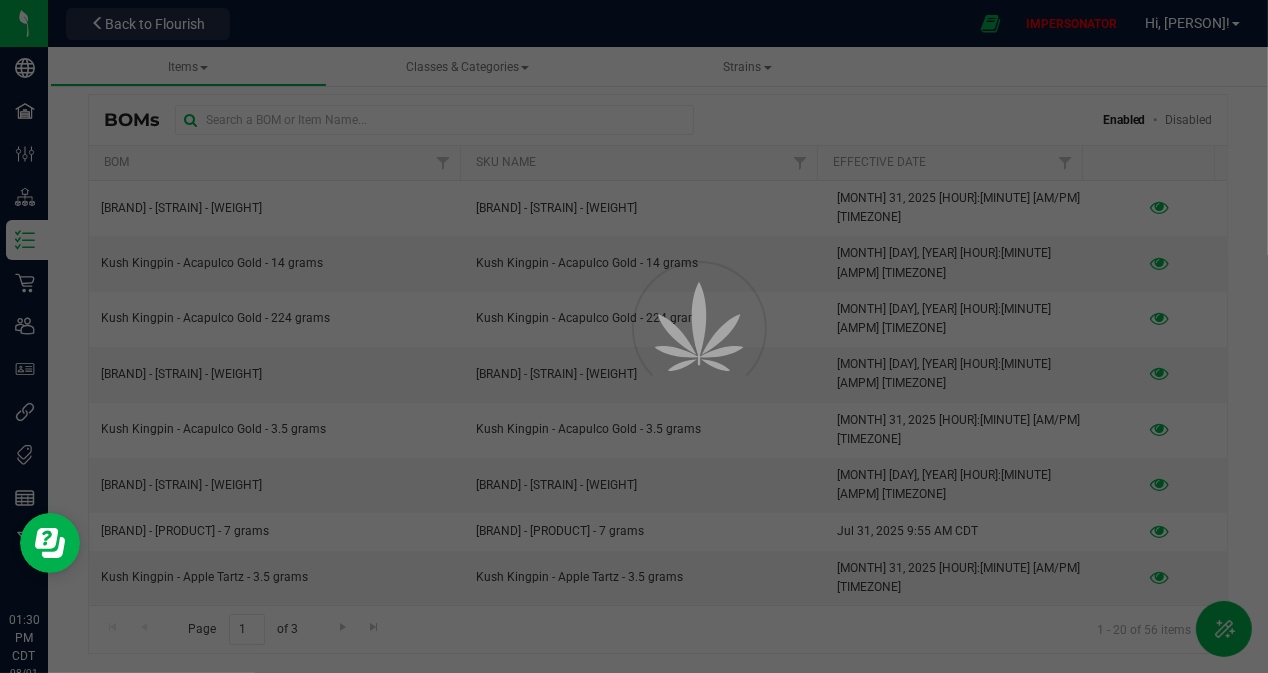 select on "43" 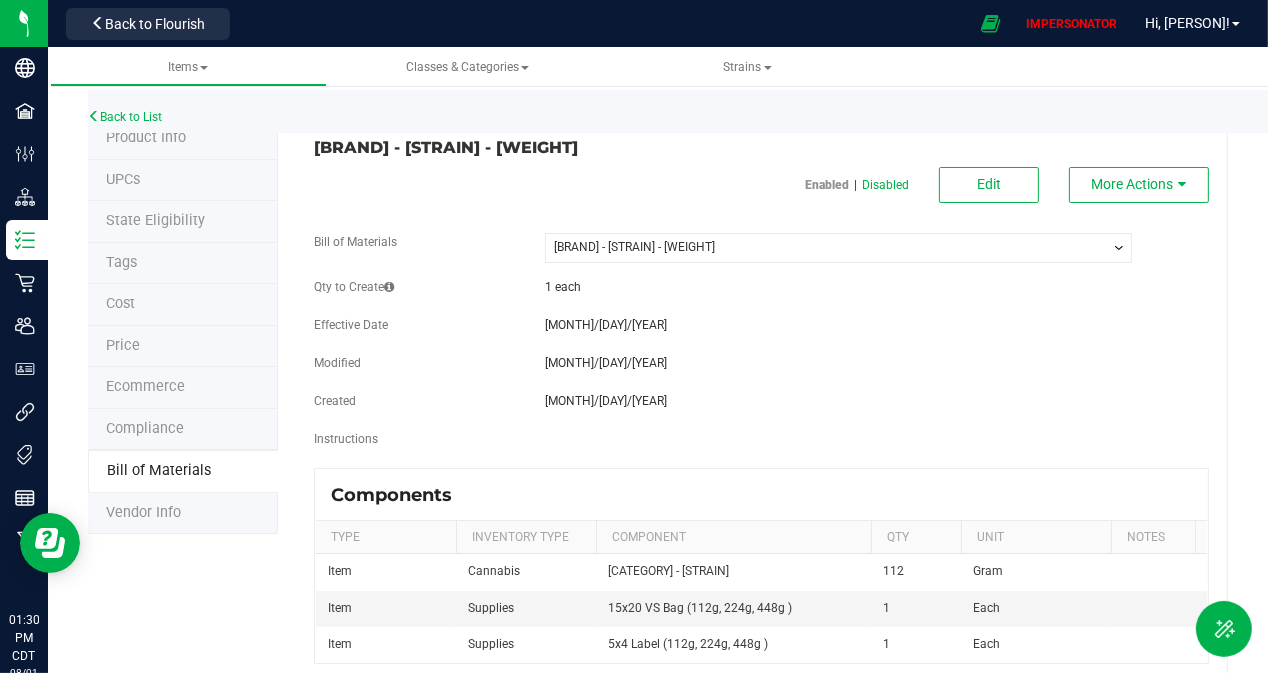 drag, startPoint x: 441, startPoint y: 155, endPoint x: 613, endPoint y: 154, distance: 172.00291 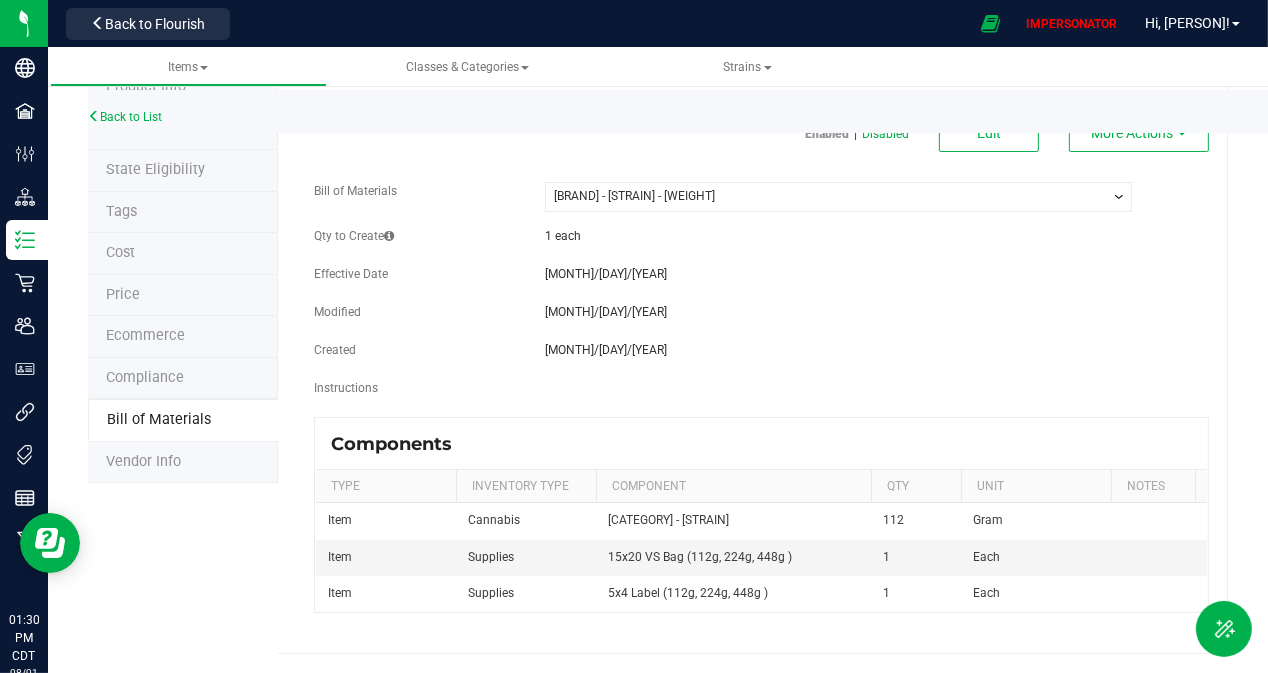 scroll, scrollTop: 72, scrollLeft: 0, axis: vertical 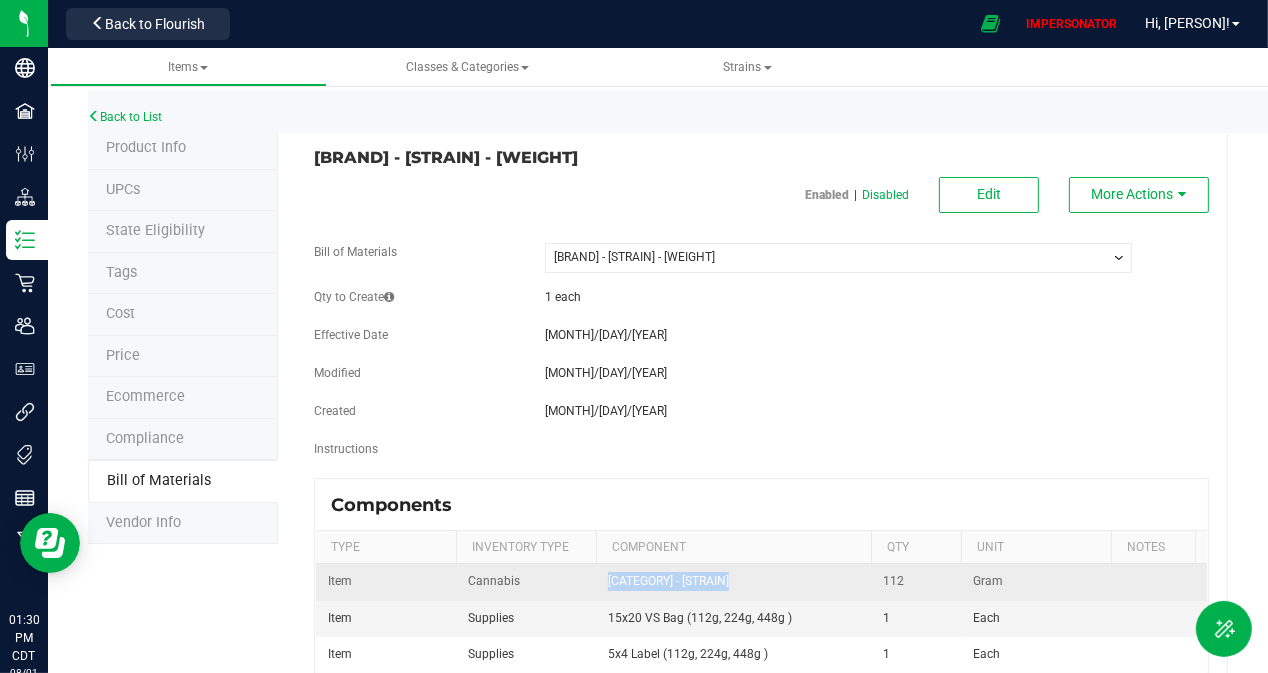 drag, startPoint x: 729, startPoint y: 570, endPoint x: 877, endPoint y: 570, distance: 148 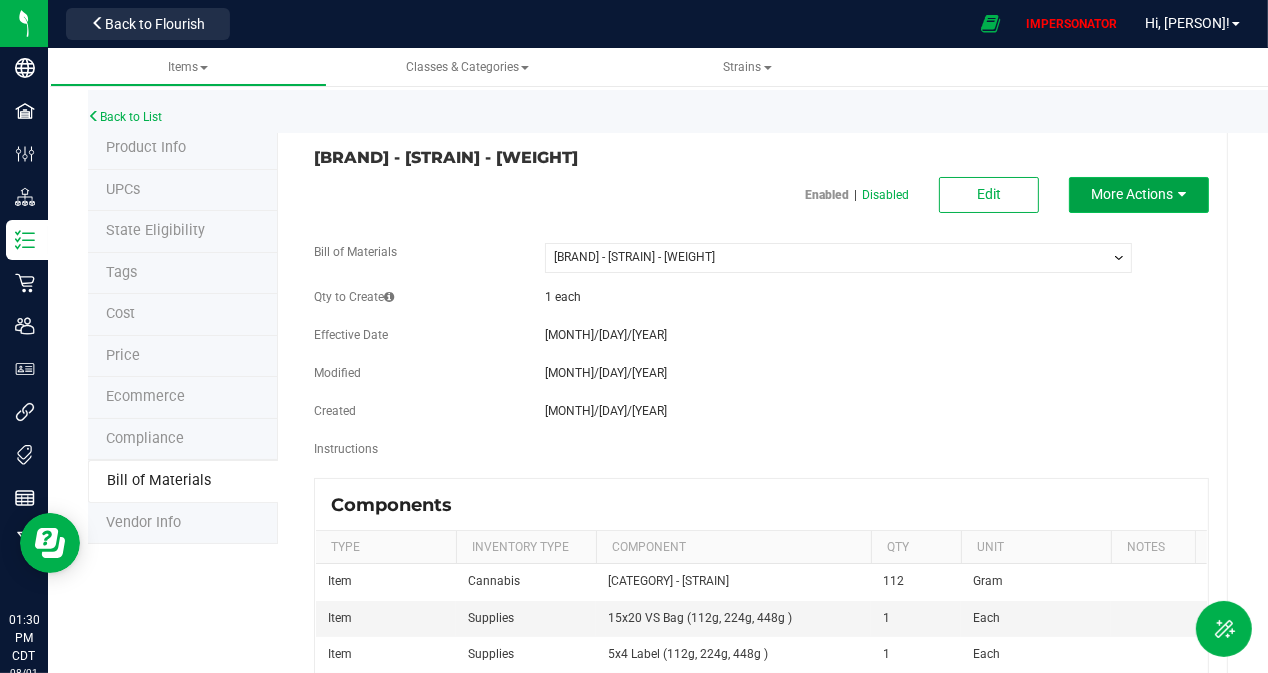click on "More Actions" at bounding box center (1133, 194) 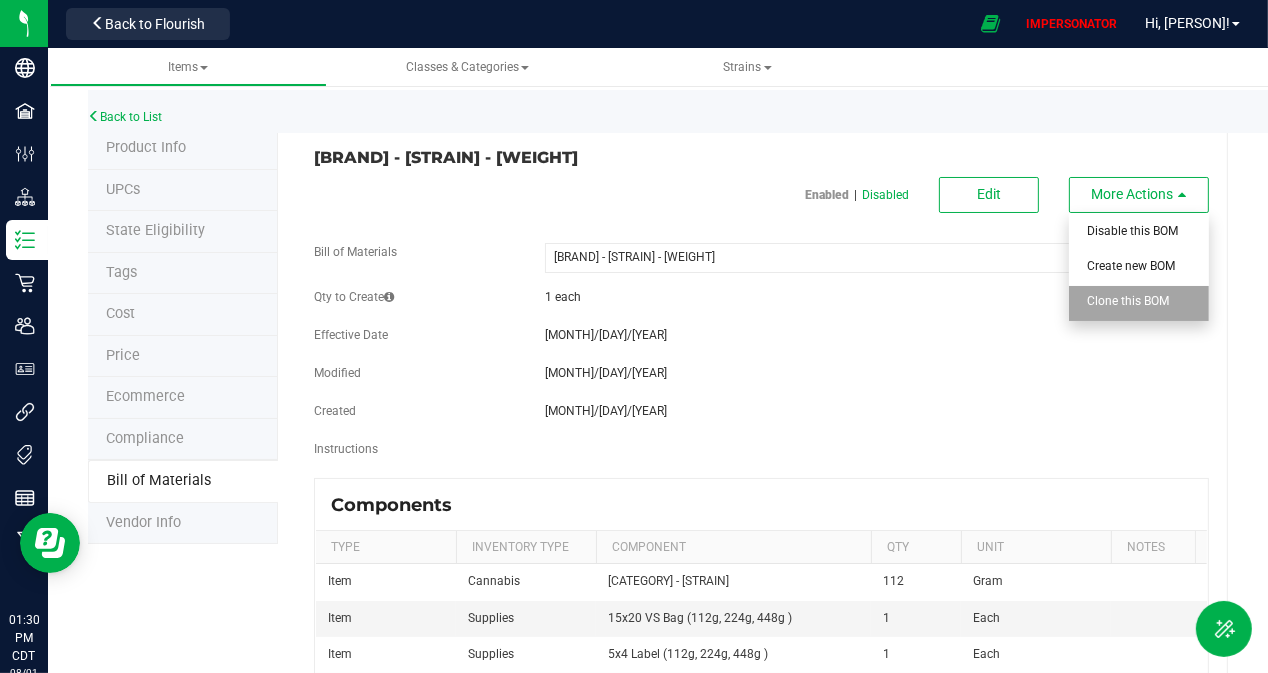 click on "Clone this BOM" at bounding box center [1128, 301] 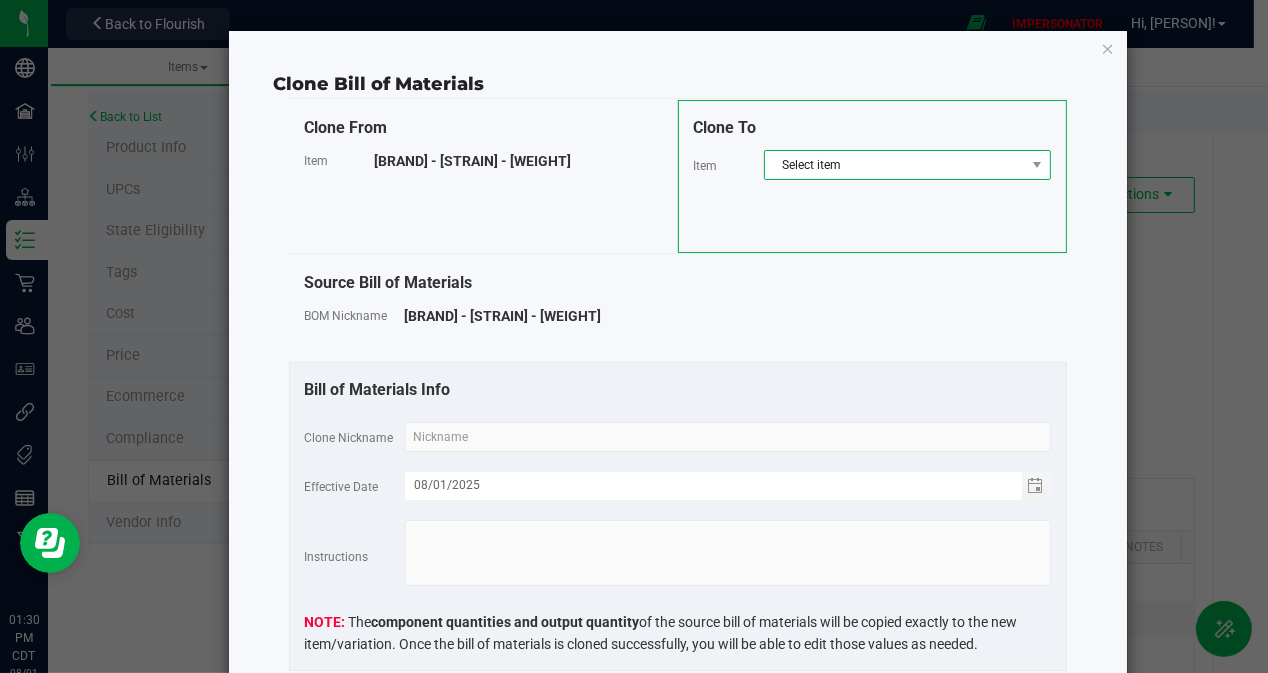click on "Select item" at bounding box center [895, 165] 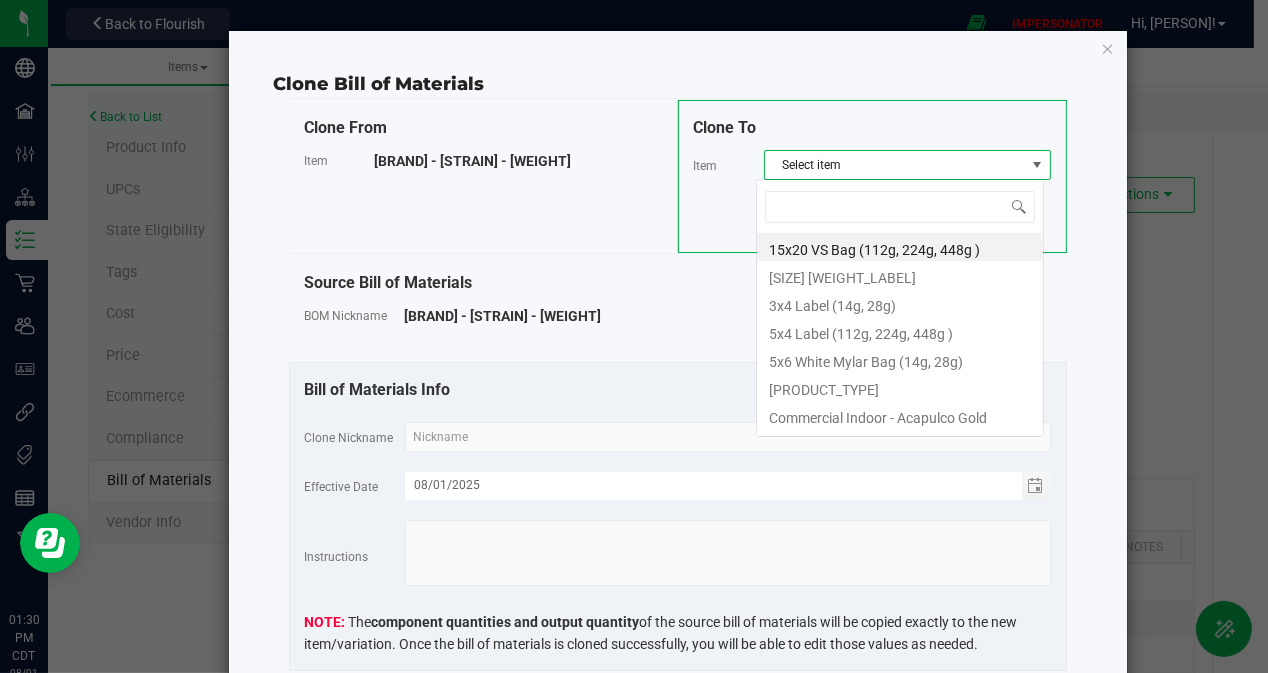 scroll, scrollTop: 99970, scrollLeft: 99711, axis: both 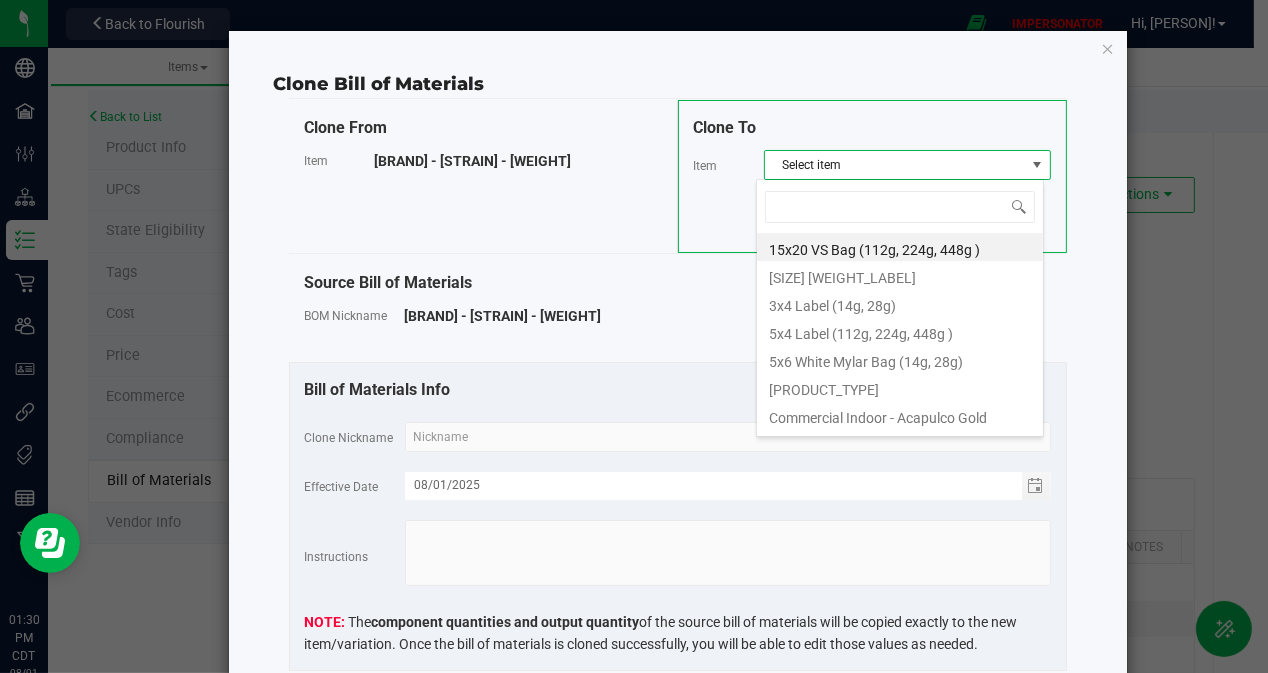 type on "Street Flowerz - Apple Tartz - 112 grams" 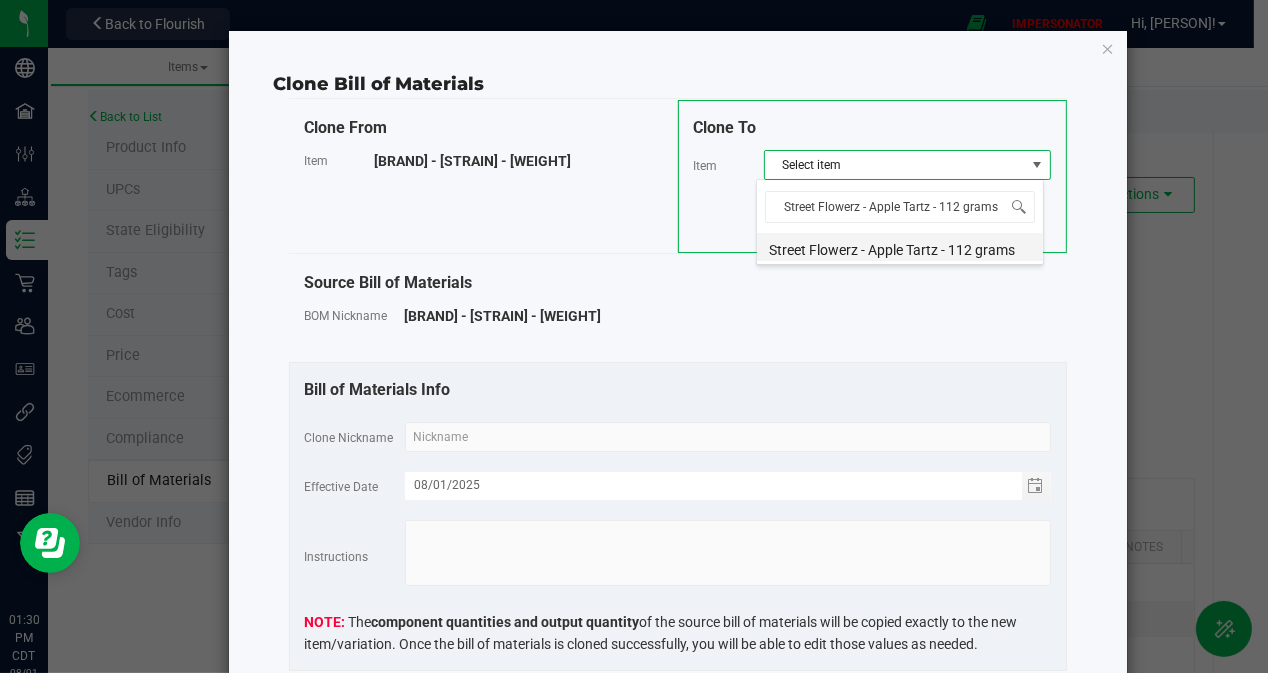 click on "Street Flowerz - Apple Tartz - 112 grams" at bounding box center (900, 247) 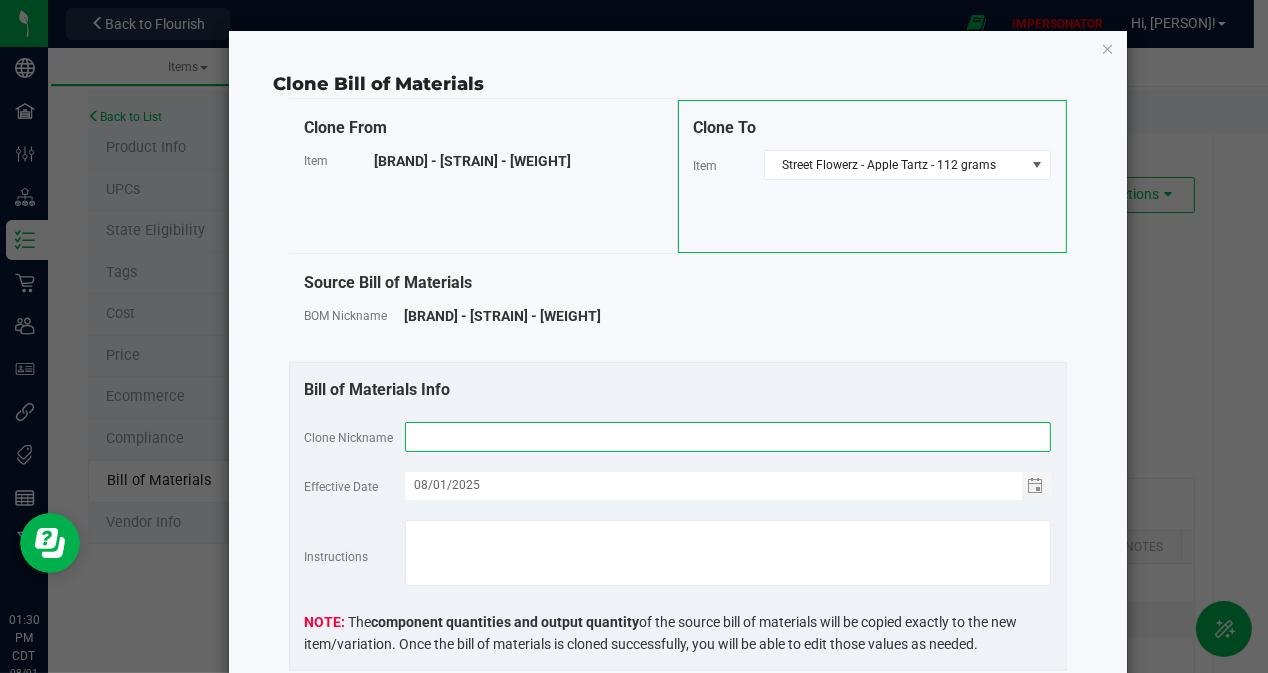 click at bounding box center (728, 437) 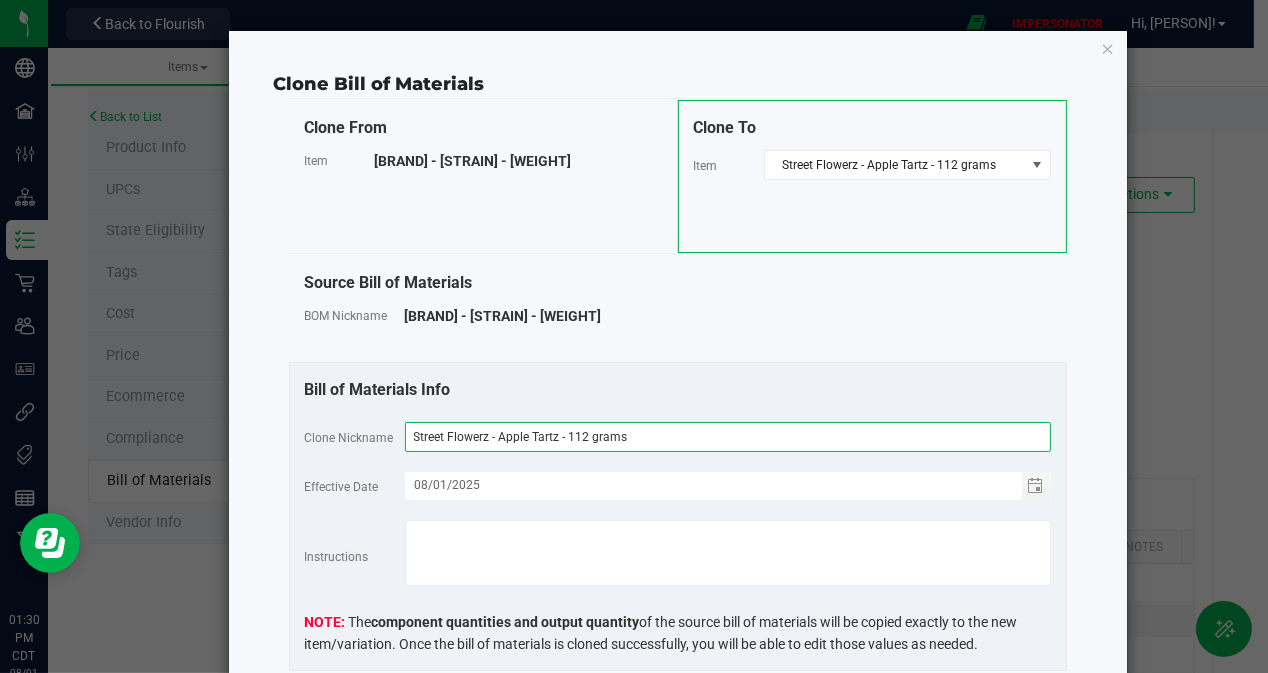 type on "Street Flowerz - Apple Tartz - 112 grams" 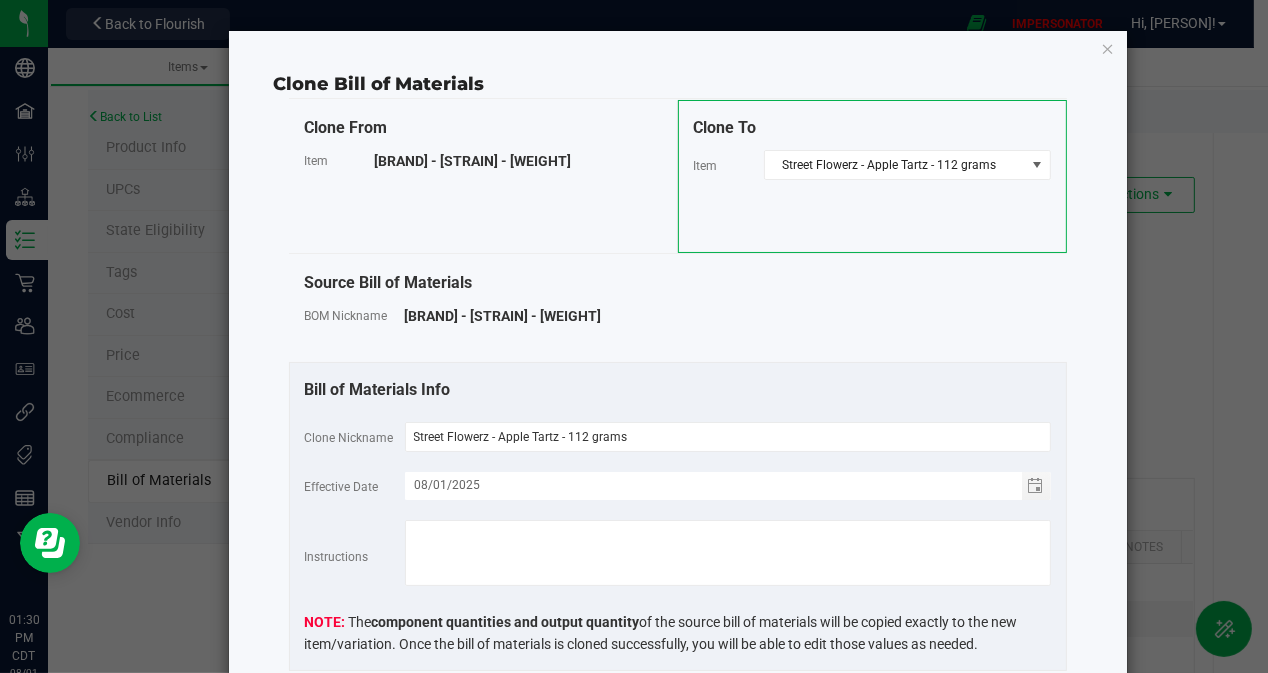 click on "Bill of Materials Info   Clone Nickname  Street Flowerz - Apple Tartz - 112 grams  Effective Date  08/01/2025  Instructions                              The  component quantities and output quantity  of the source bill of materials will be copied exactly to the new item/variation. Once the bill of materials is cloned successfully, you will be able to edit those values as needed." 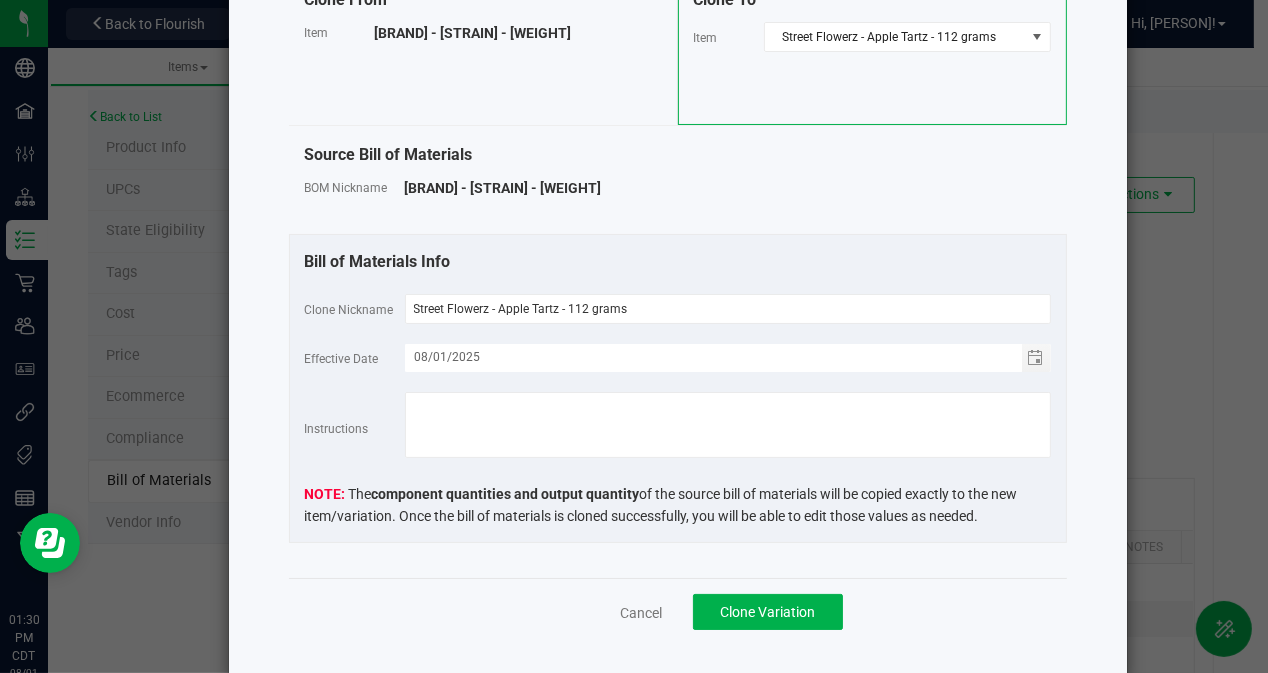 scroll, scrollTop: 157, scrollLeft: 0, axis: vertical 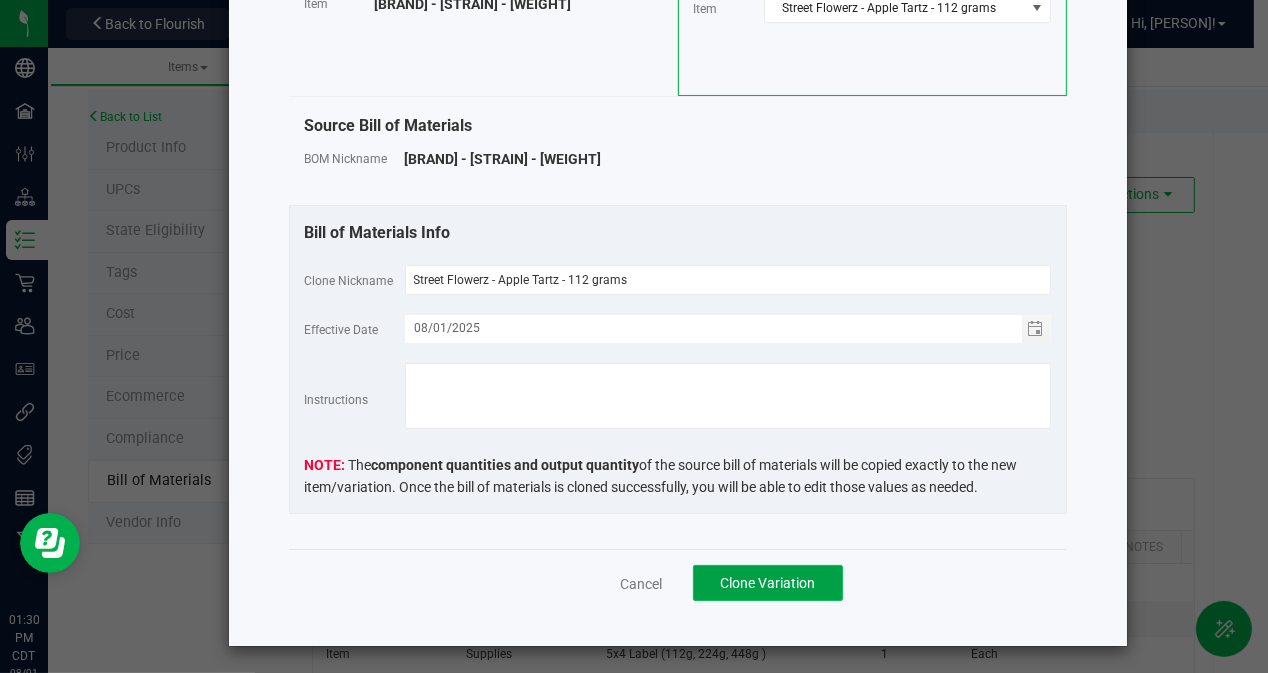 click on "Clone Variation" 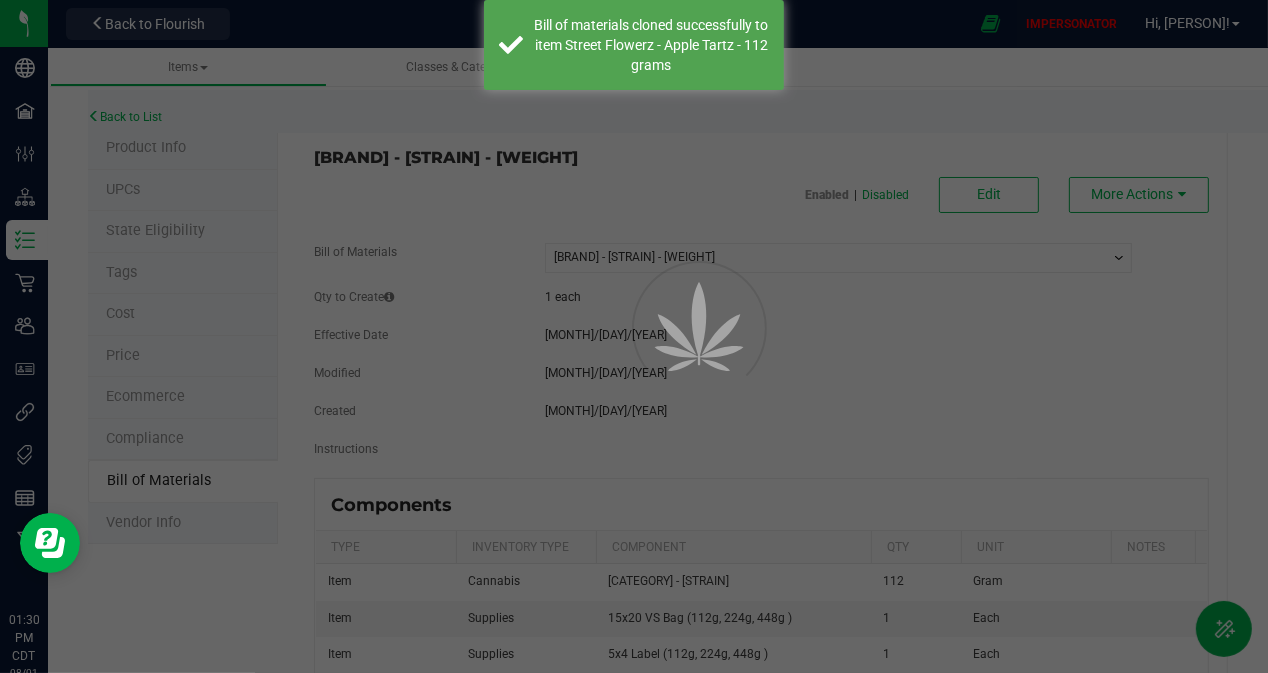 select on "43" 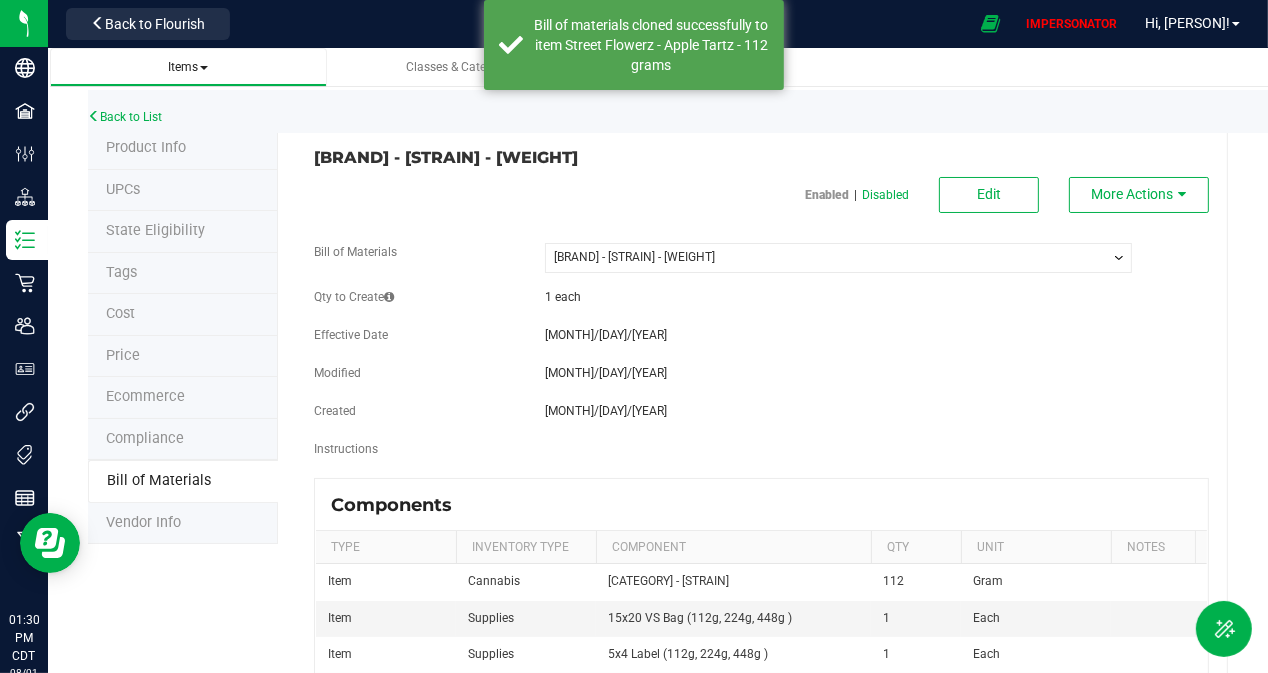click on "Items" at bounding box center (188, 67) 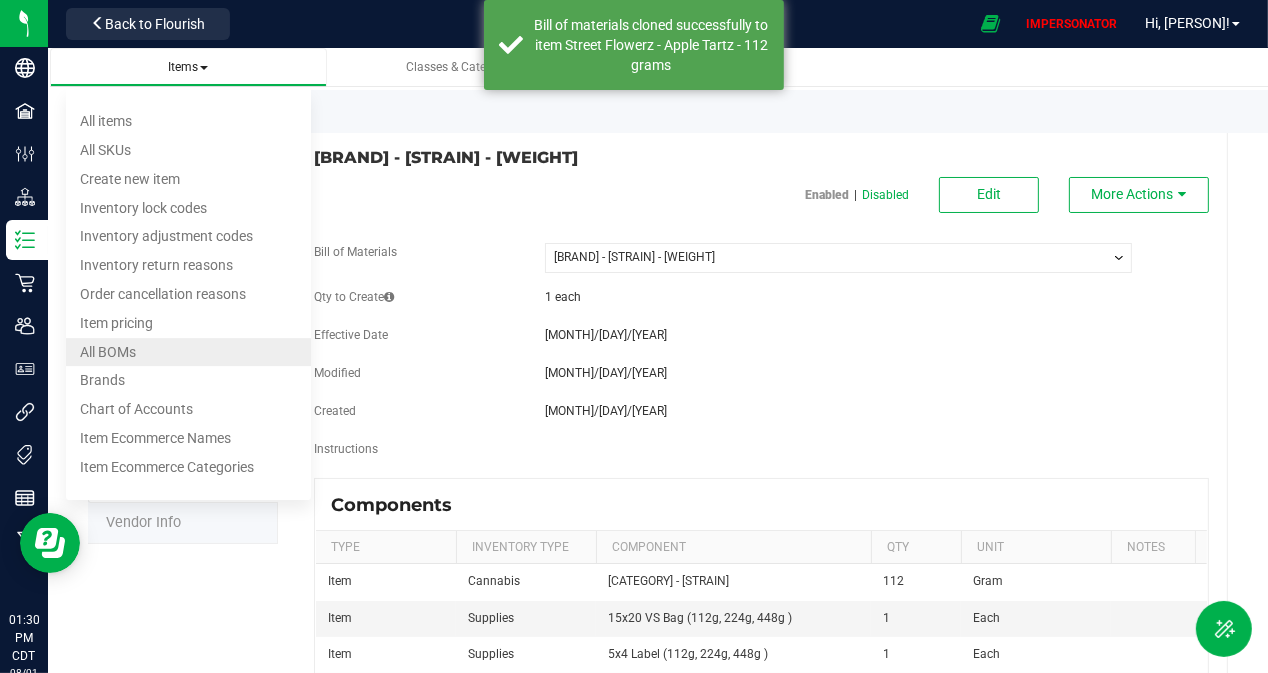 click on "All BOMs" at bounding box center (108, 352) 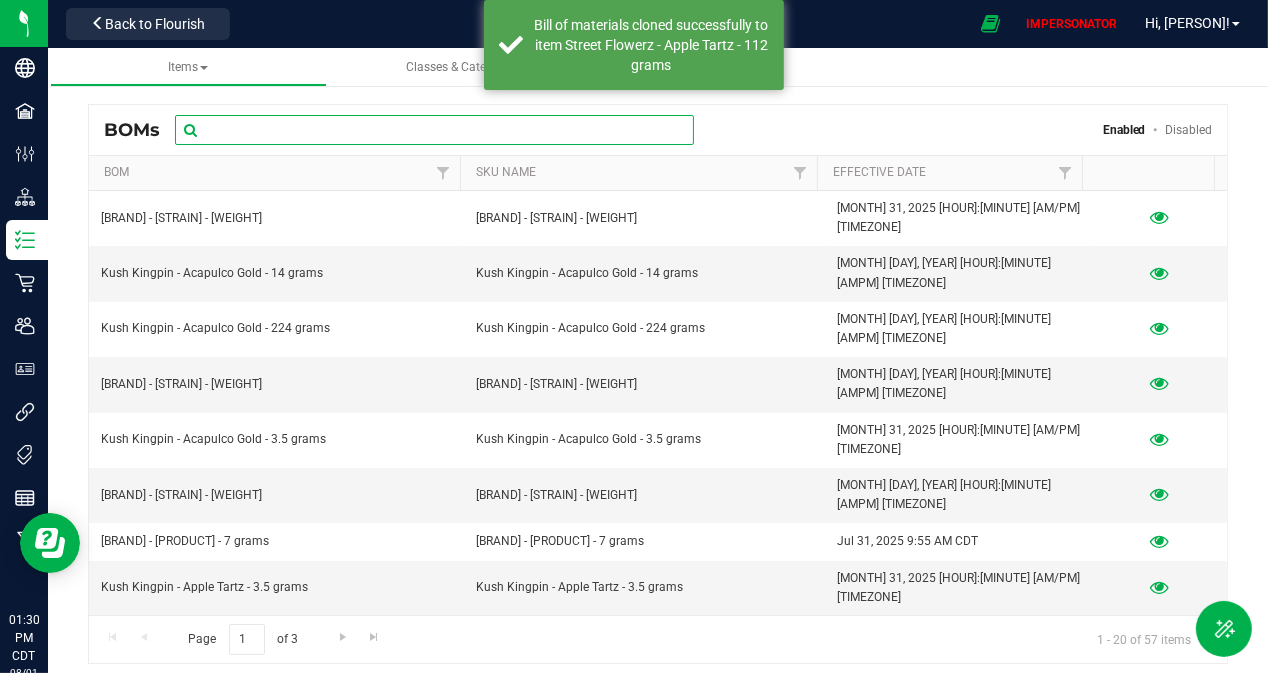 click at bounding box center (434, 130) 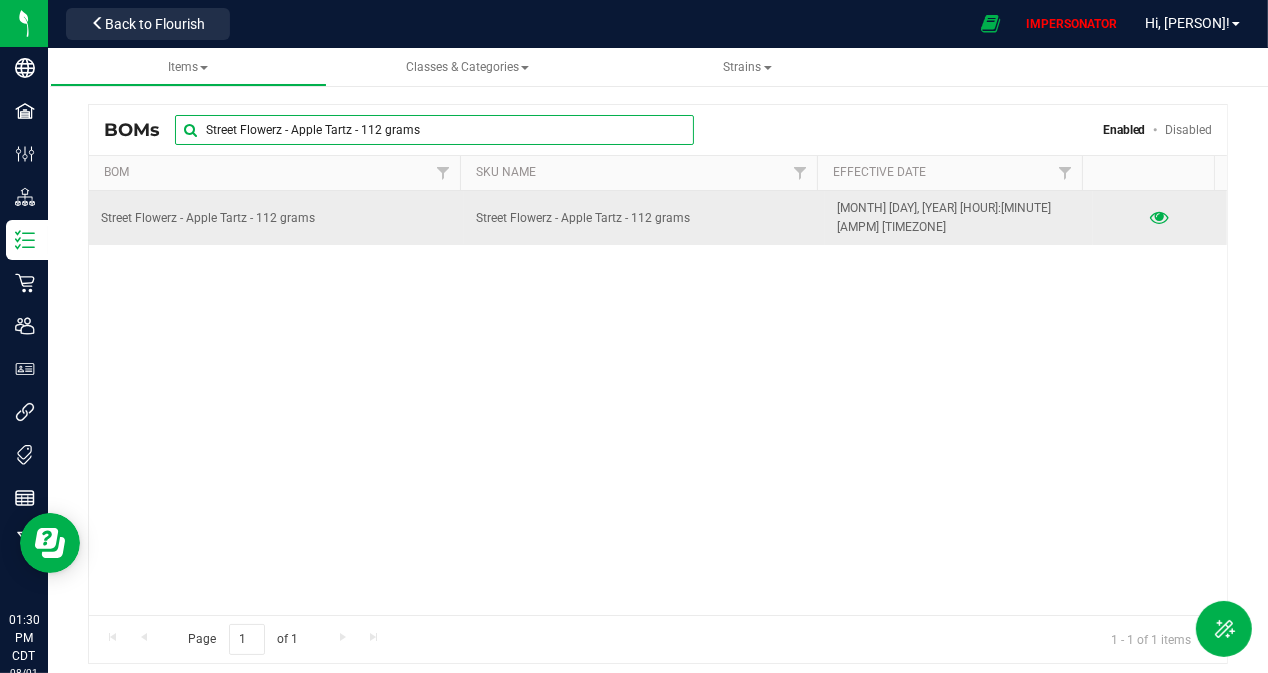 type on "Street Flowerz - Apple Tartz - 112 grams" 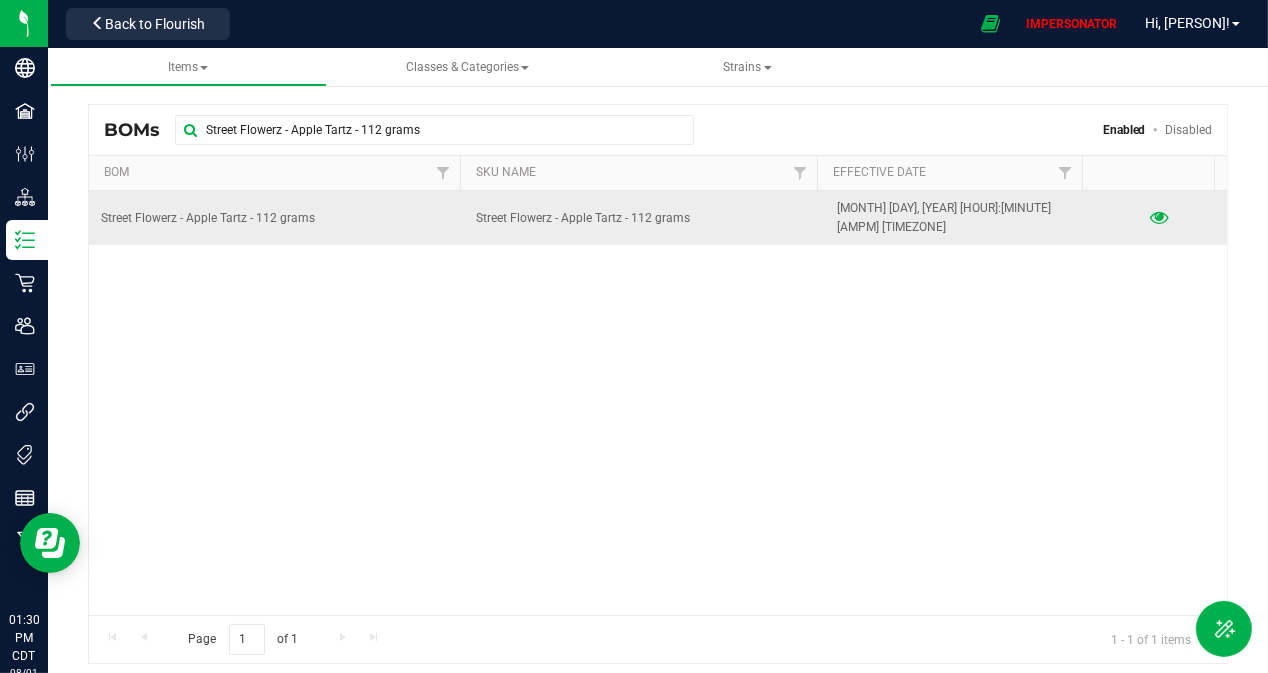 click at bounding box center [1160, 218] 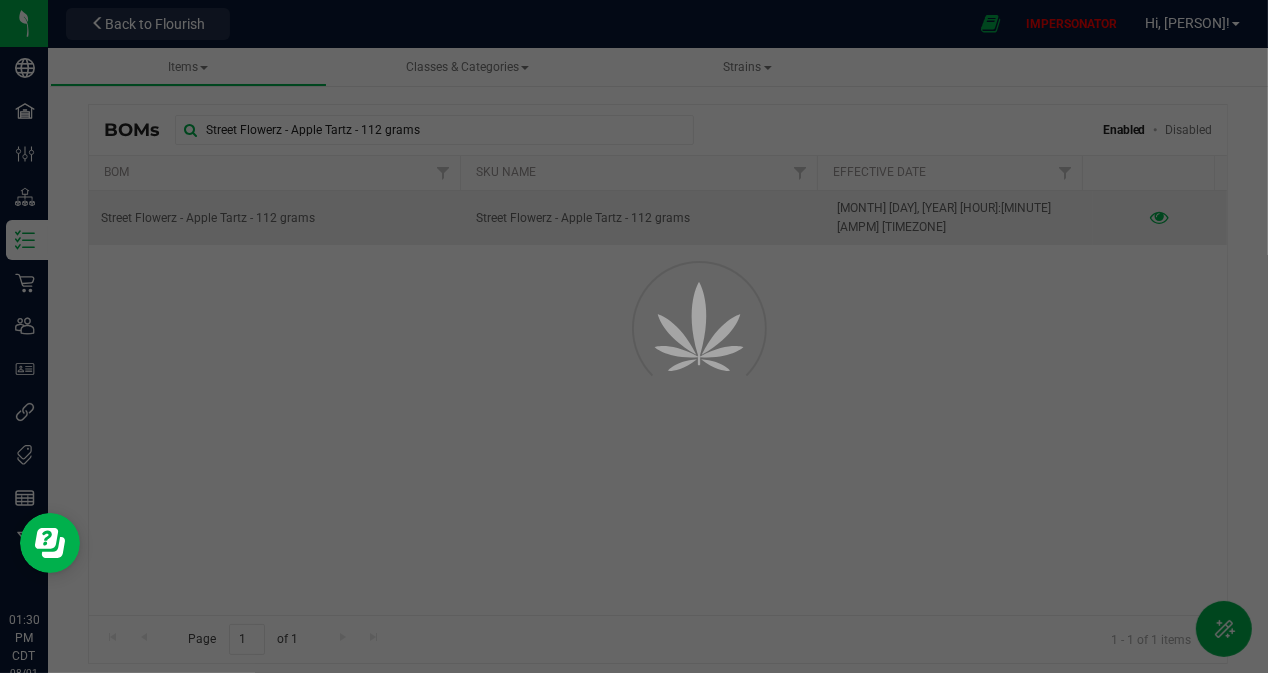 select on "57" 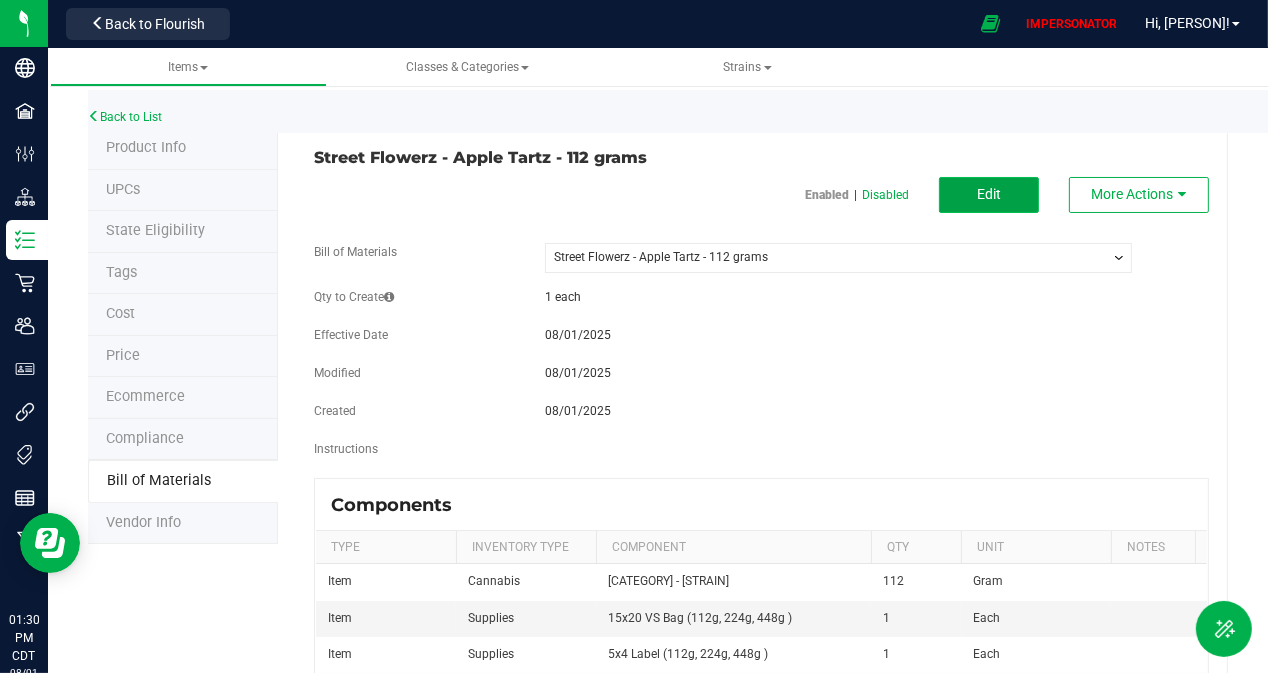 click on "Edit" at bounding box center (989, 195) 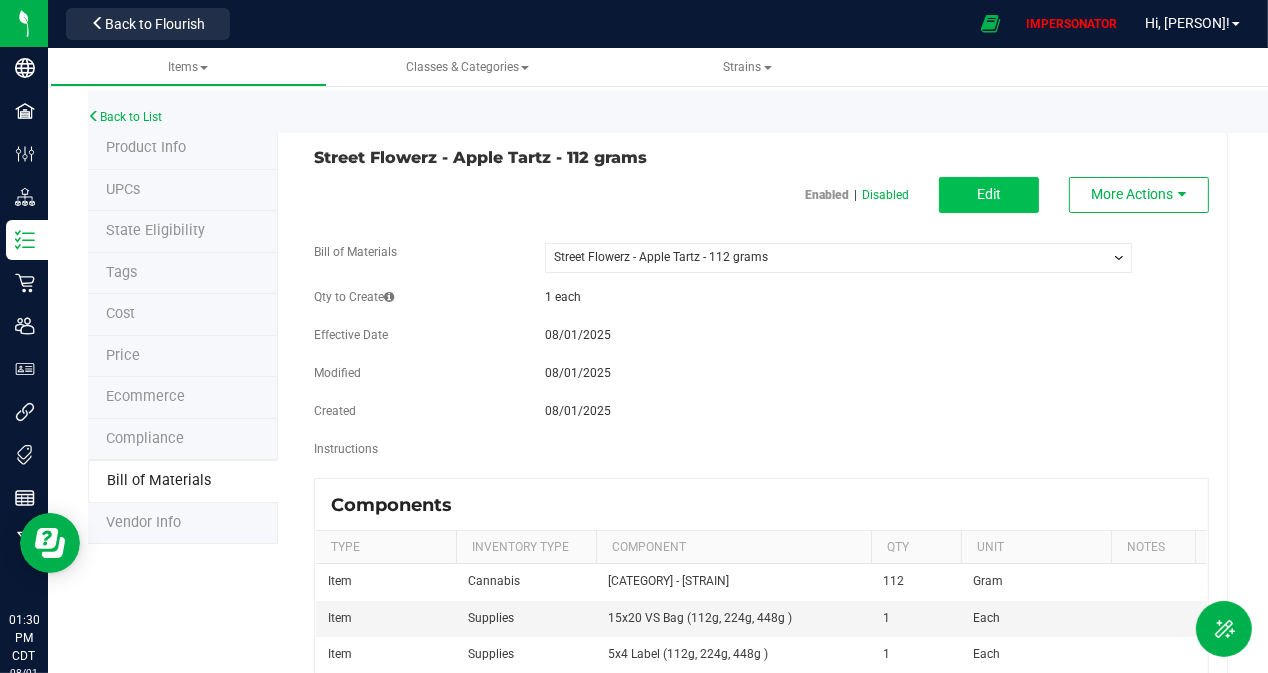select on "57" 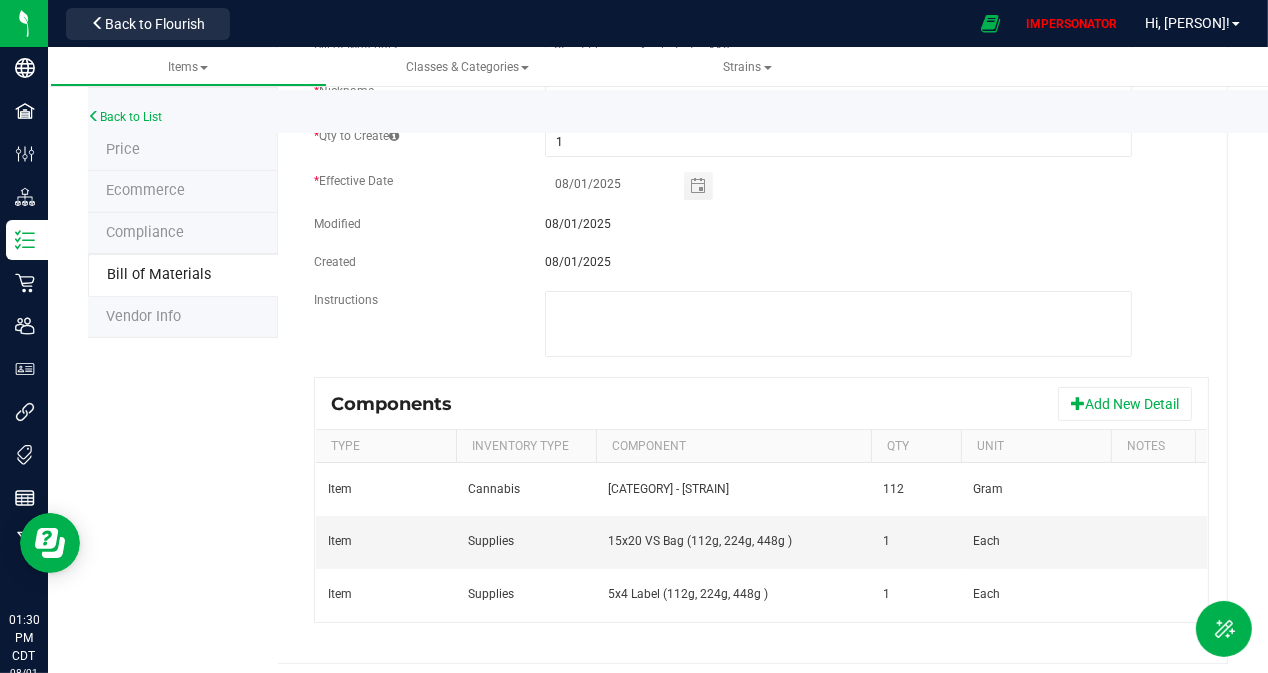 scroll, scrollTop: 225, scrollLeft: 0, axis: vertical 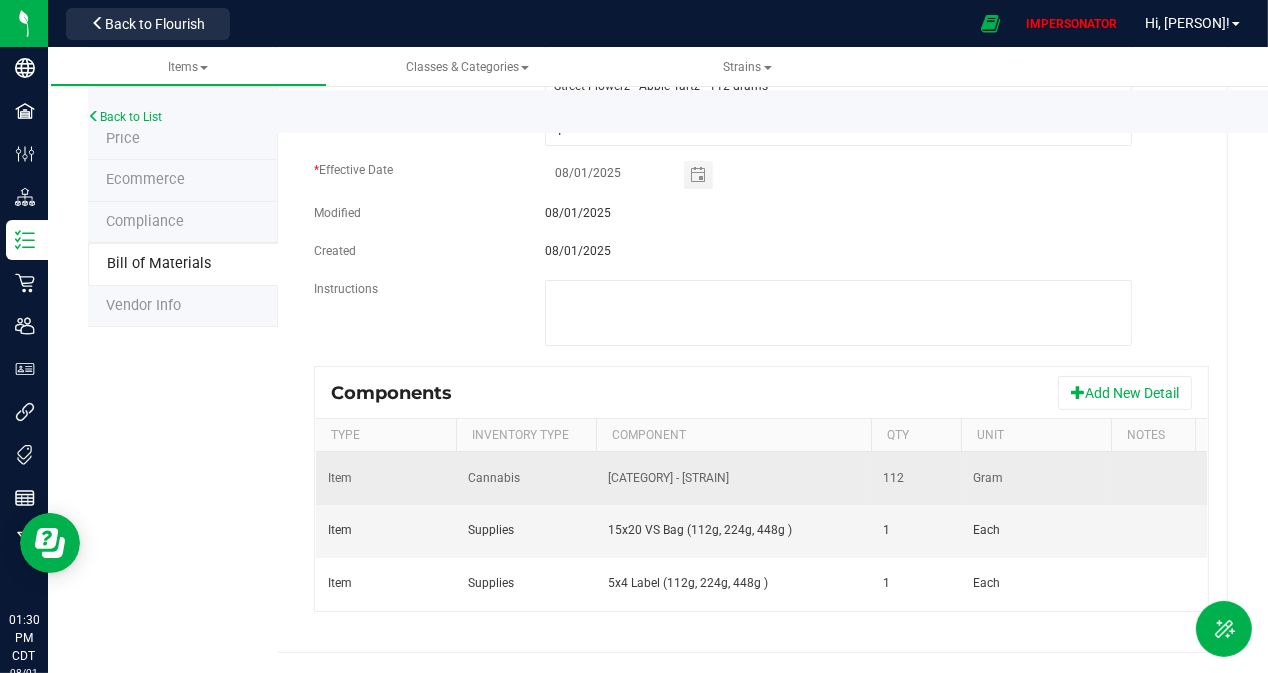 drag, startPoint x: 690, startPoint y: 468, endPoint x: 837, endPoint y: 466, distance: 147.01361 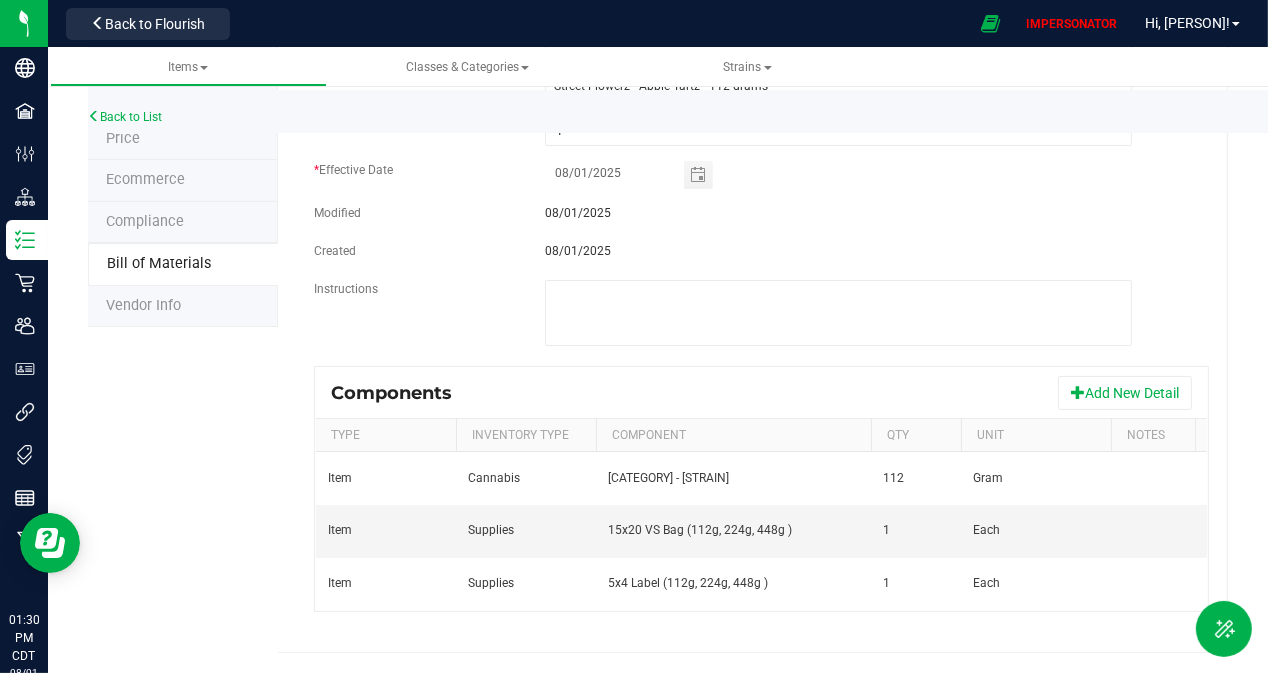 scroll, scrollTop: 0, scrollLeft: 188, axis: horizontal 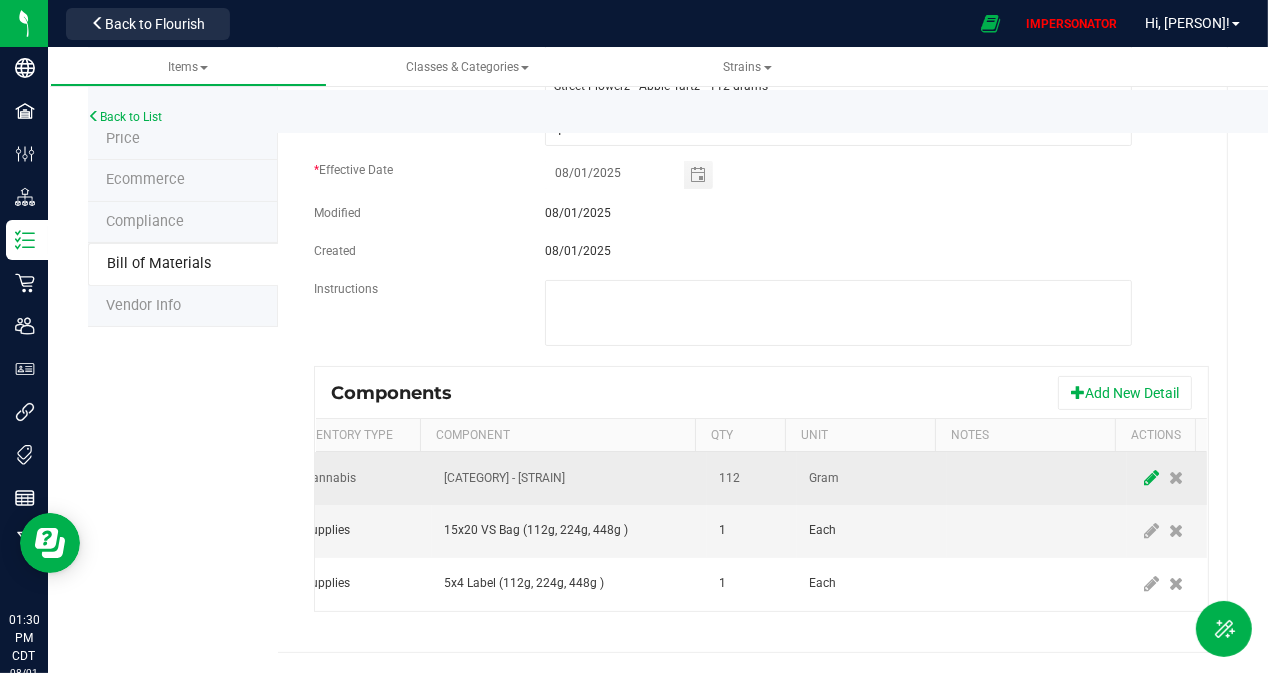 click at bounding box center [1151, 478] 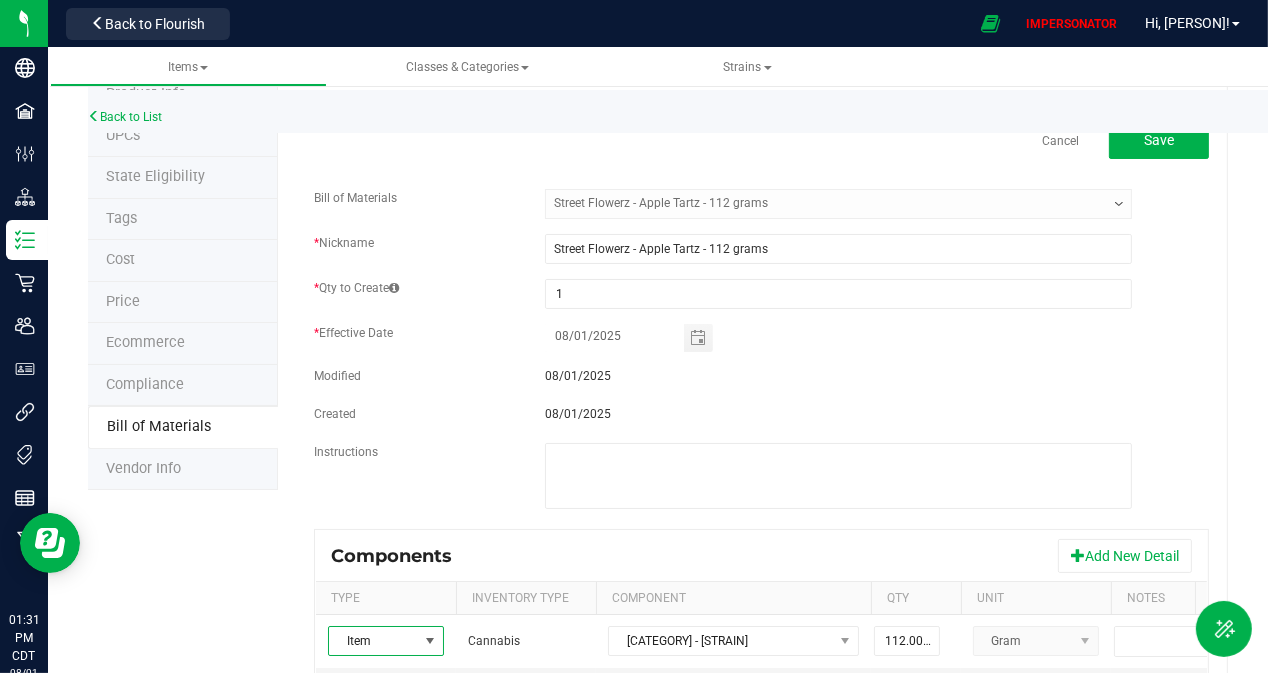 scroll, scrollTop: 225, scrollLeft: 0, axis: vertical 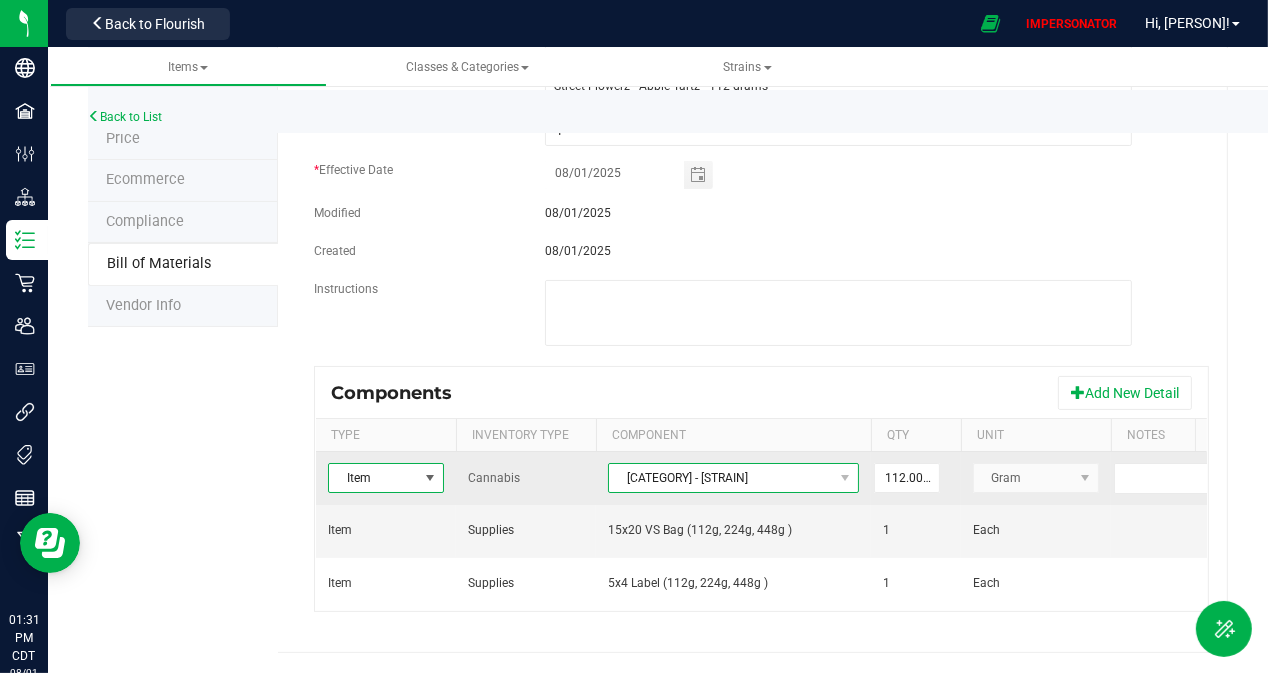 click on "[CATEGORY] - [STRAIN]" at bounding box center [721, 478] 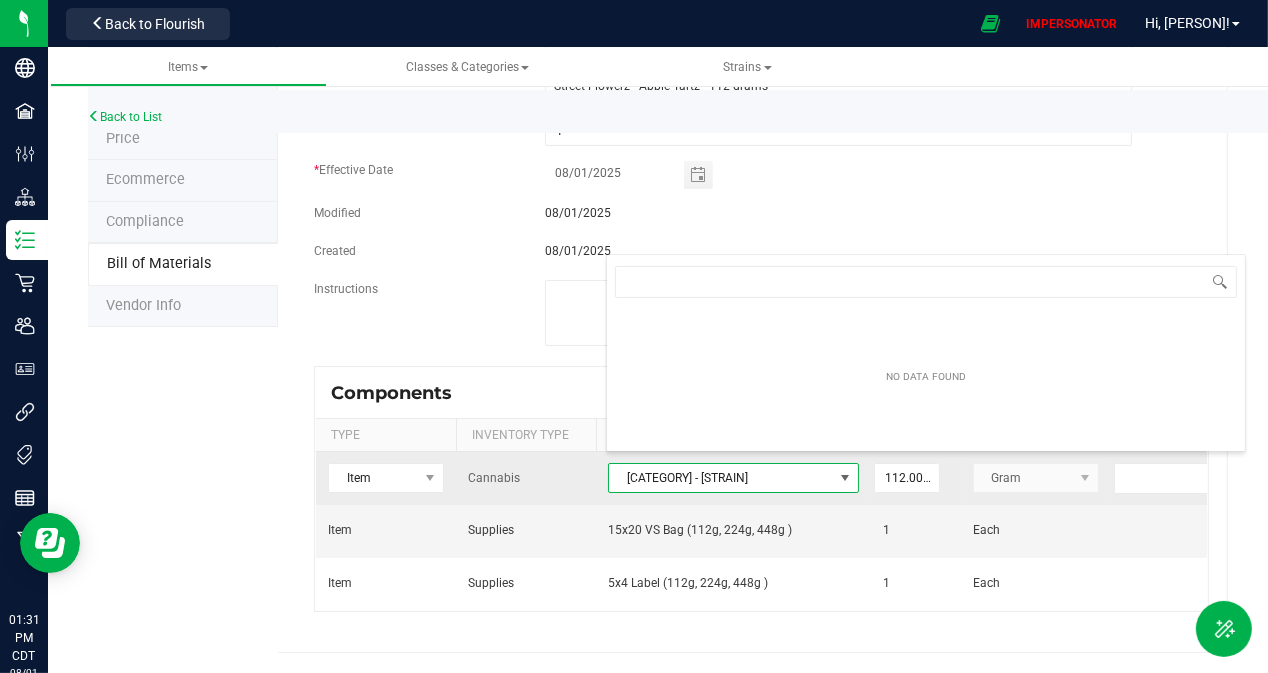 scroll, scrollTop: 99970, scrollLeft: 99749, axis: both 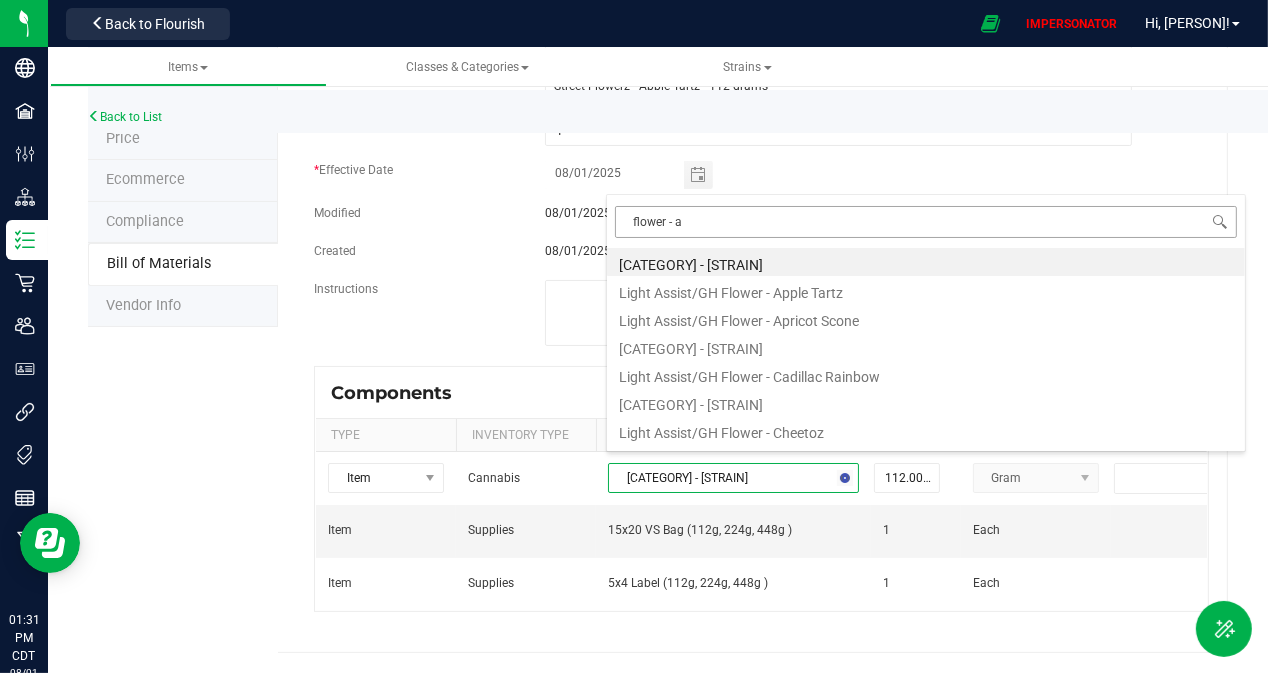 type on "flower - [PRODUCT]" 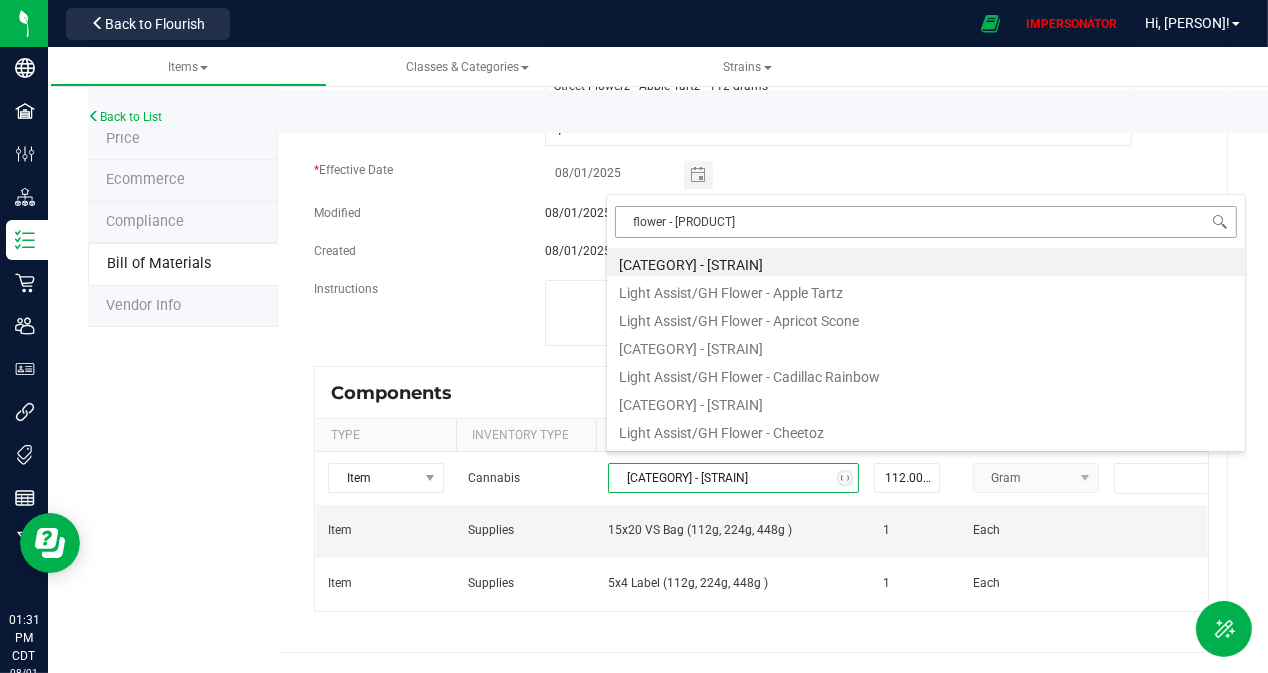 scroll, scrollTop: 0, scrollLeft: 0, axis: both 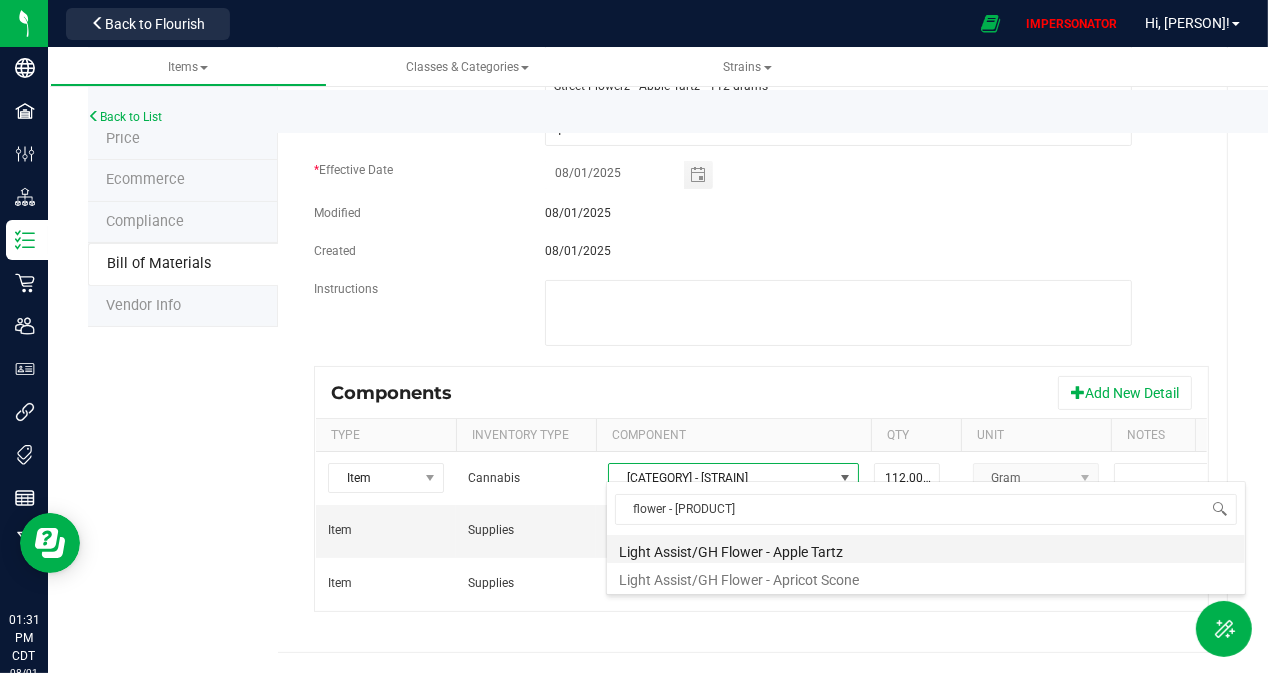 click on "Light Assist/GH Flower - Apple Tartz" at bounding box center [926, 549] 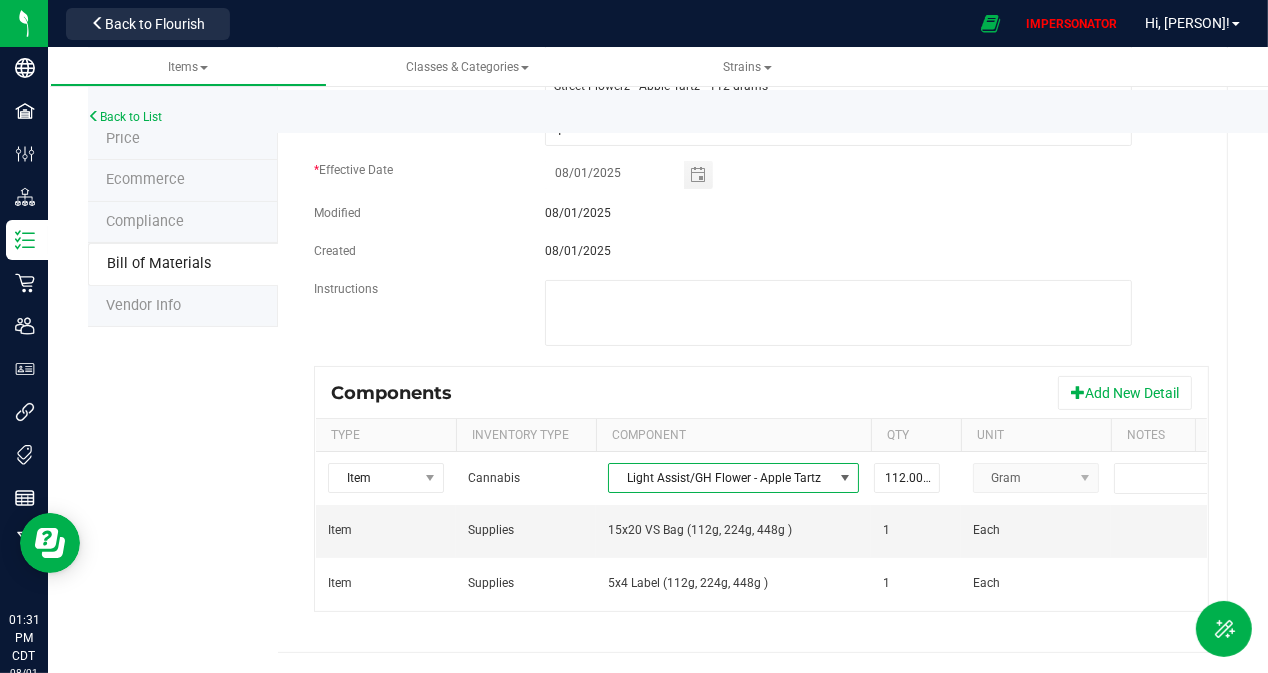 scroll, scrollTop: 0, scrollLeft: 188, axis: horizontal 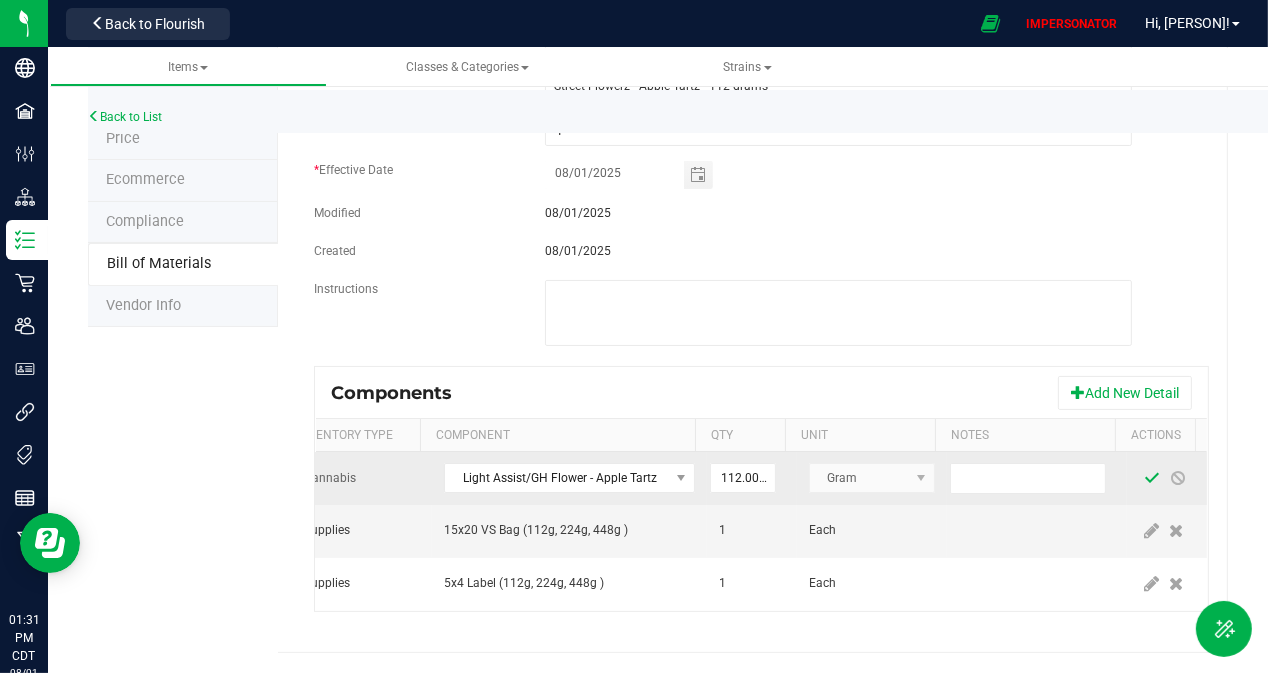 click at bounding box center [1152, 478] 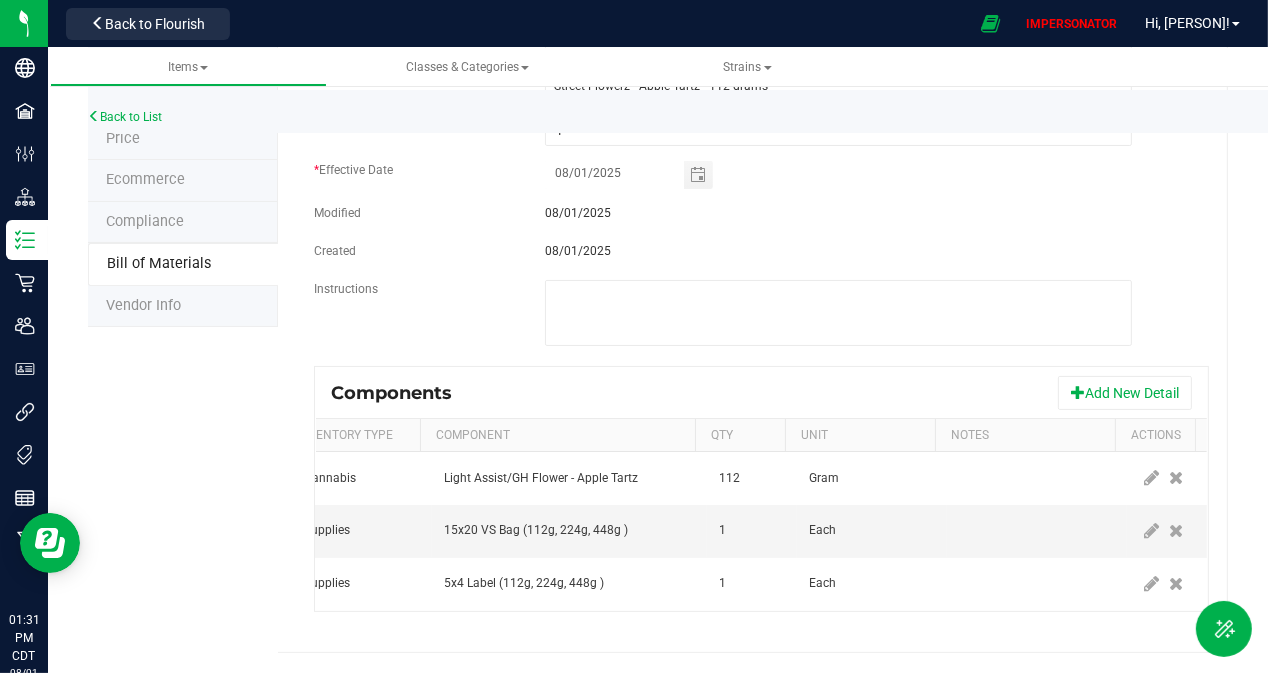 scroll, scrollTop: 0, scrollLeft: 0, axis: both 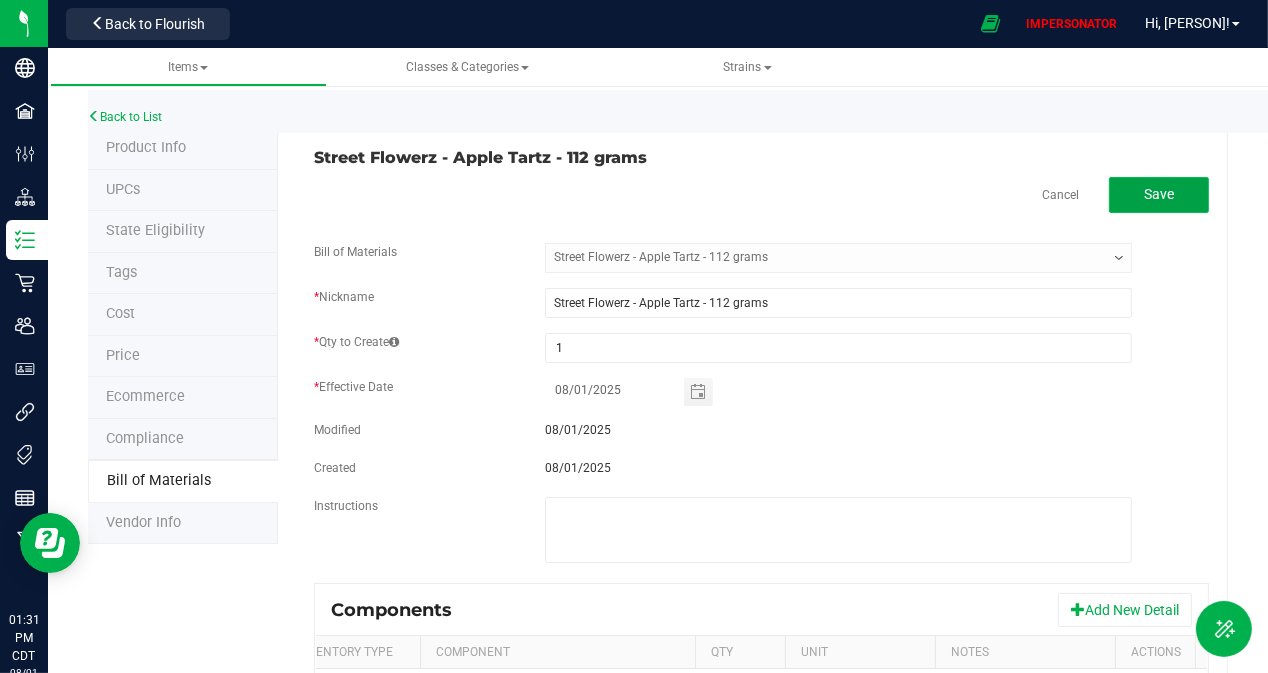 click on "Save" 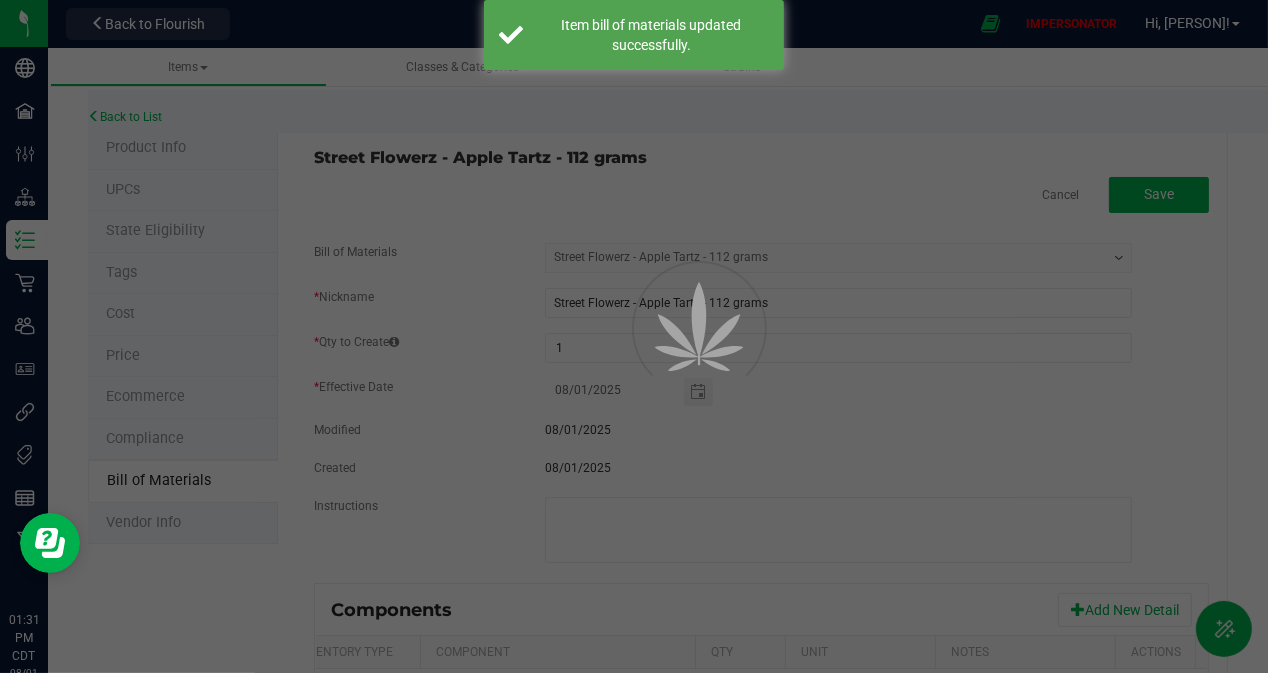select on "57" 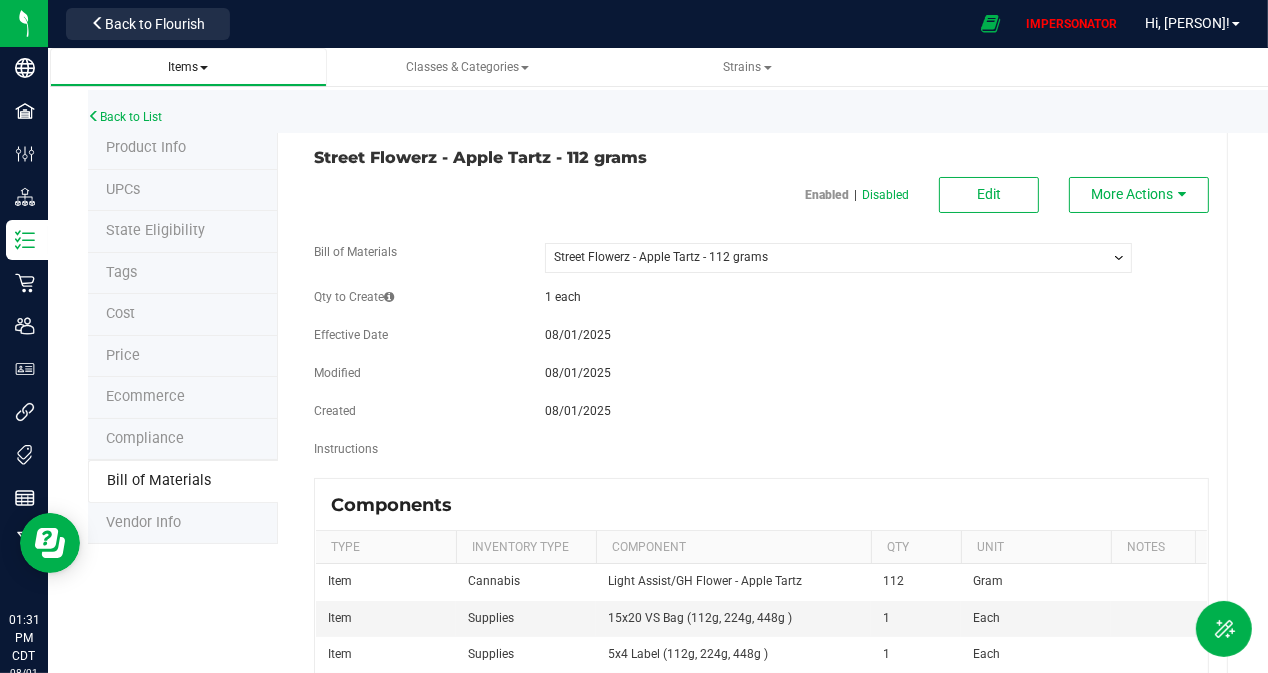 click on "Items" at bounding box center [188, 67] 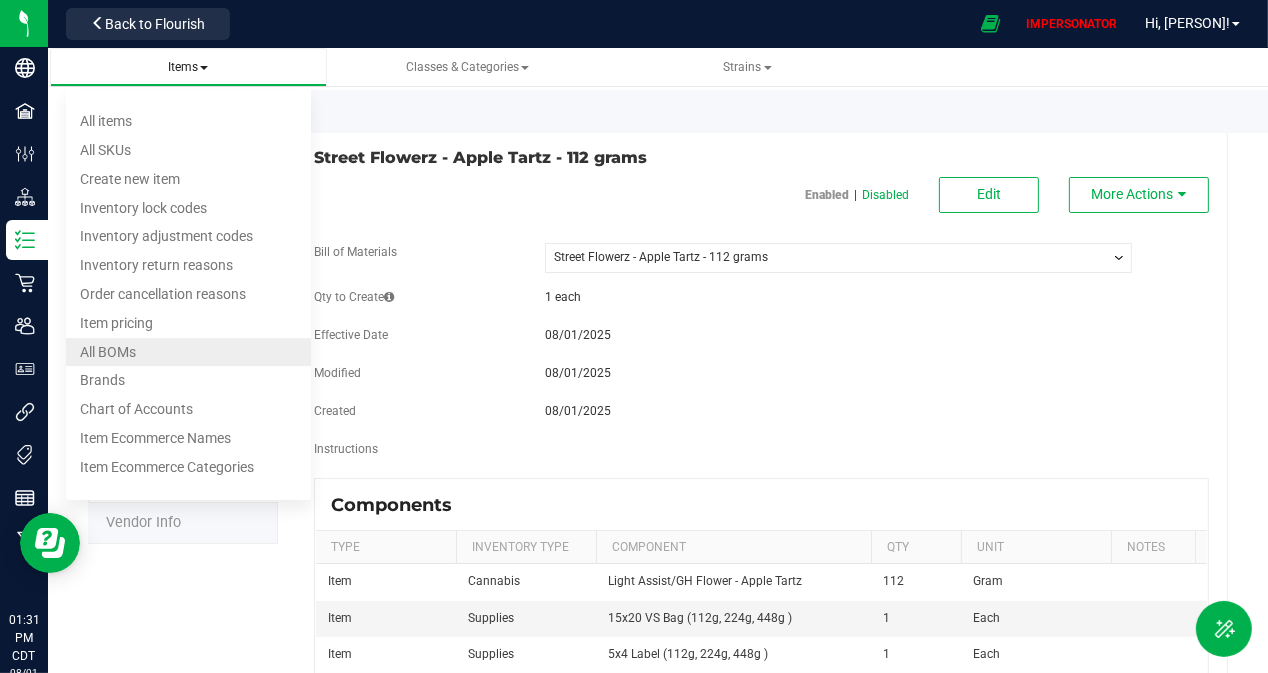 click on "All BOMs" at bounding box center [189, 352] 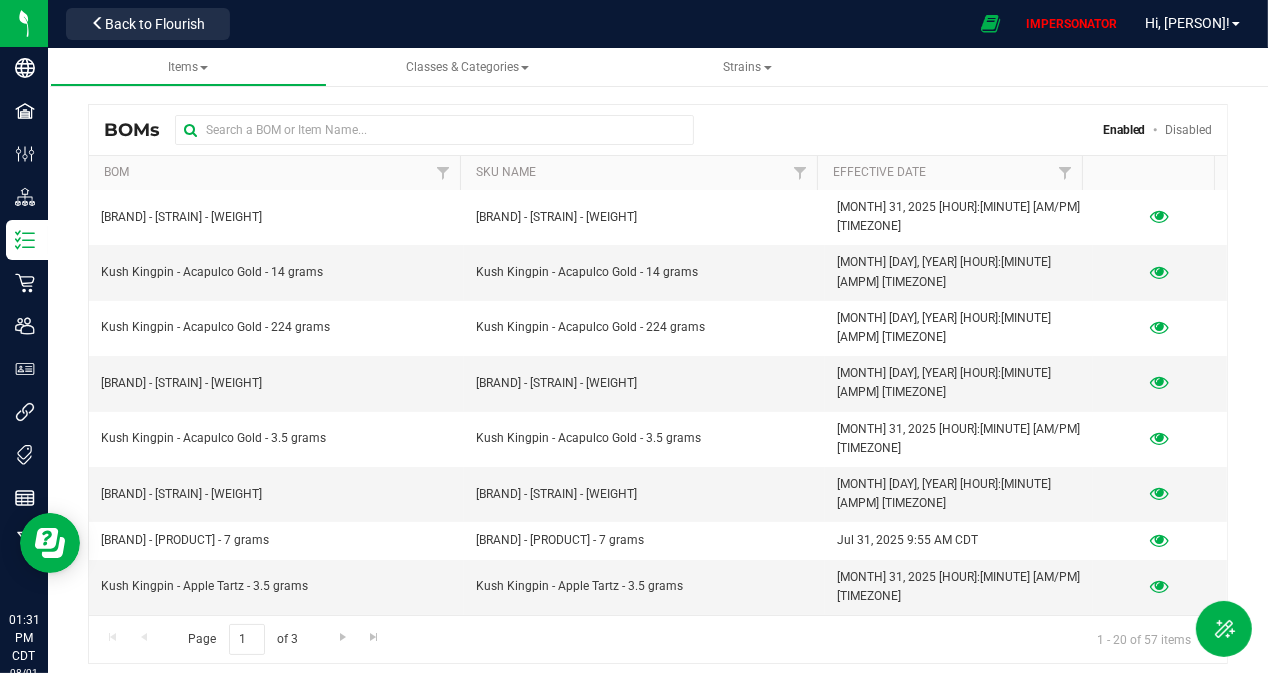 scroll, scrollTop: 0, scrollLeft: 0, axis: both 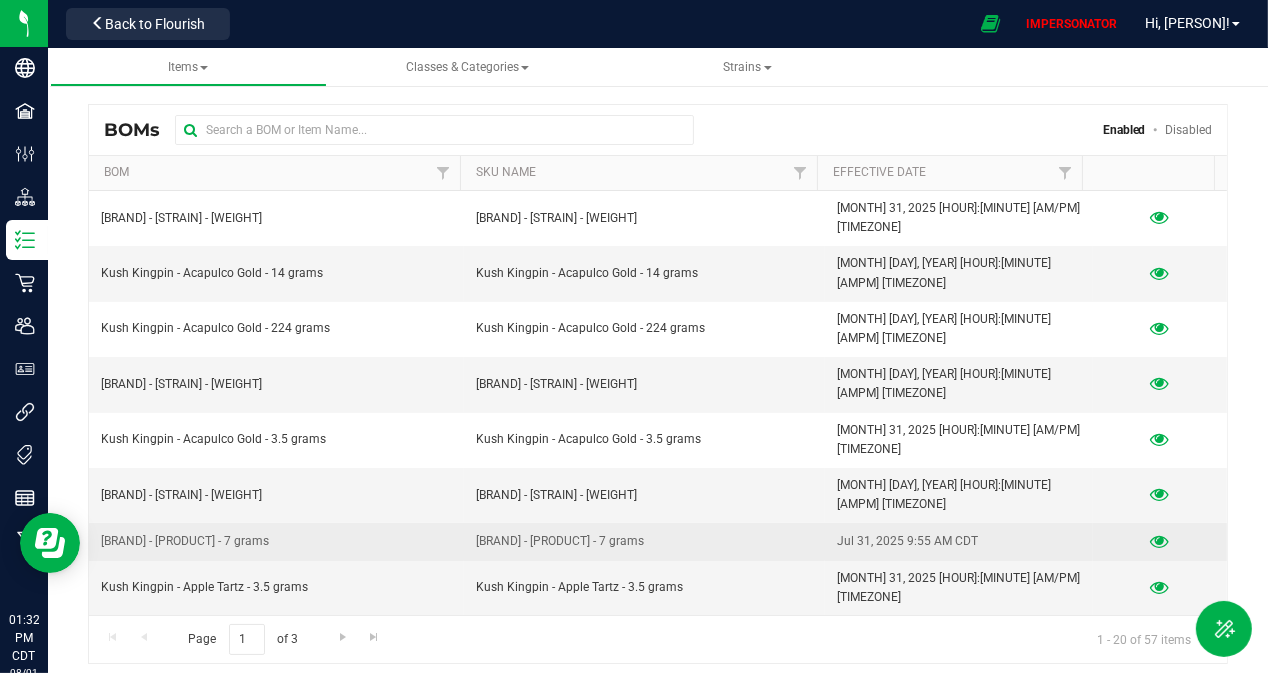 drag, startPoint x: 468, startPoint y: 424, endPoint x: 728, endPoint y: 424, distance: 260 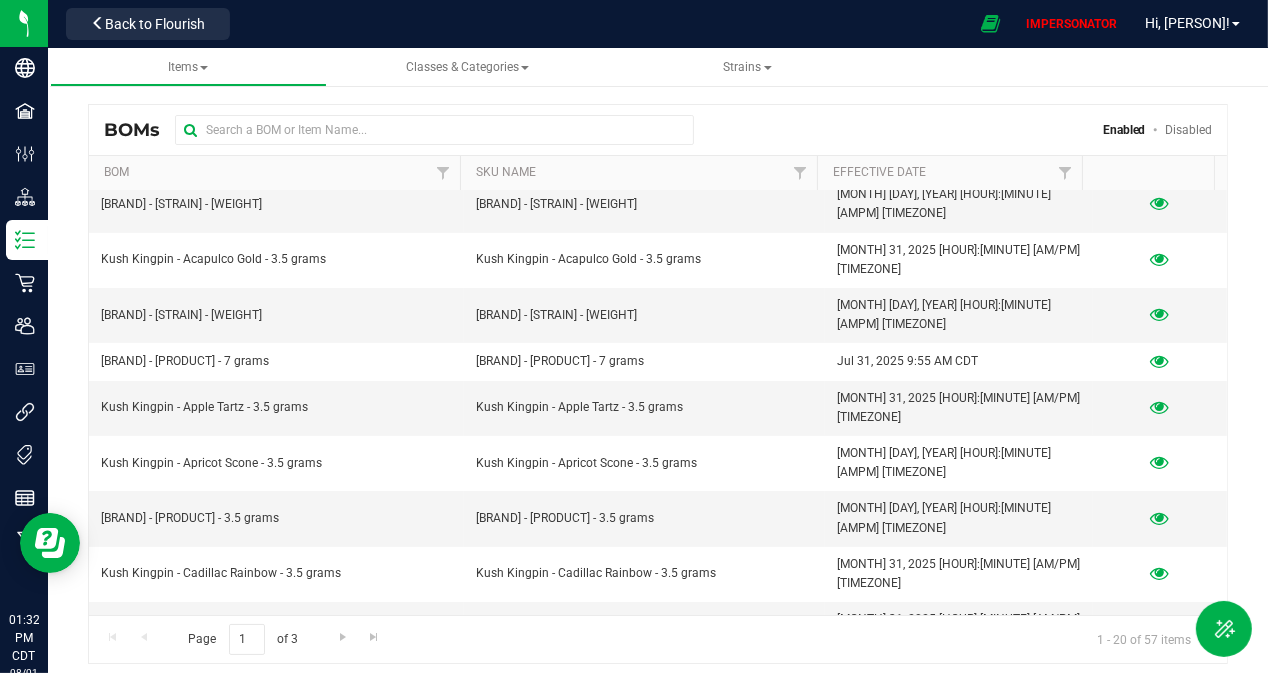 scroll, scrollTop: 305, scrollLeft: 0, axis: vertical 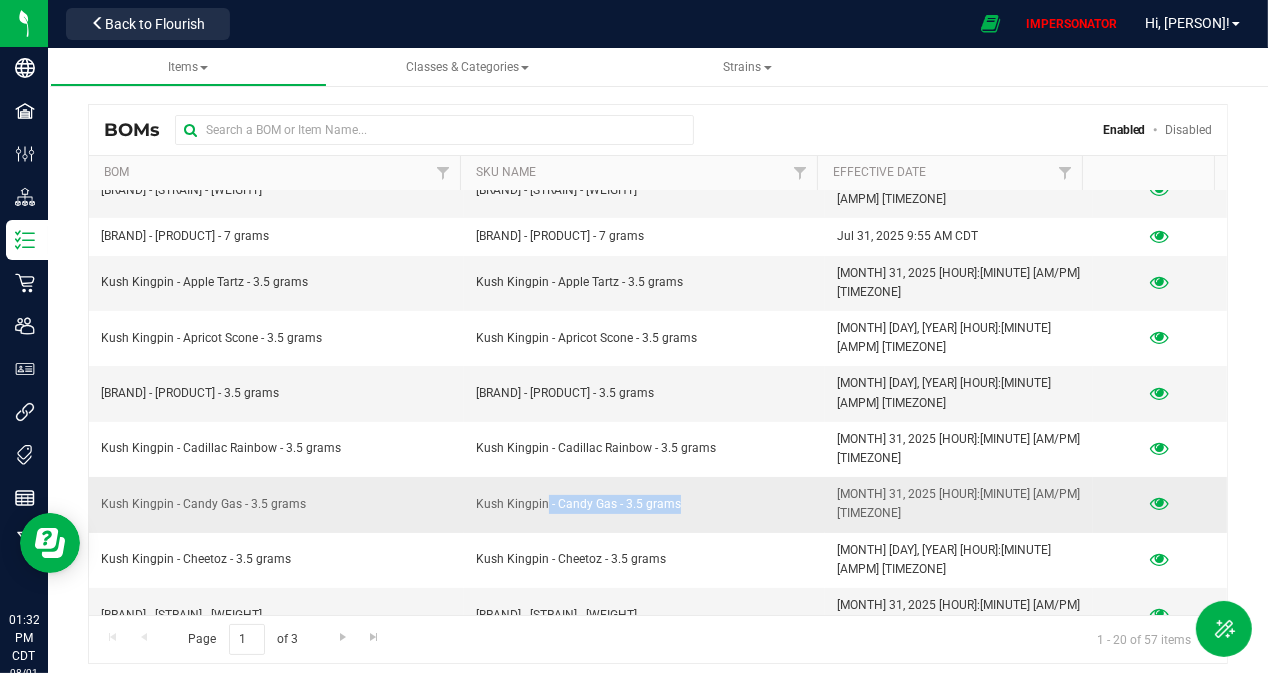 drag, startPoint x: 583, startPoint y: 311, endPoint x: 726, endPoint y: 311, distance: 143 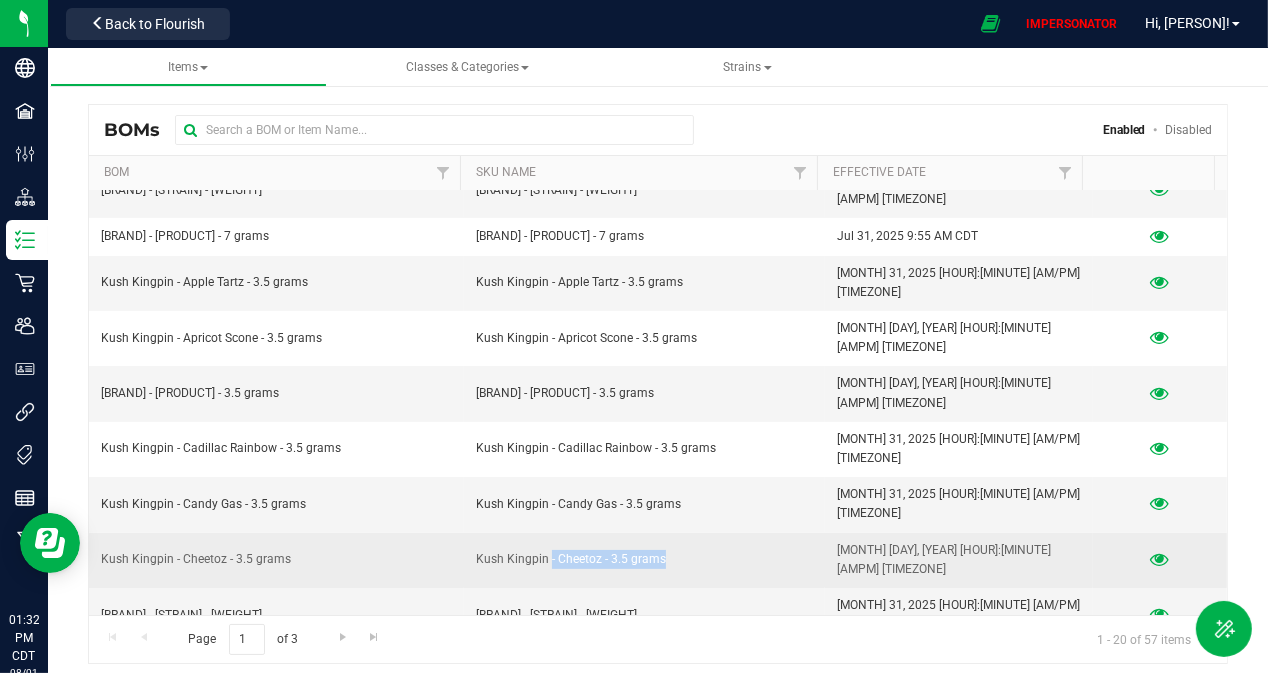 drag, startPoint x: 538, startPoint y: 339, endPoint x: 692, endPoint y: 341, distance: 154.01299 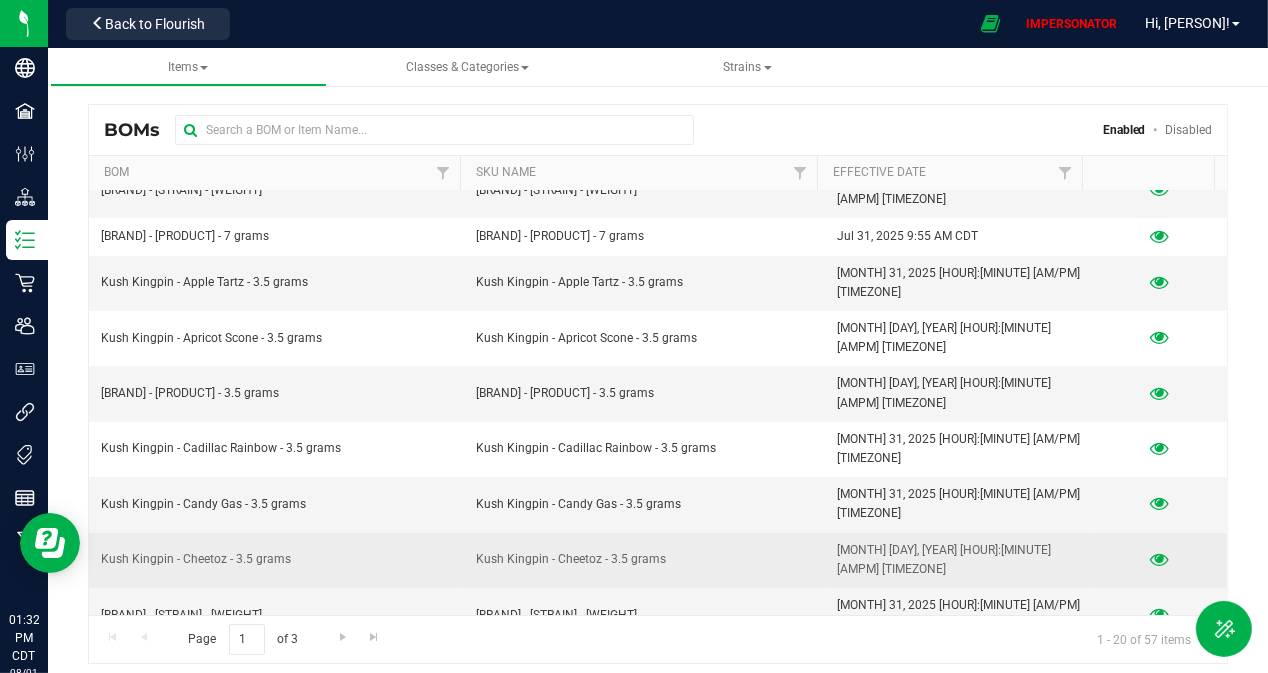click on "Kush Kingpin - Cheetoz - 3.5 grams" at bounding box center [644, 560] 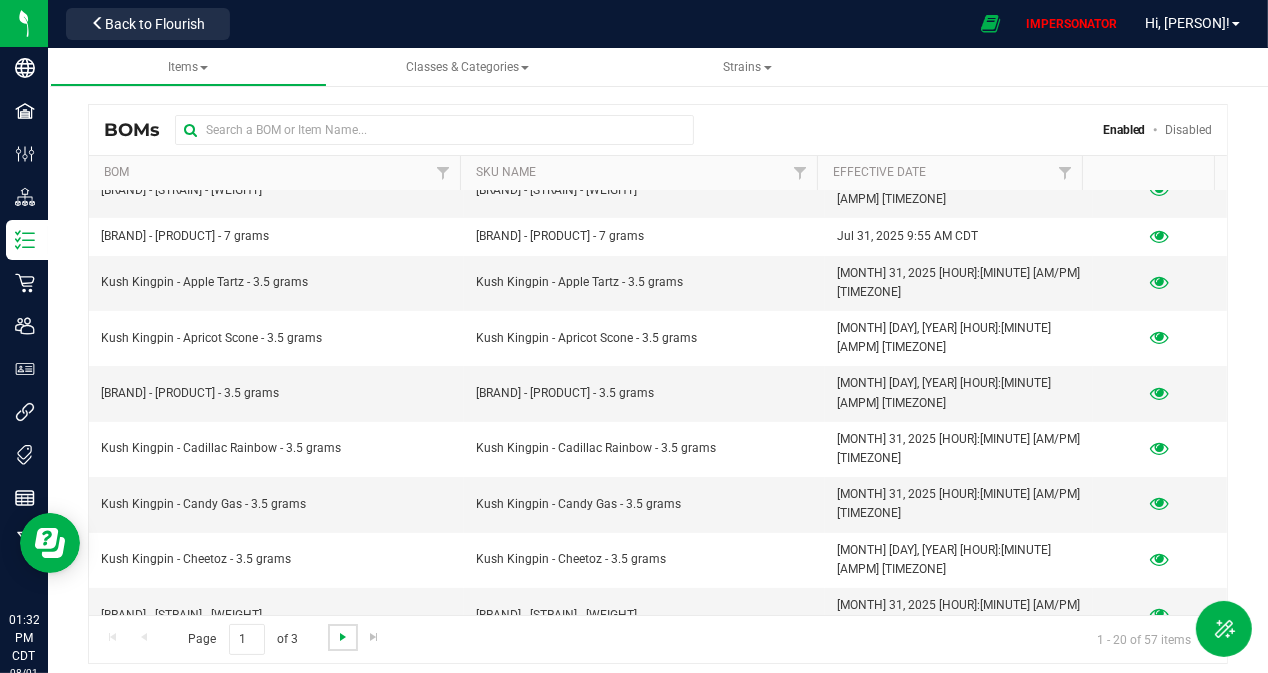 click at bounding box center (343, 637) 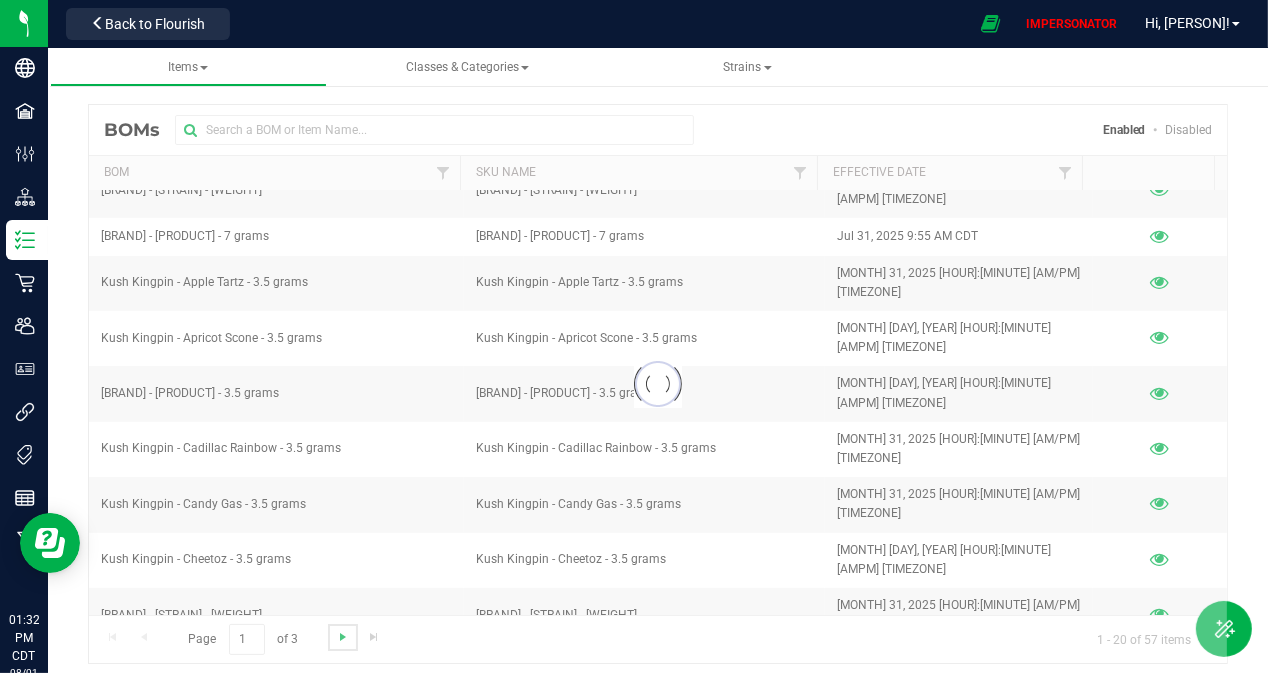 scroll, scrollTop: 0, scrollLeft: 0, axis: both 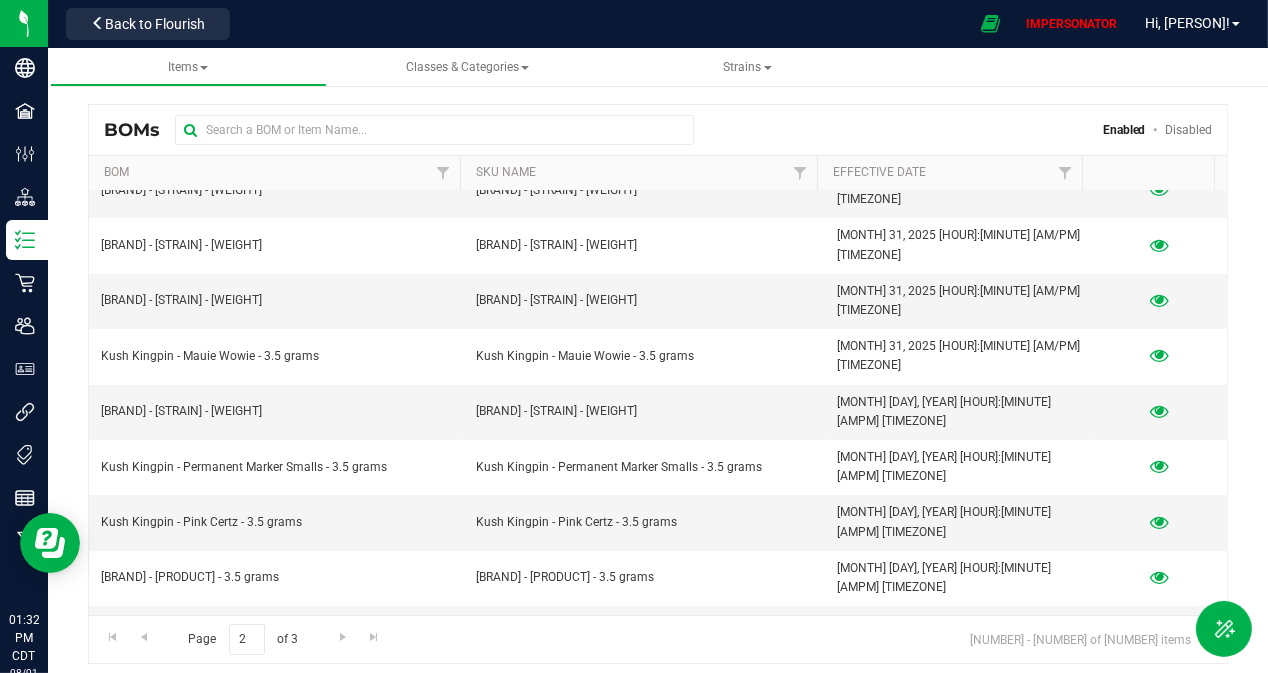 drag, startPoint x: 473, startPoint y: 560, endPoint x: 766, endPoint y: 561, distance: 293.0017 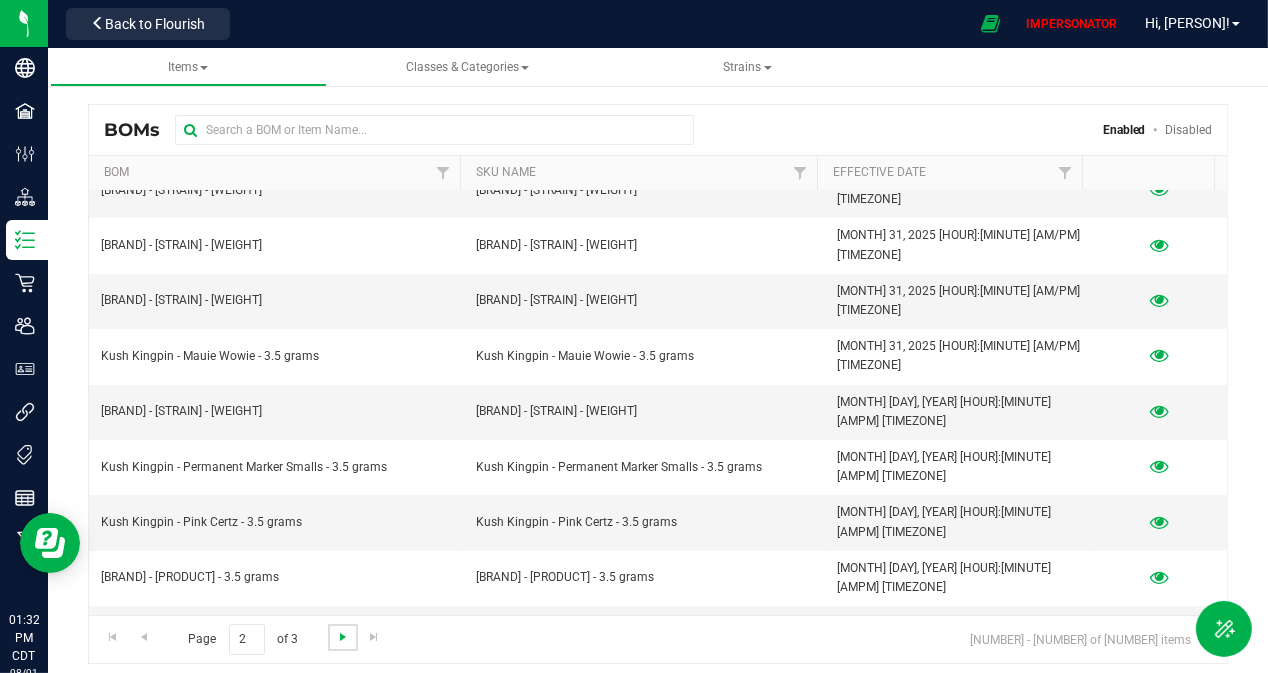 click at bounding box center (343, 637) 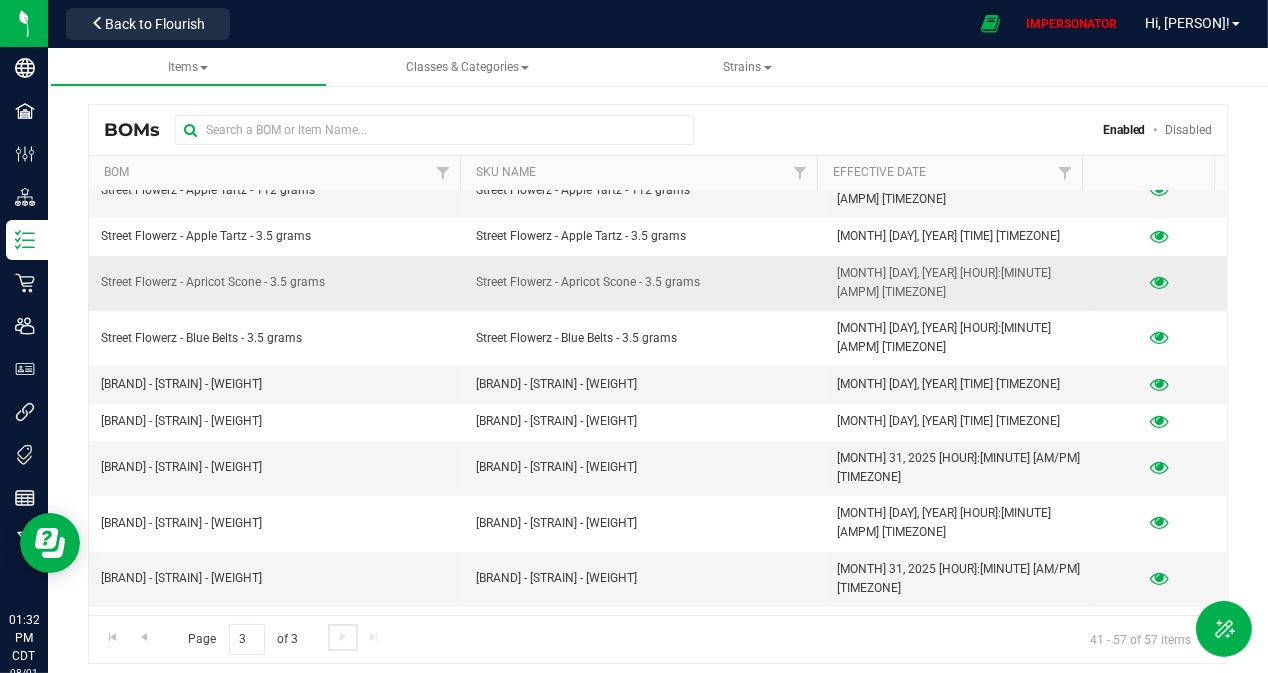 scroll, scrollTop: 0, scrollLeft: 0, axis: both 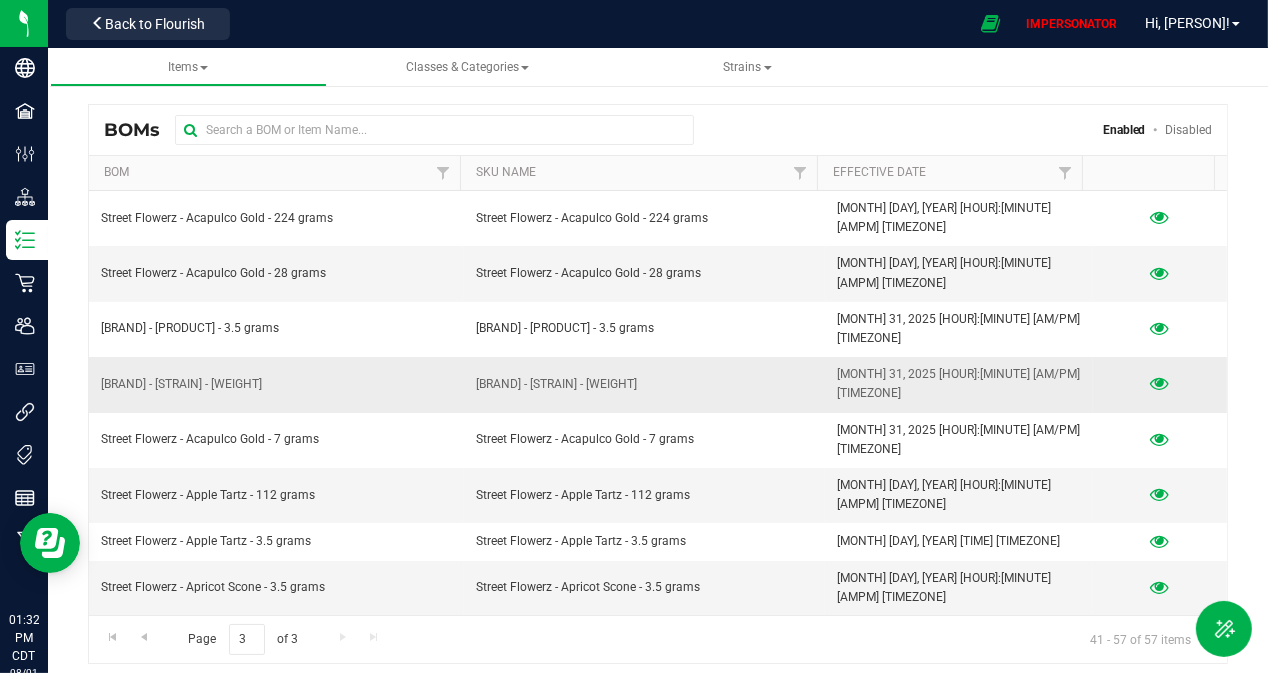 click on "[BRAND] - [STRAIN] - [WEIGHT]" at bounding box center [644, 384] 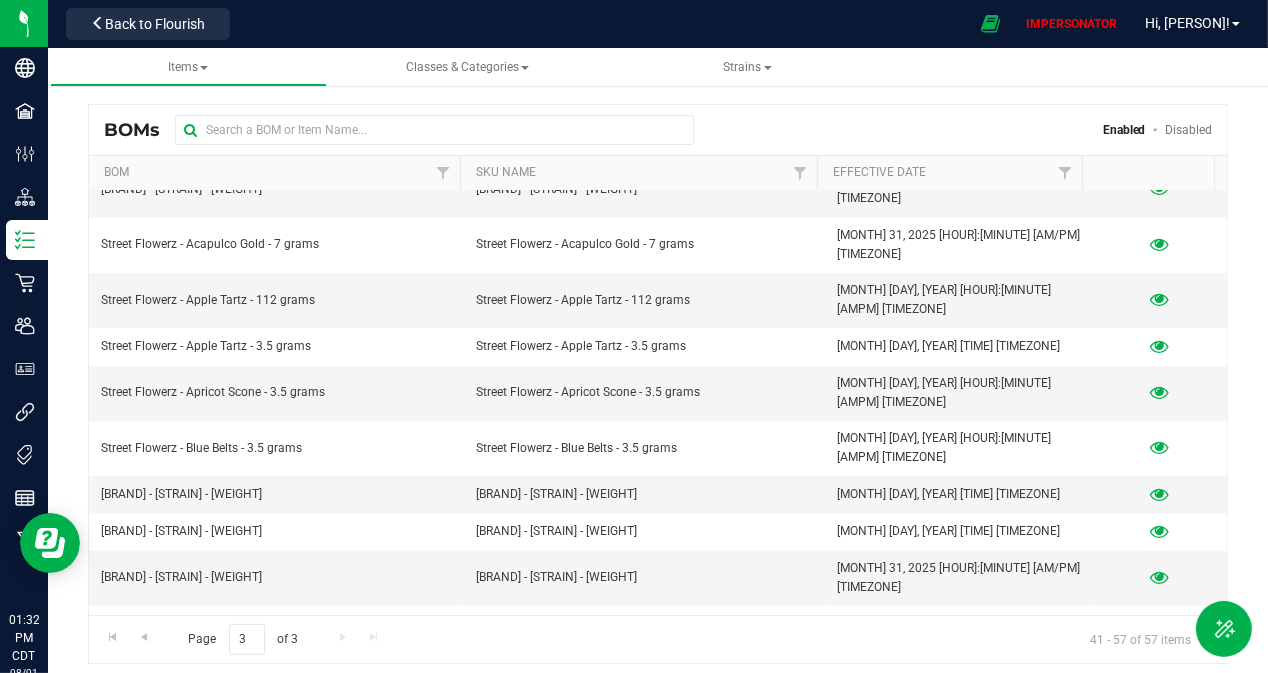 scroll, scrollTop: 0, scrollLeft: 0, axis: both 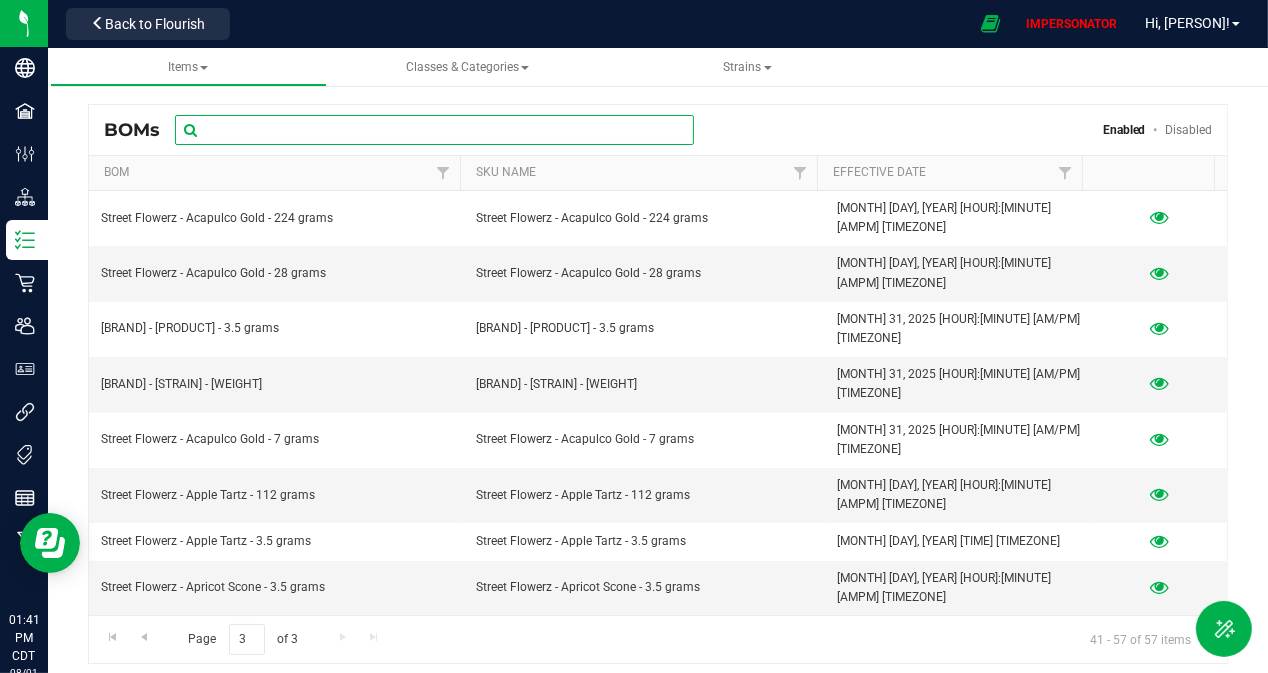 click at bounding box center [434, 130] 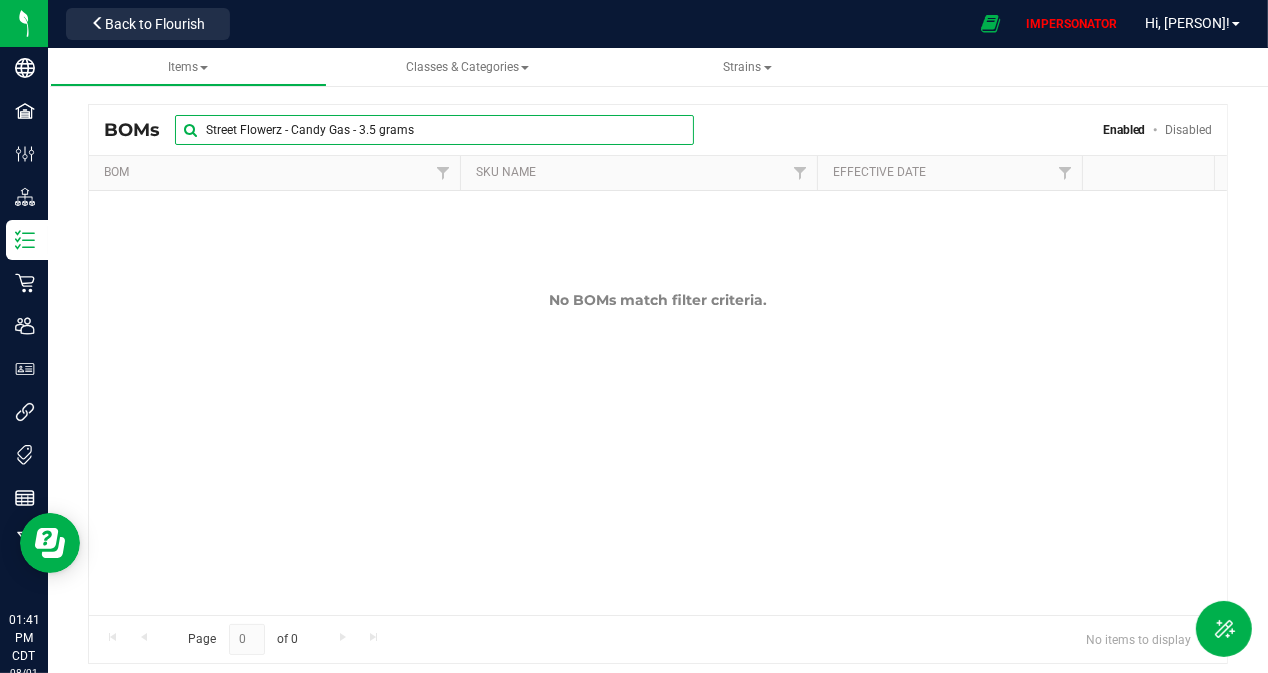 drag, startPoint x: 471, startPoint y: 141, endPoint x: 133, endPoint y: 104, distance: 340.0191 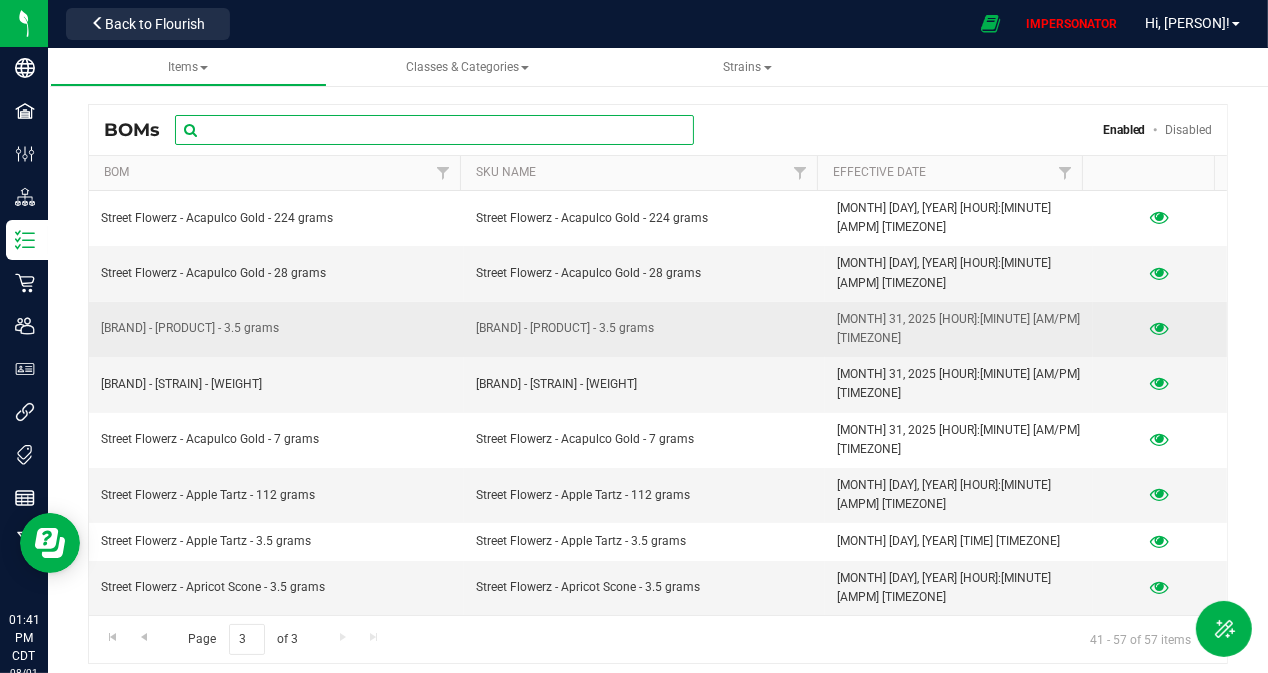 paste on "[BRAND] - [STRAIN] - [WEIGHT]" 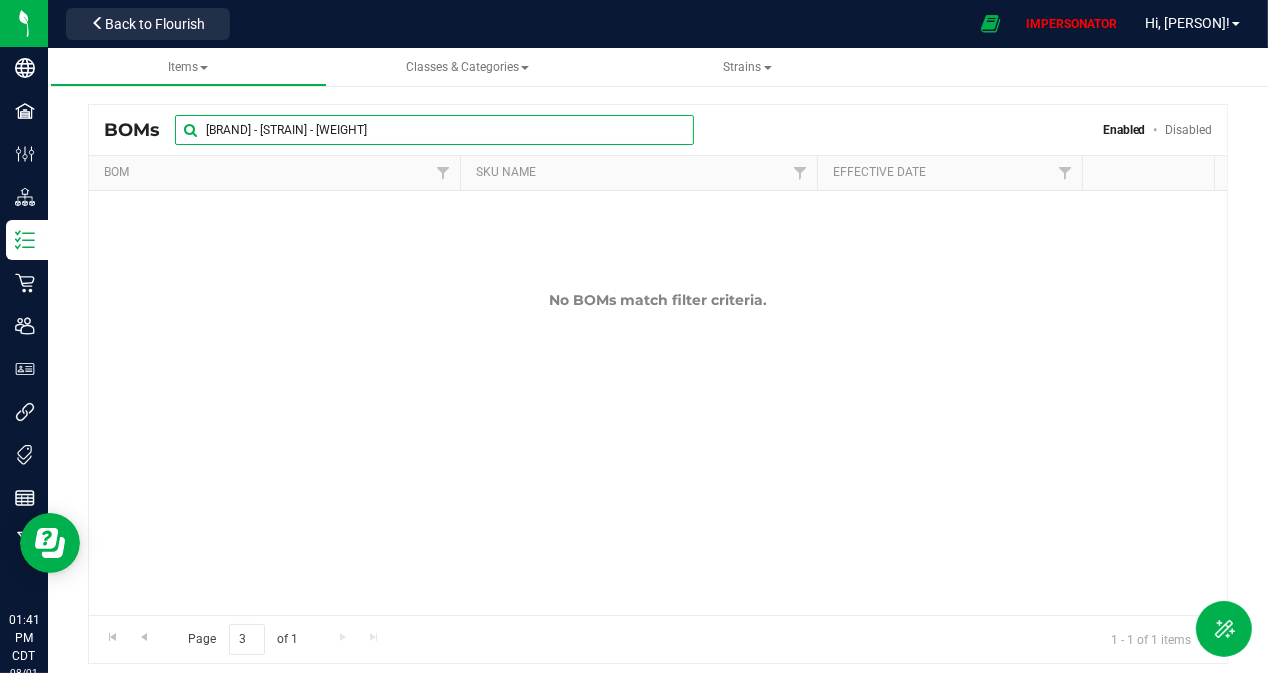 click on "[BRAND] - [STRAIN] - [WEIGHT]" at bounding box center [434, 130] 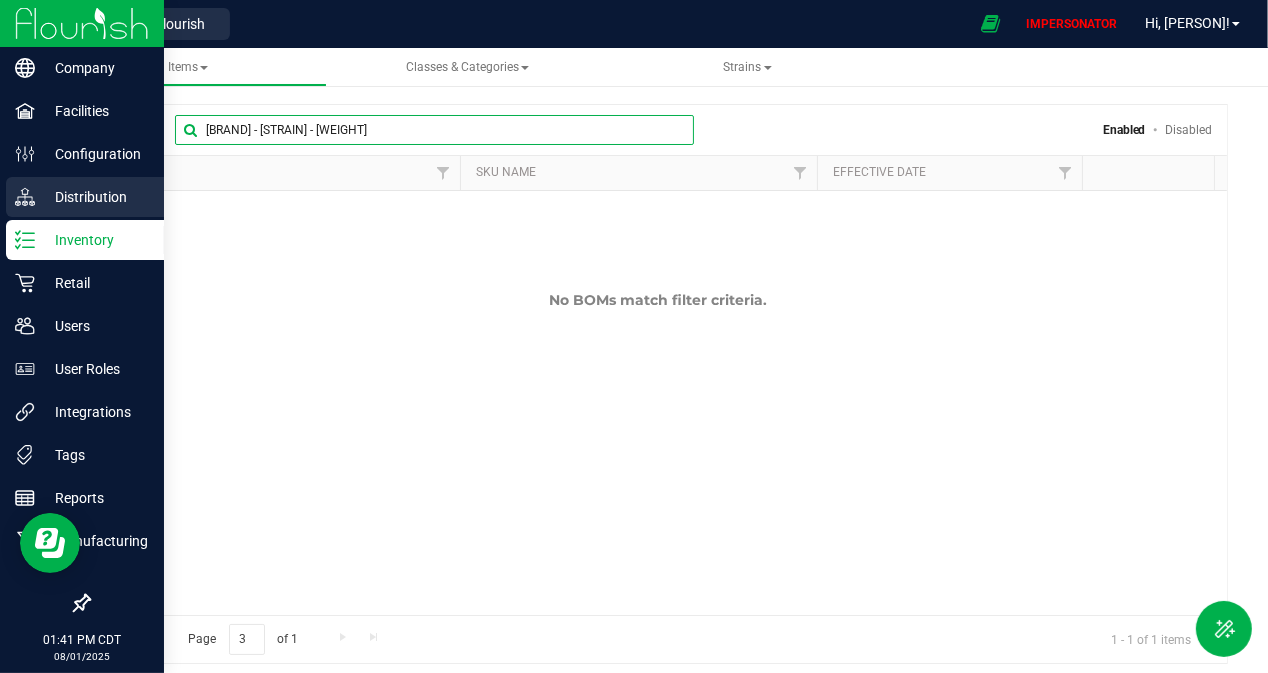 type on "[BRAND] - [STRAIN] - [WEIGHT]" 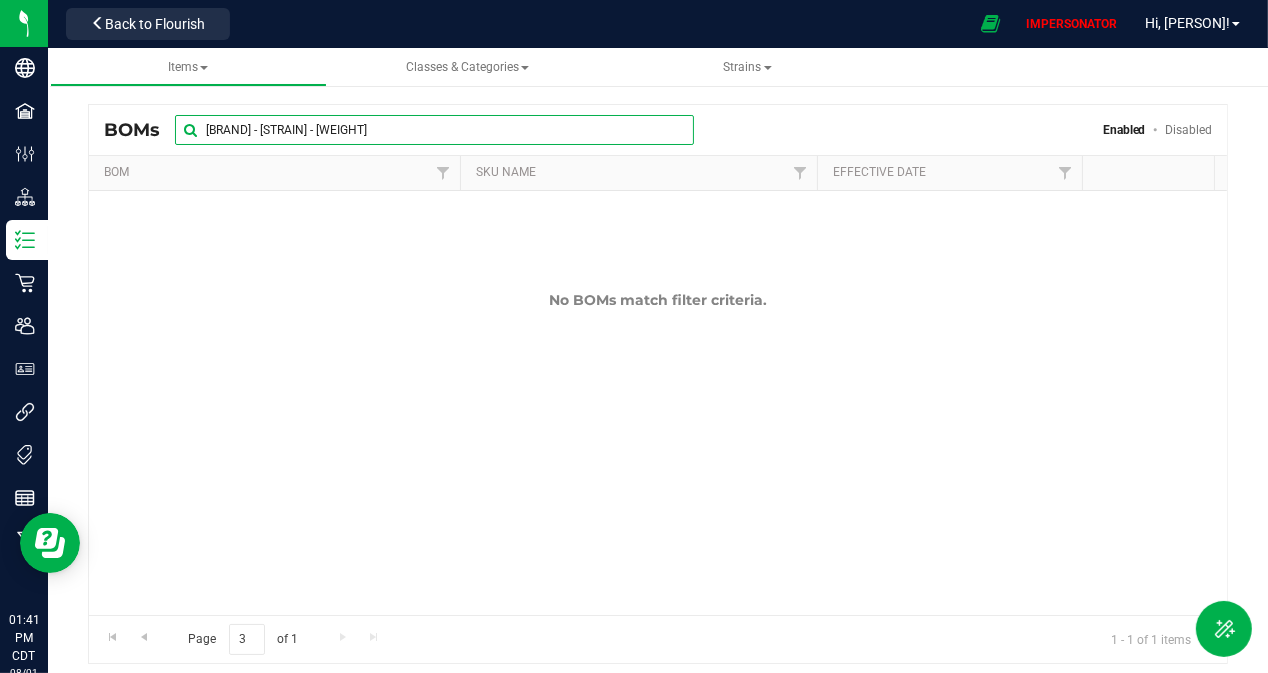click on "[BRAND] - [STRAIN] - [WEIGHT]" at bounding box center (434, 130) 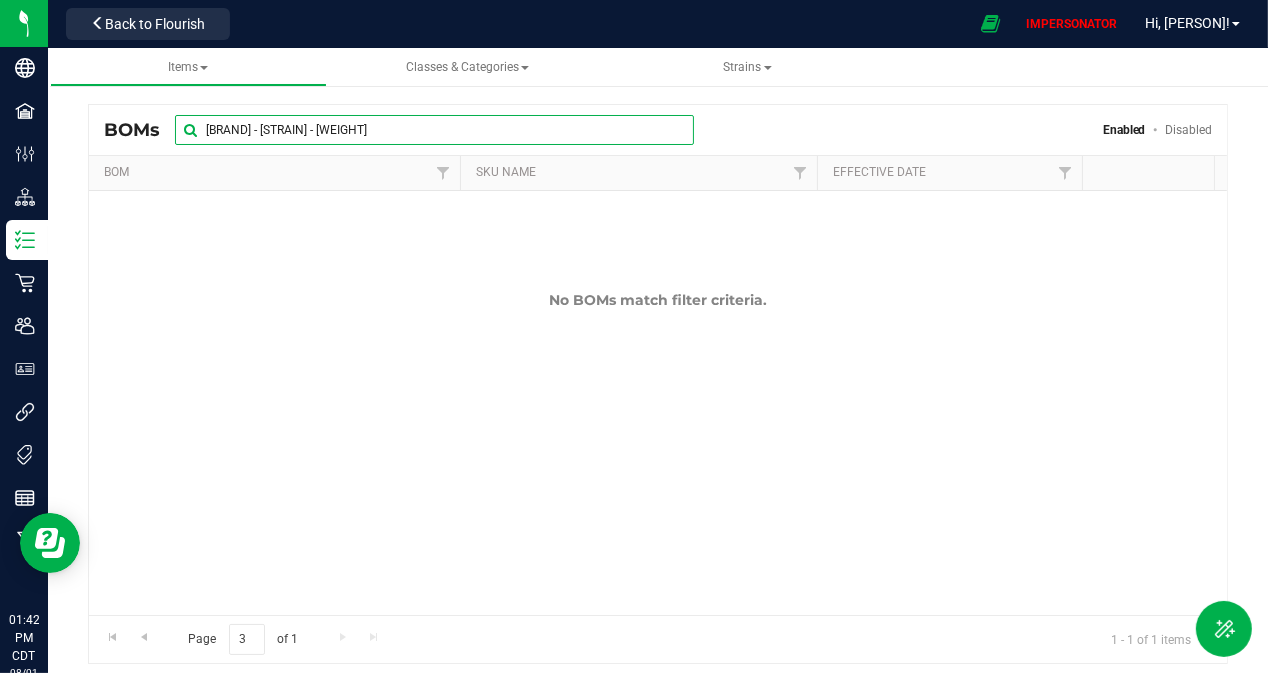 drag, startPoint x: 483, startPoint y: 124, endPoint x: 166, endPoint y: 122, distance: 317.00632 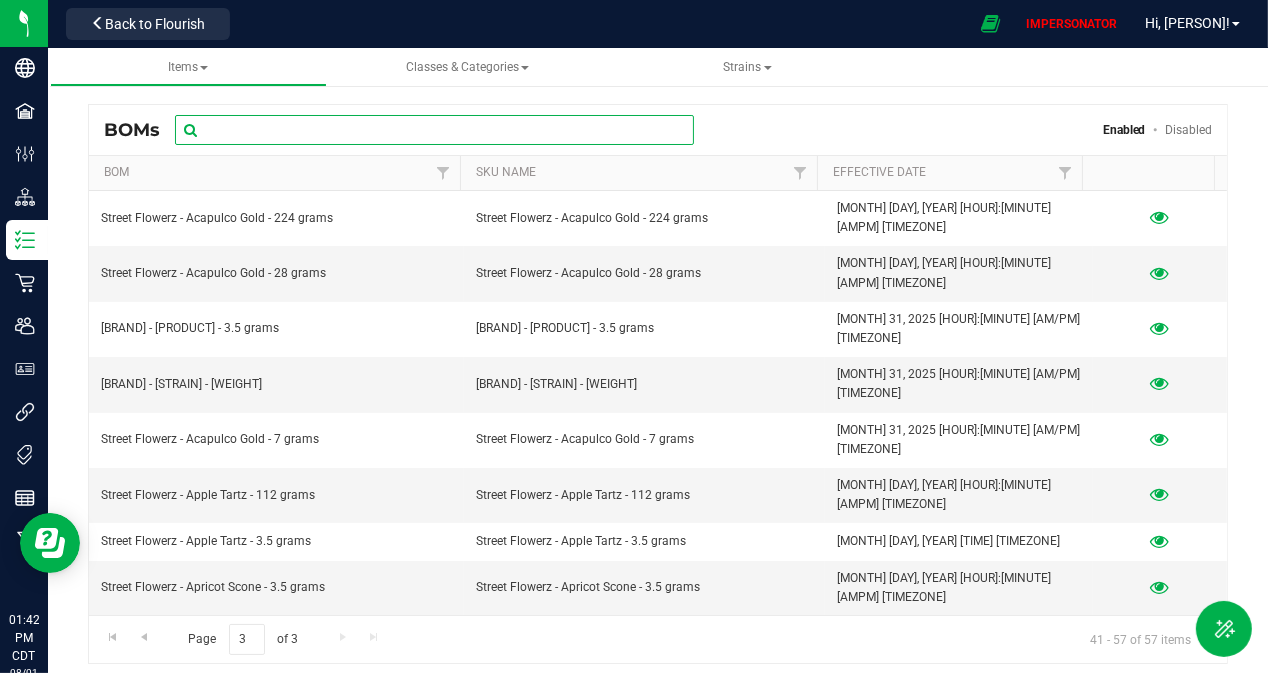 paste on "Street Flowerz - Blue Belts - 3.5 grams" 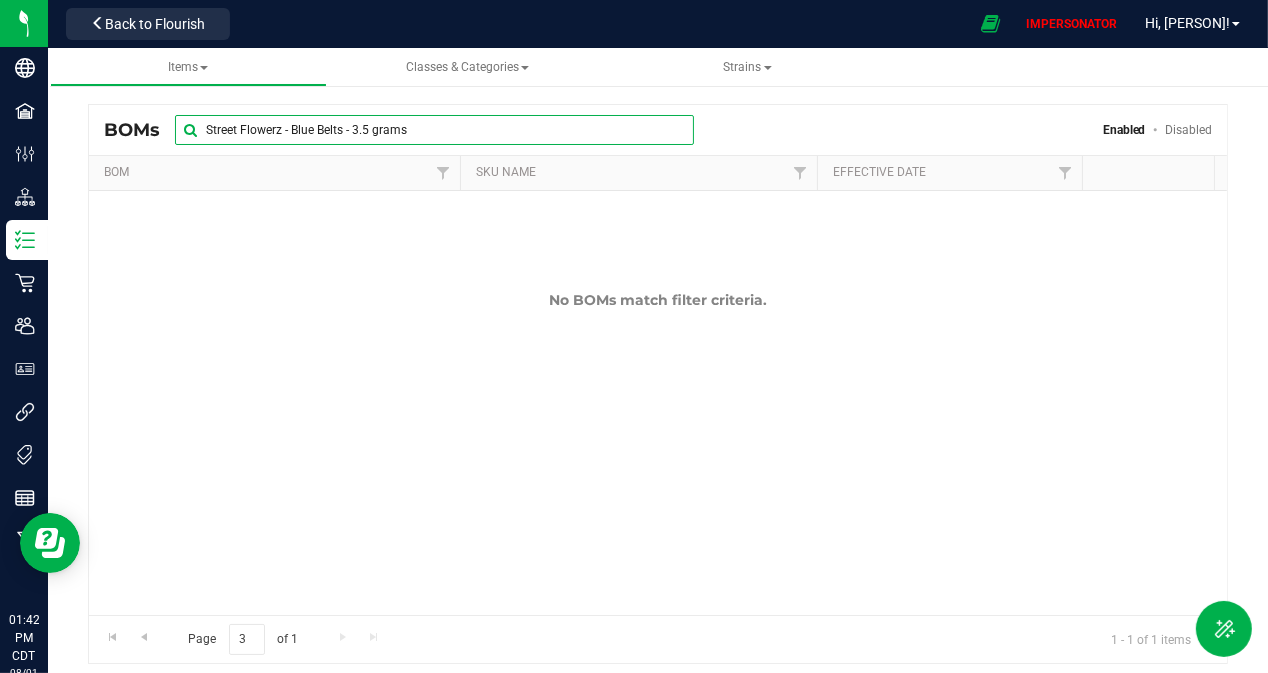 drag, startPoint x: 525, startPoint y: 131, endPoint x: 169, endPoint y: 97, distance: 357.6199 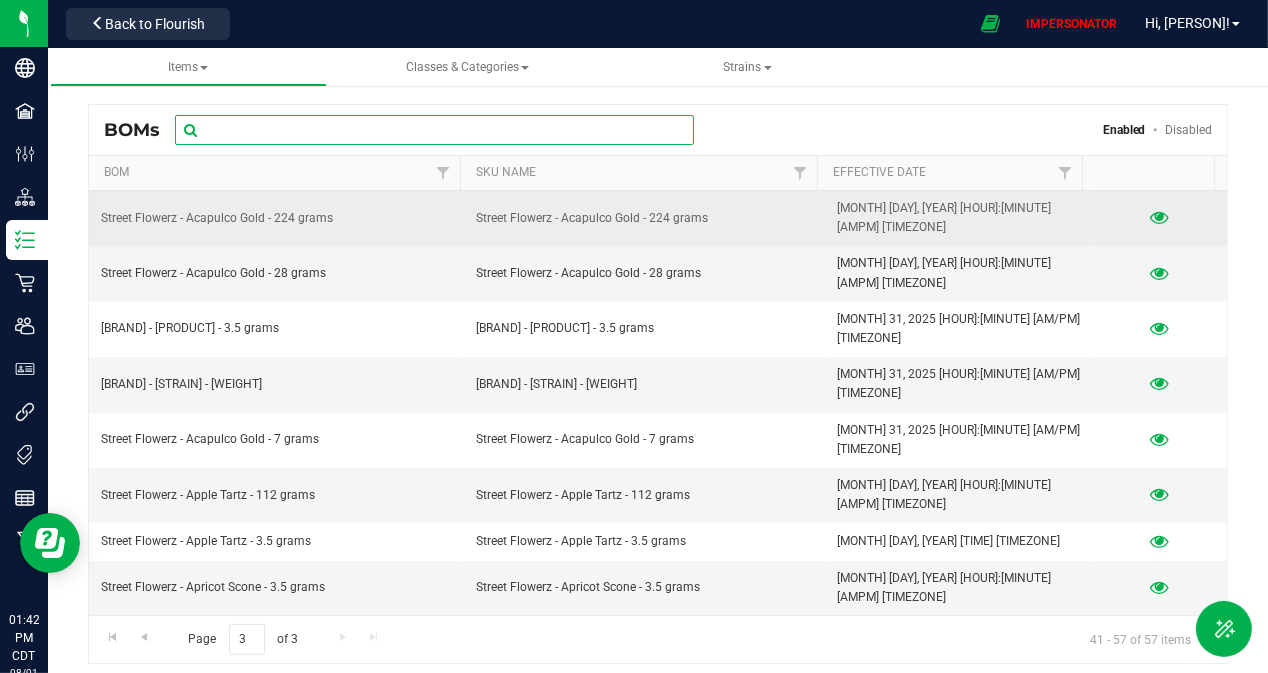 paste on "[BRAND] - [PRODUCT] - 3.5 grams" 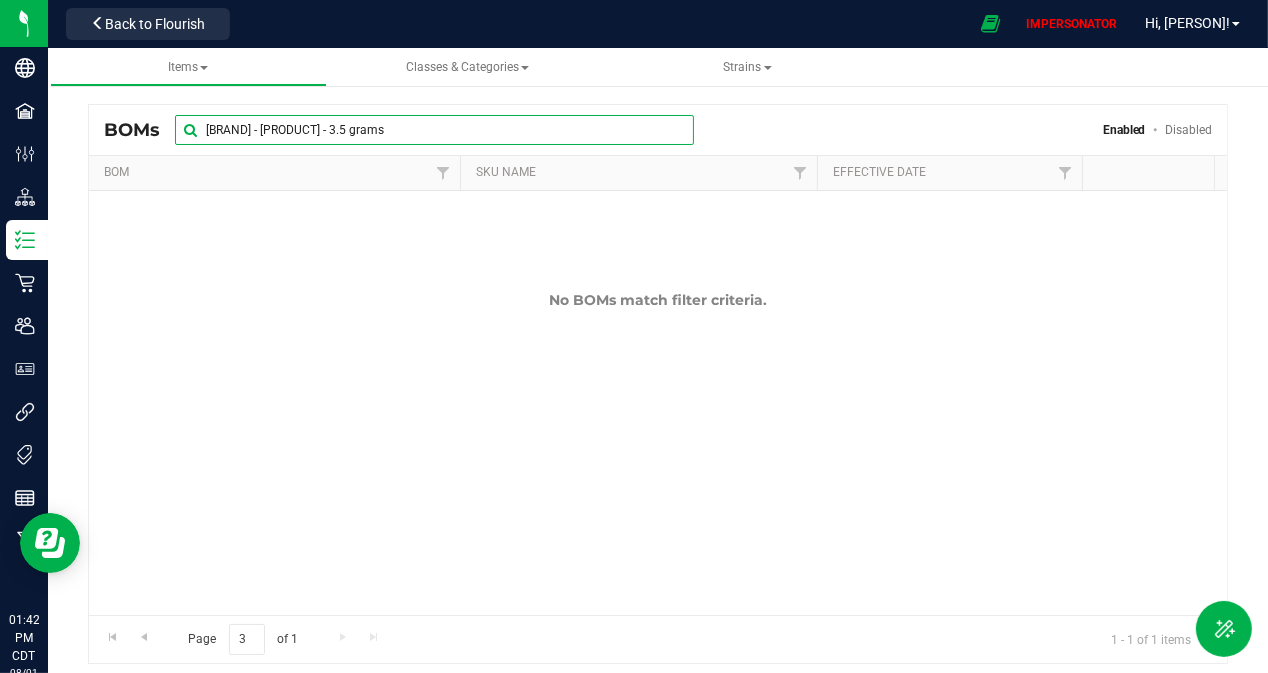 click on "[BRAND] - [PRODUCT] - 3.5 grams" at bounding box center [434, 130] 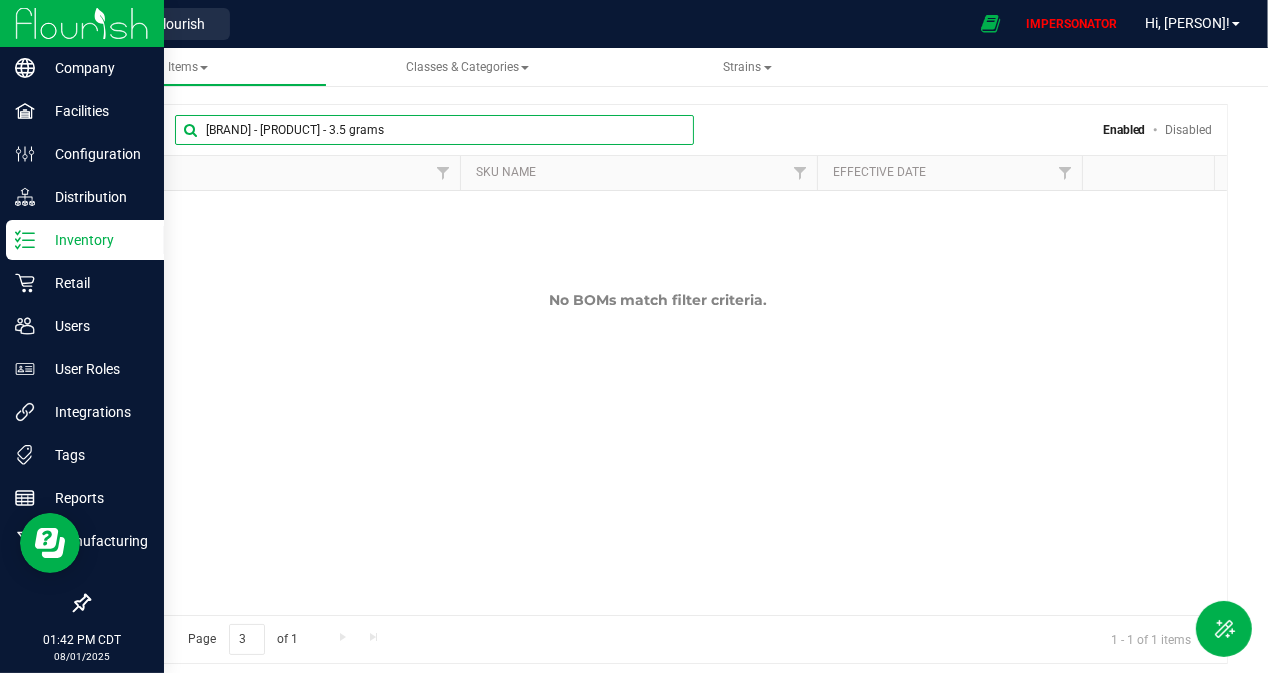 type on "[BRAND] - [PRODUCT] - 3.5 grams" 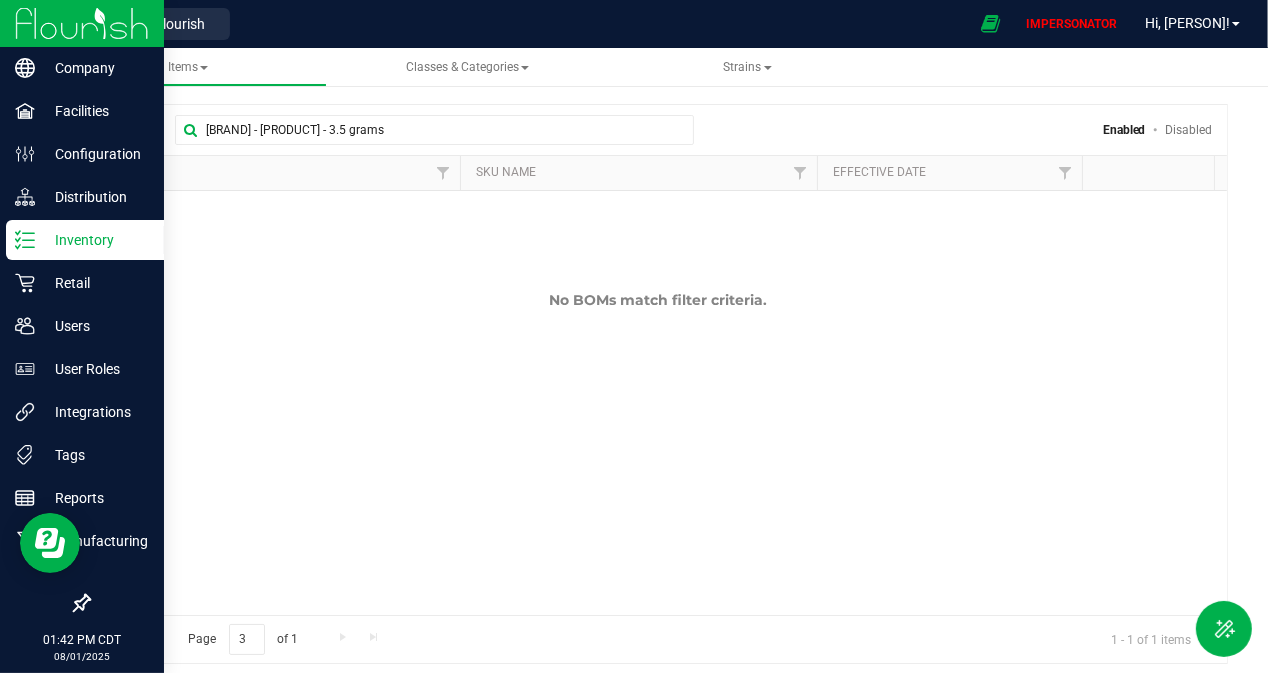 click on "Inventory" at bounding box center [95, 240] 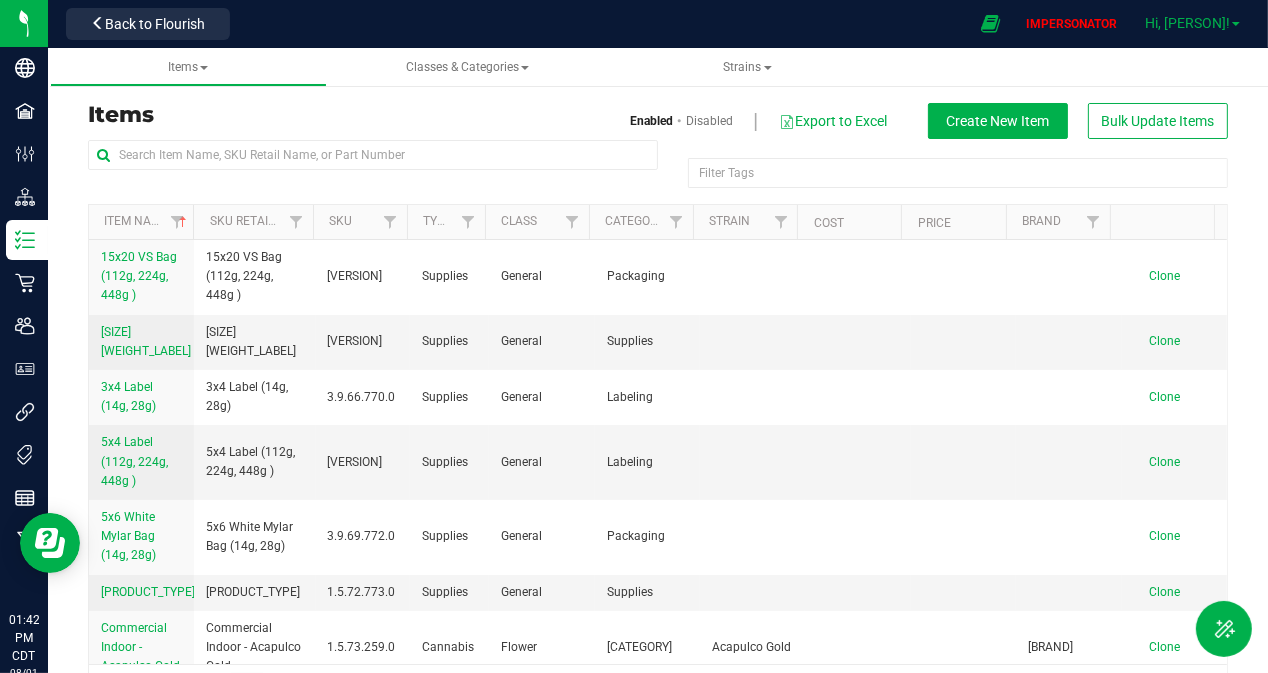 click on "Hi, [PERSON]!" at bounding box center (1192, 23) 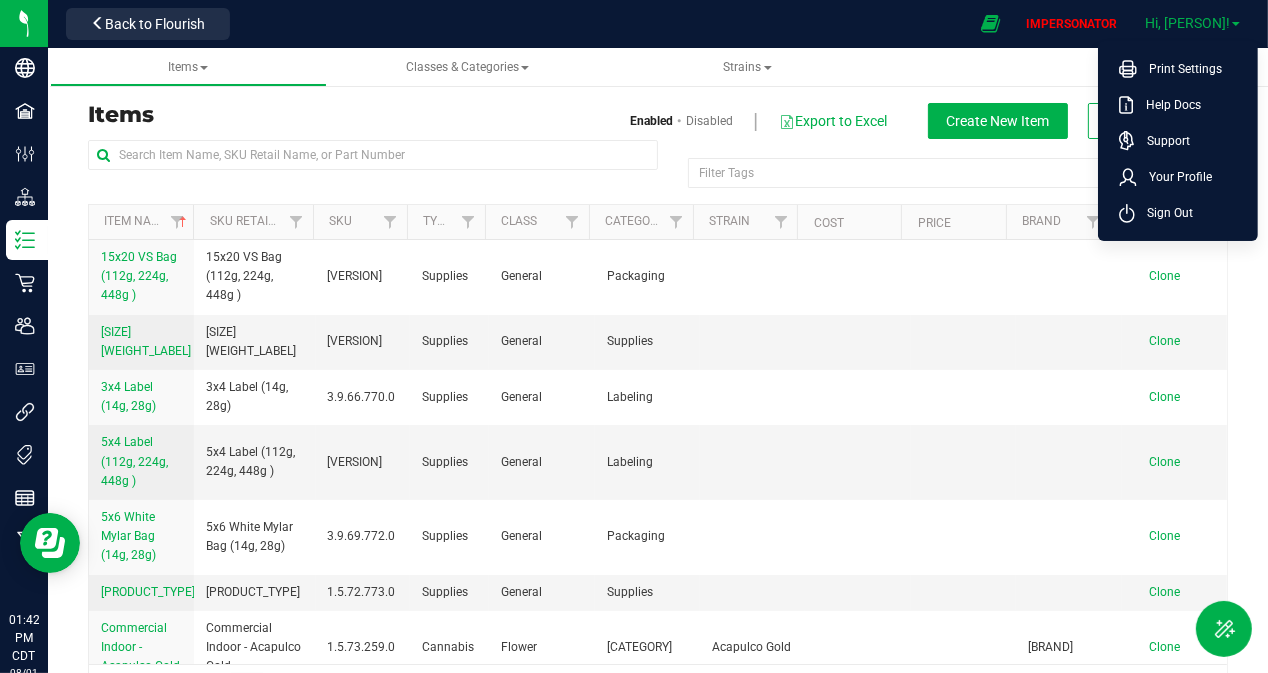 click on "Hi, [PERSON]!" at bounding box center (1192, 23) 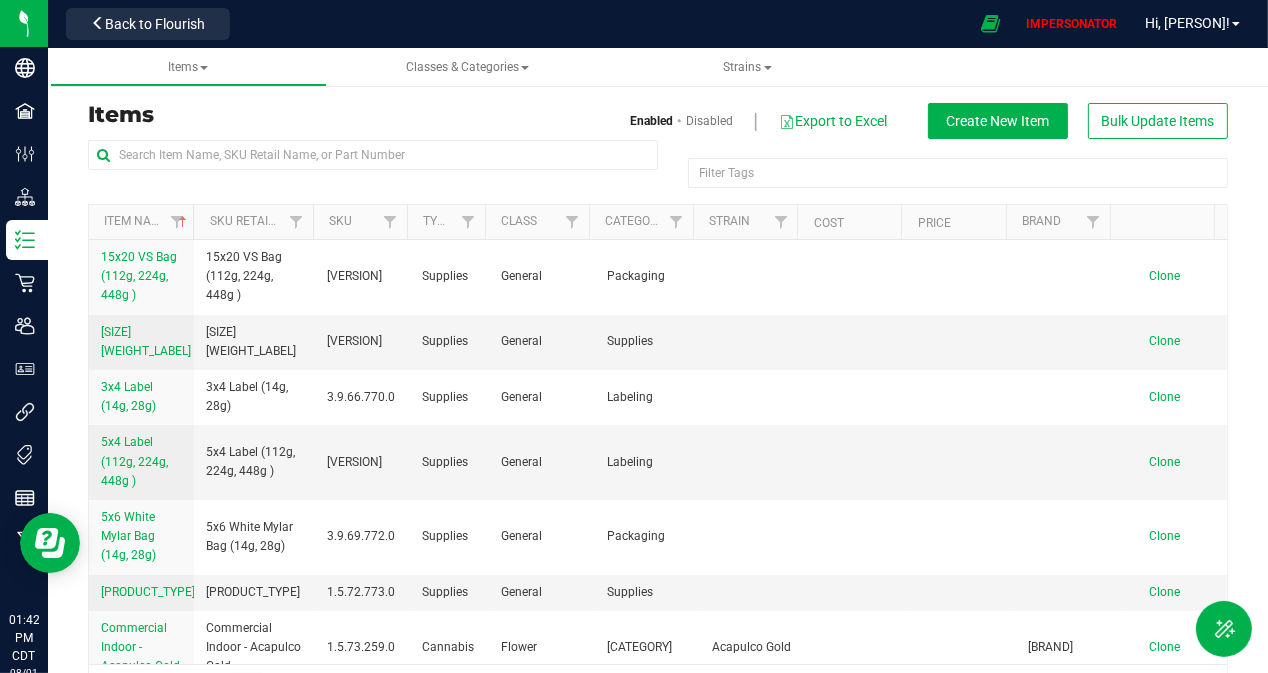 click on "Items   All items   All SKUs   Create new item   Inventory lock codes   Inventory adjustment codes   Inventory return reasons   Order cancellation reasons   Item pricing   All BOMs   Brands   Chart of Accounts   Item Ecommerce Names   Item Ecommerce Categories   Classes & Categories   Strains" at bounding box center (684, 67) 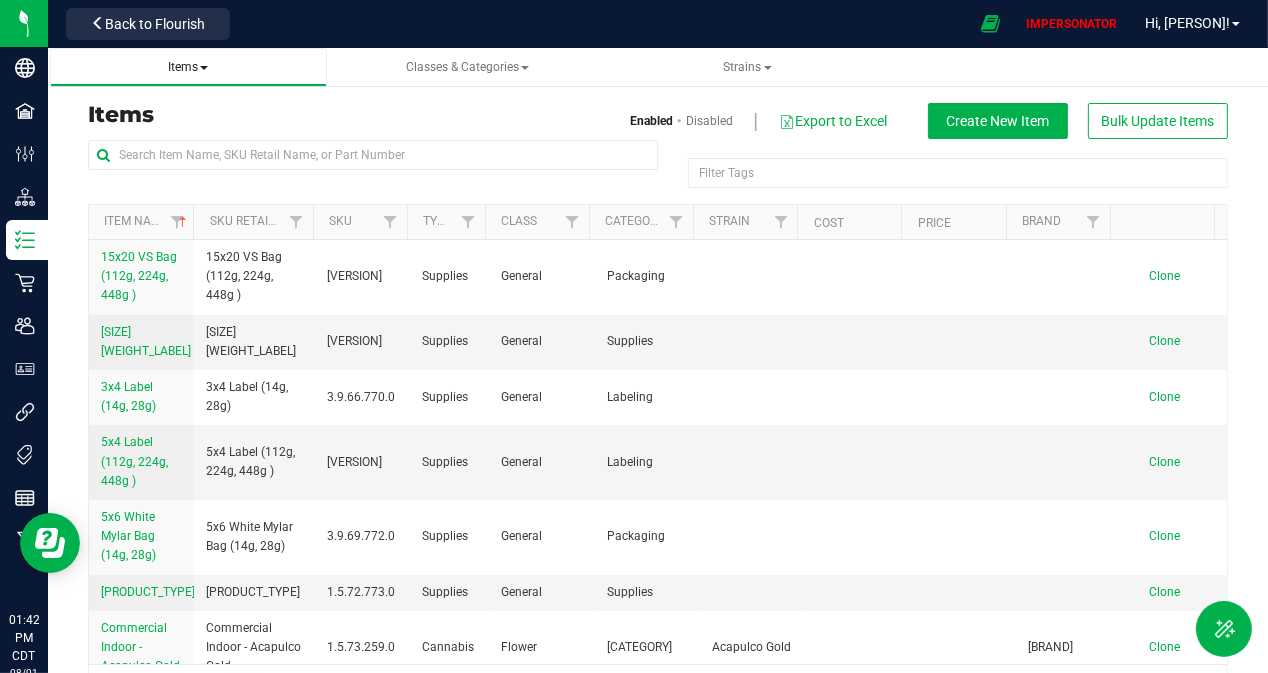 click on "Items   All items   All SKUs   Create new item   Inventory lock codes   Inventory adjustment codes   Inventory return reasons   Order cancellation reasons   Item pricing   All BOMs   Brands   Chart of Accounts   Item Ecommerce Names   Item Ecommerce Categories" at bounding box center [189, 67] 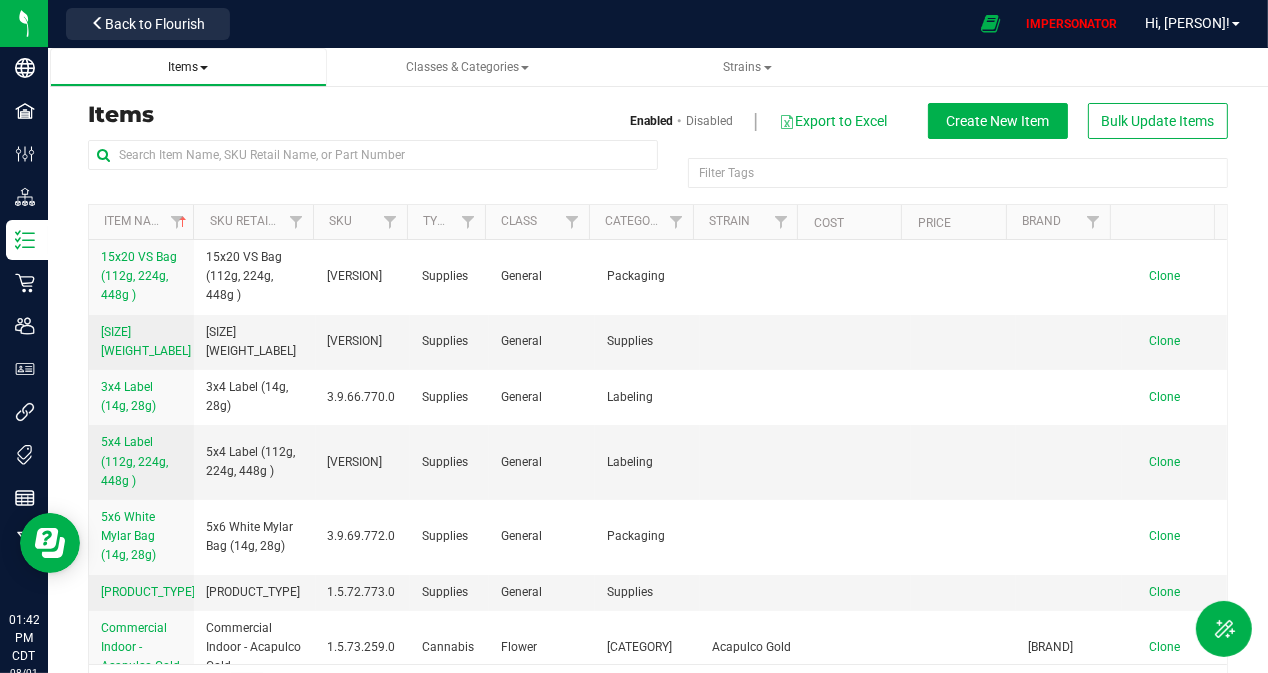 click on "Items" at bounding box center (188, 67) 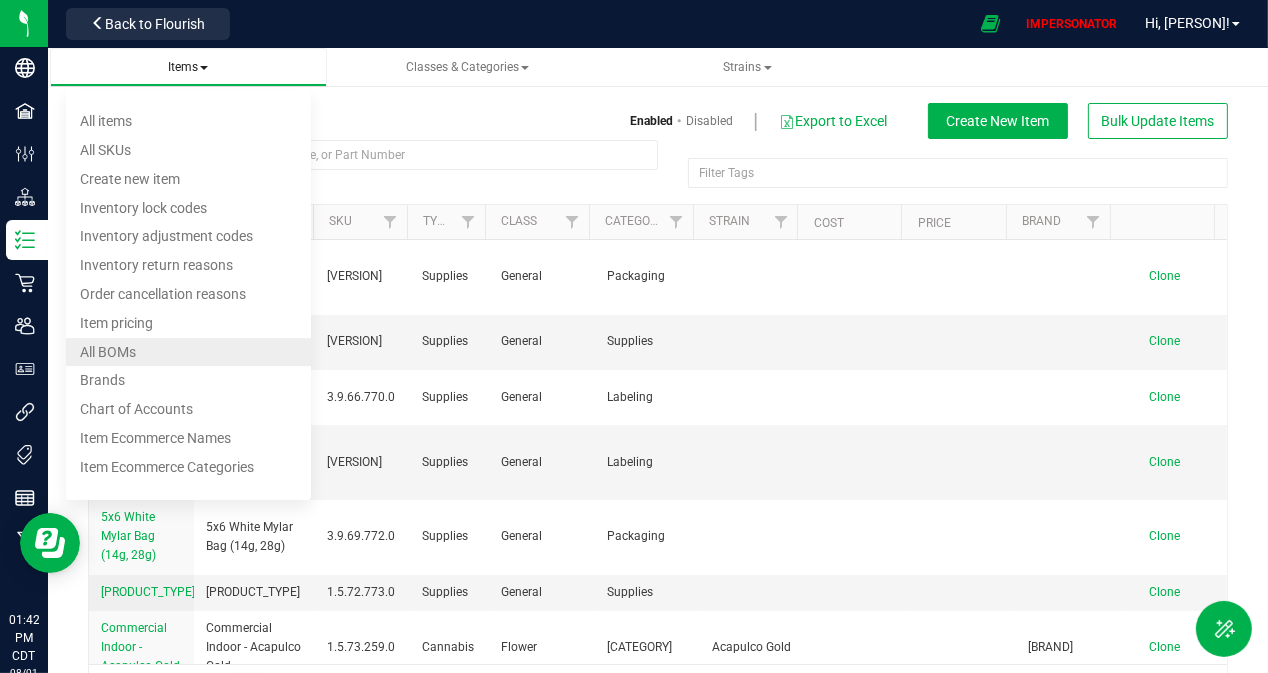 click on "All BOMs" at bounding box center (189, 352) 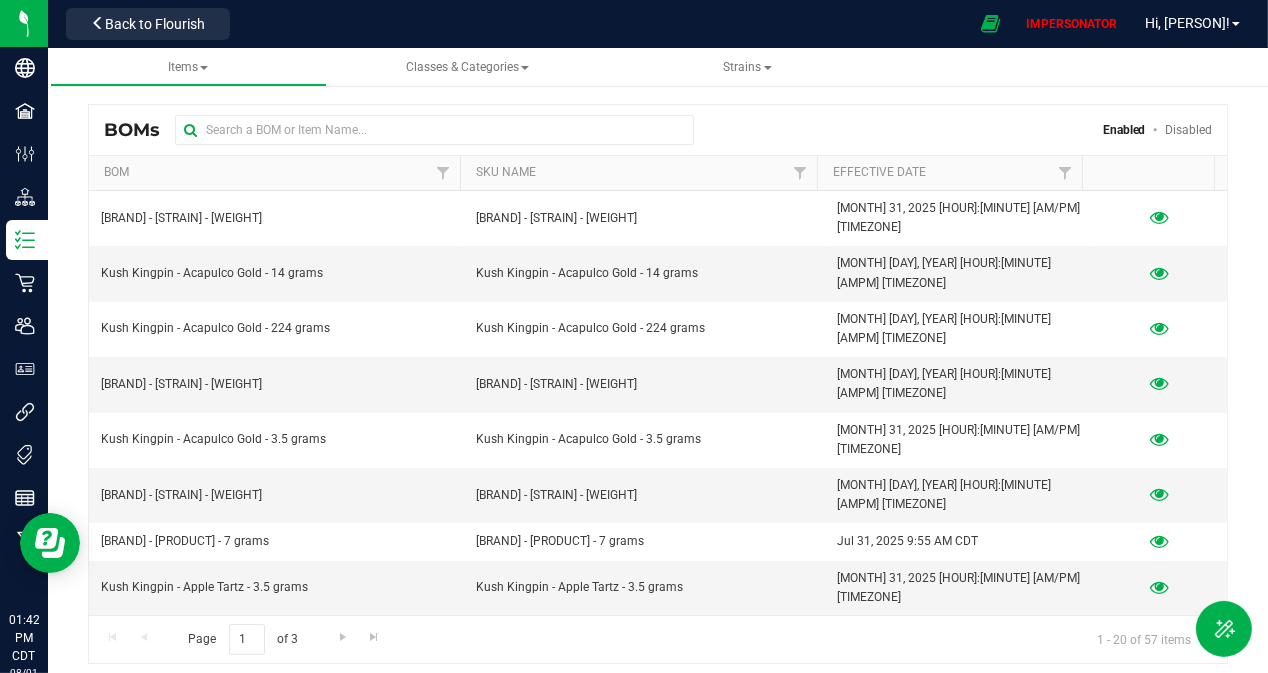 drag, startPoint x: 564, startPoint y: 530, endPoint x: 654, endPoint y: 528, distance: 90.02222 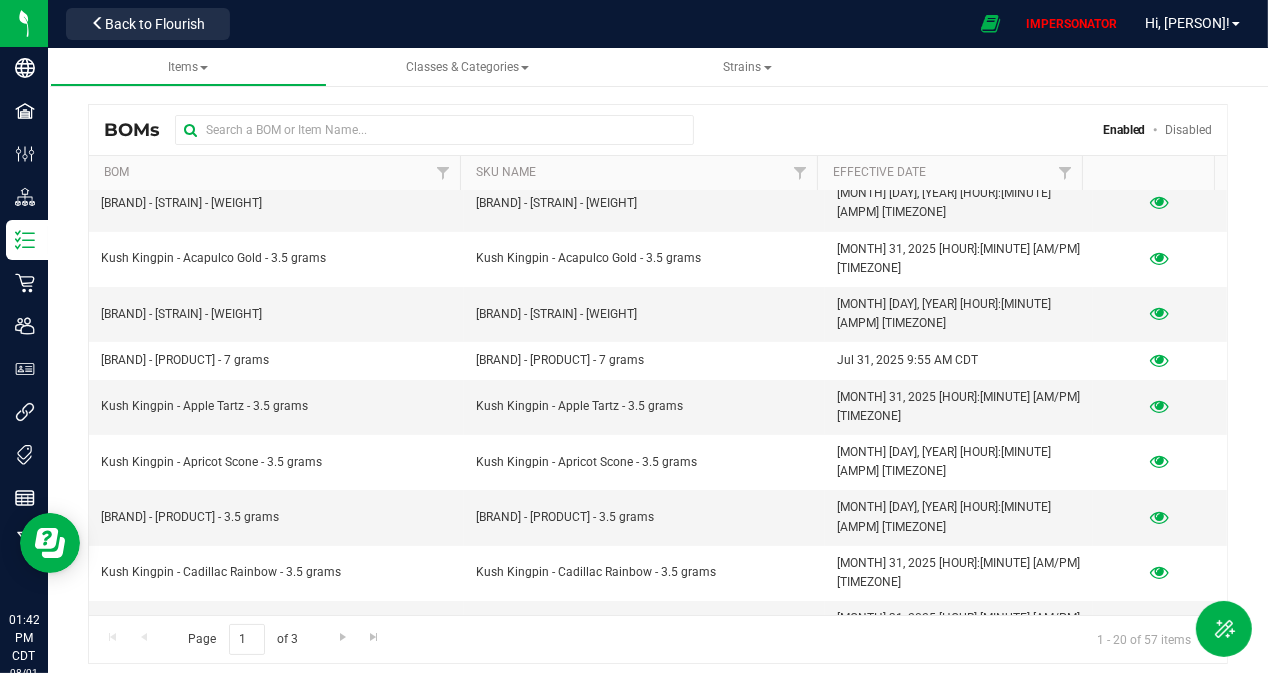 scroll, scrollTop: 305, scrollLeft: 0, axis: vertical 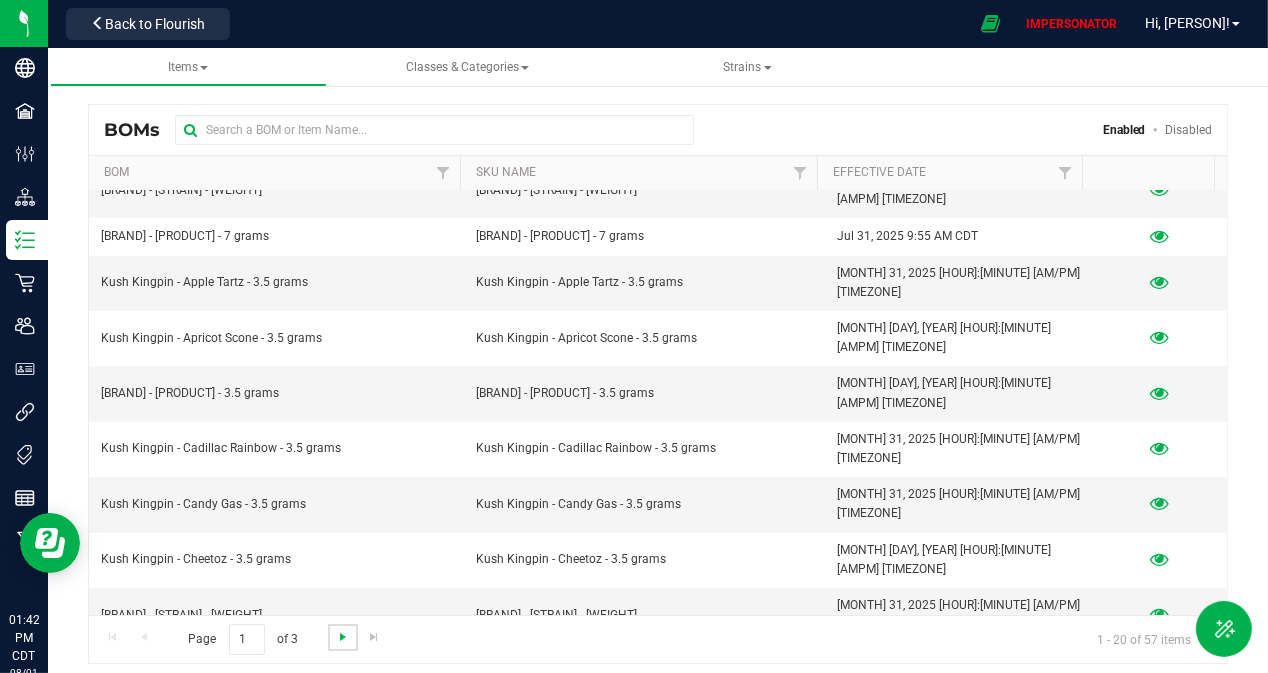 click at bounding box center [343, 637] 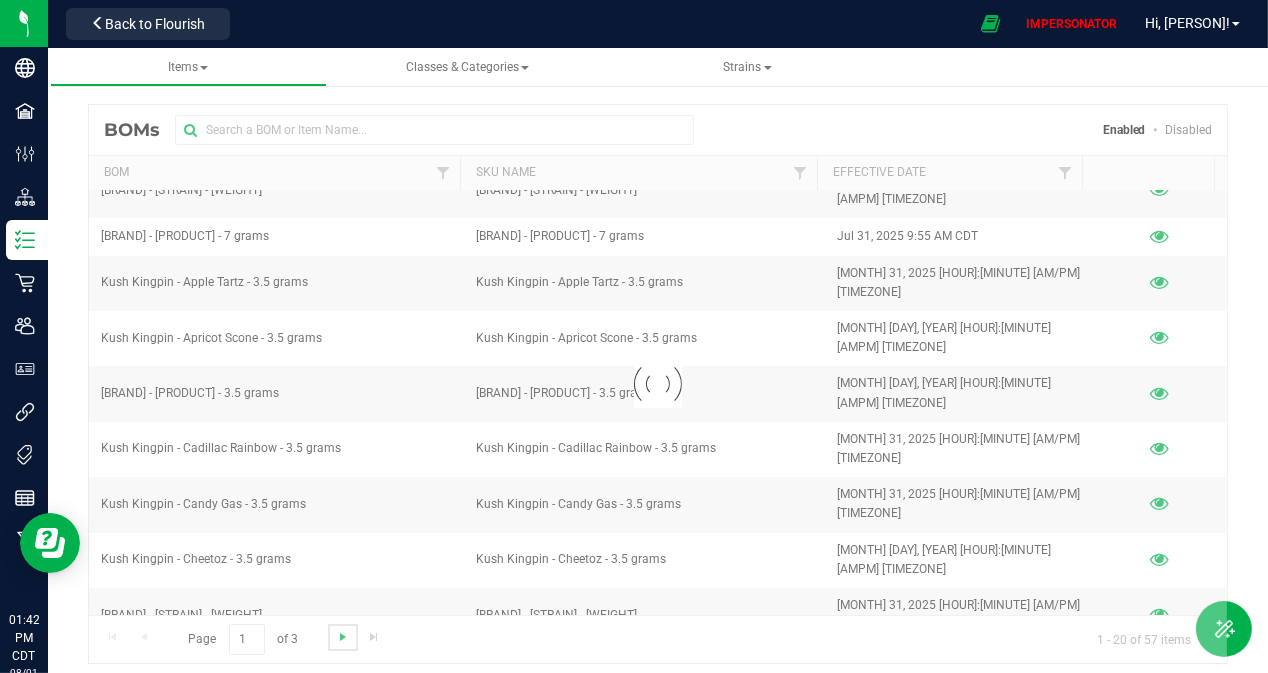 scroll, scrollTop: 0, scrollLeft: 0, axis: both 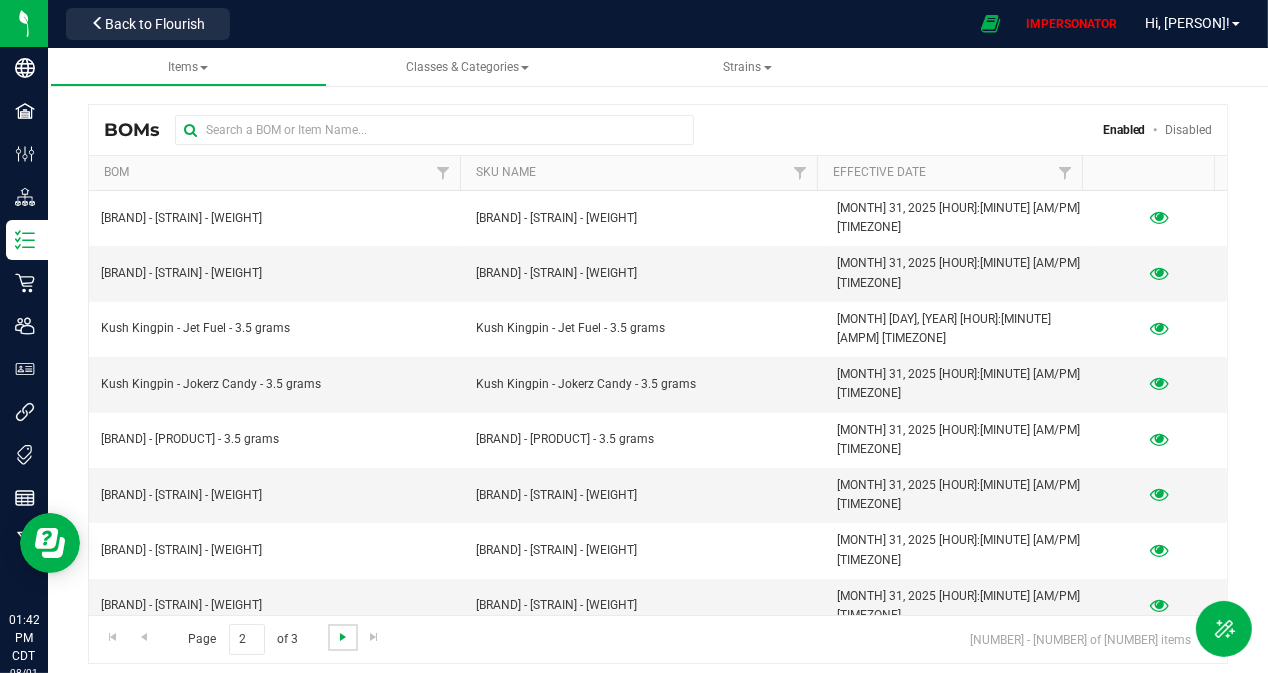 click at bounding box center [343, 637] 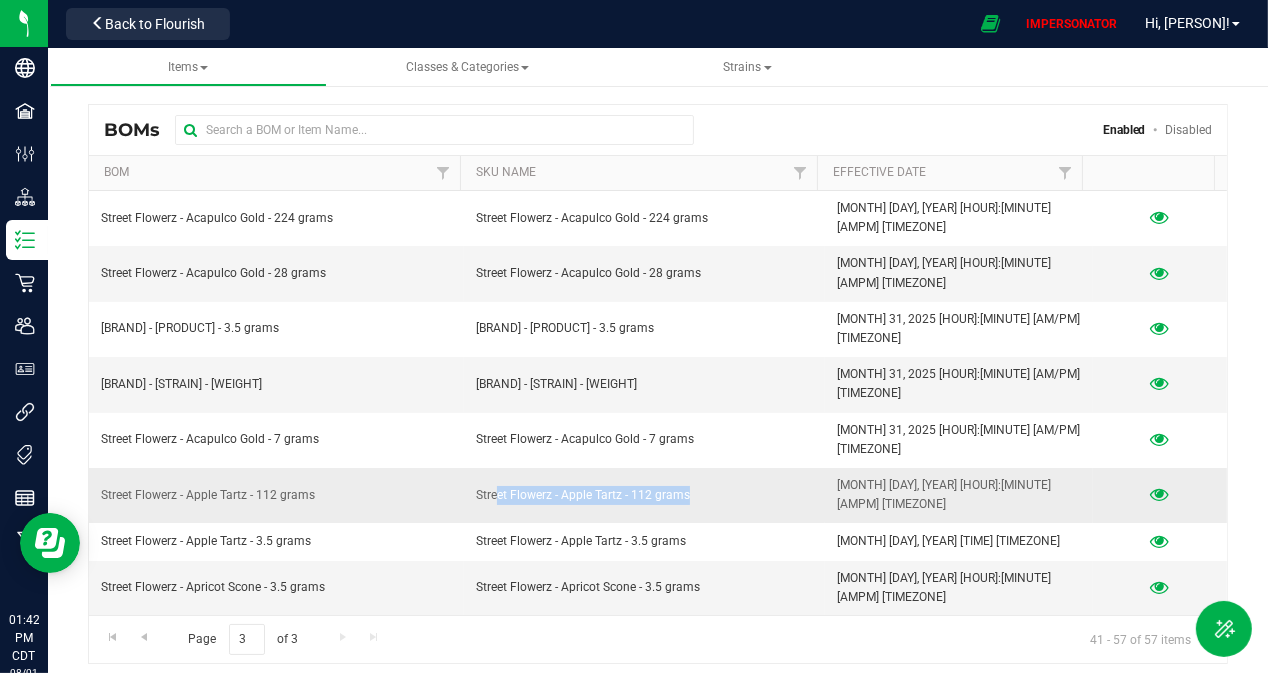 drag, startPoint x: 488, startPoint y: 393, endPoint x: 698, endPoint y: 398, distance: 210.05951 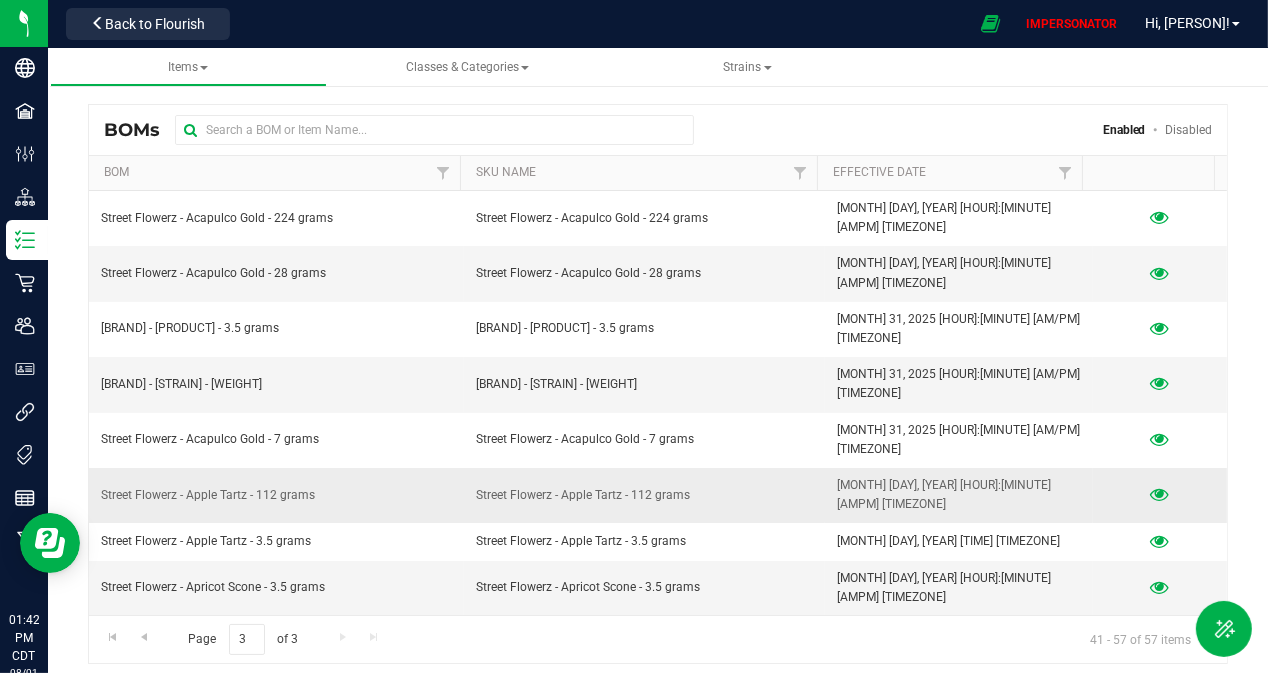 click on "Street Flowerz - Apple Tartz - 112 grams" at bounding box center [644, 495] 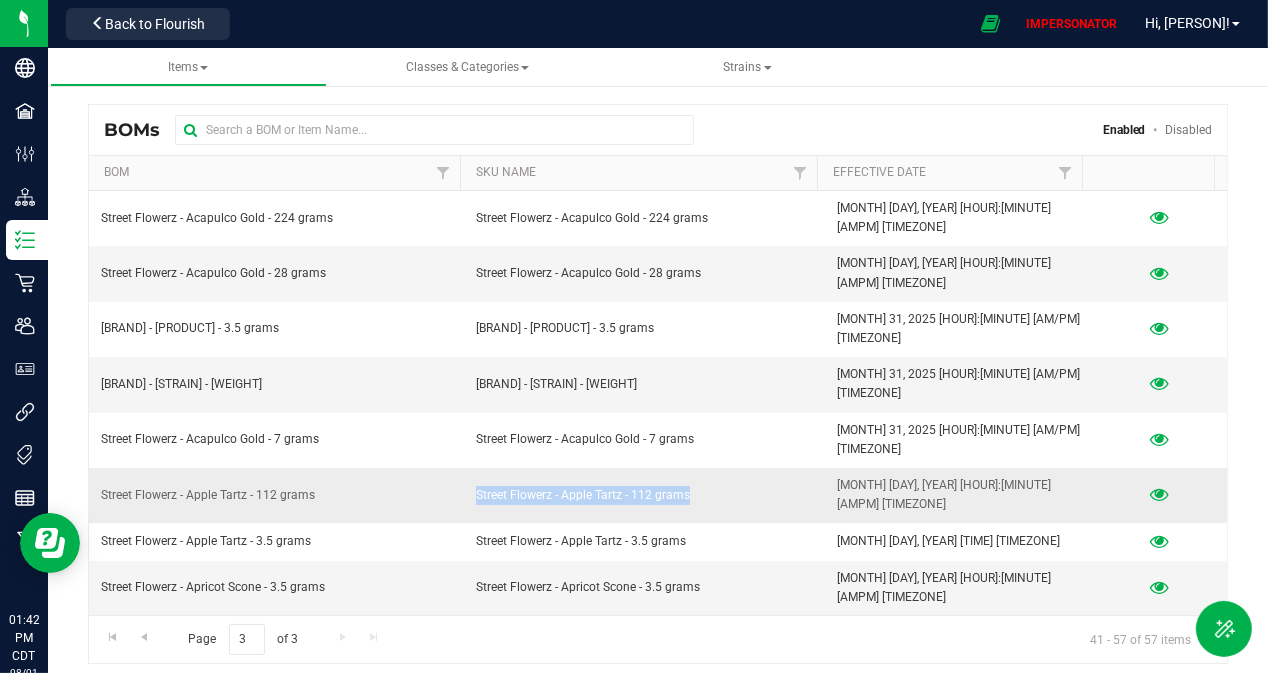 drag, startPoint x: 455, startPoint y: 381, endPoint x: 734, endPoint y: 382, distance: 279.0018 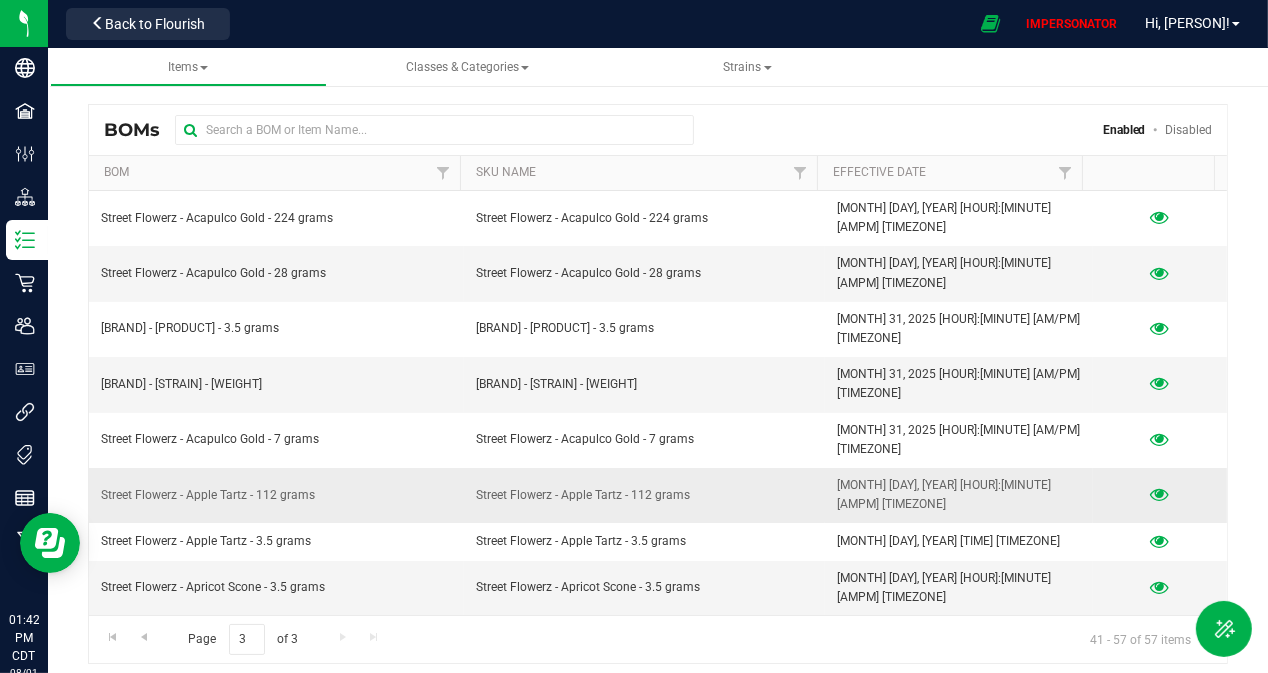 click on "Street Flowerz - Apple Tartz - 112 grams" at bounding box center [644, 495] 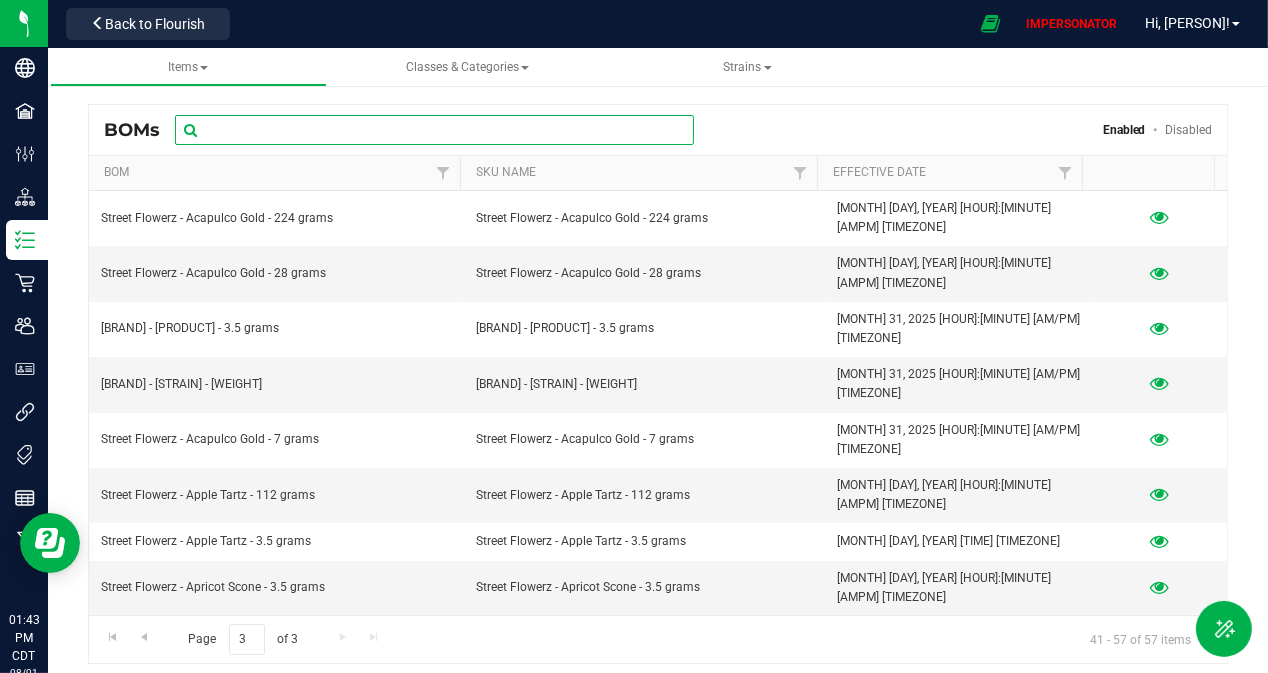 click at bounding box center [434, 130] 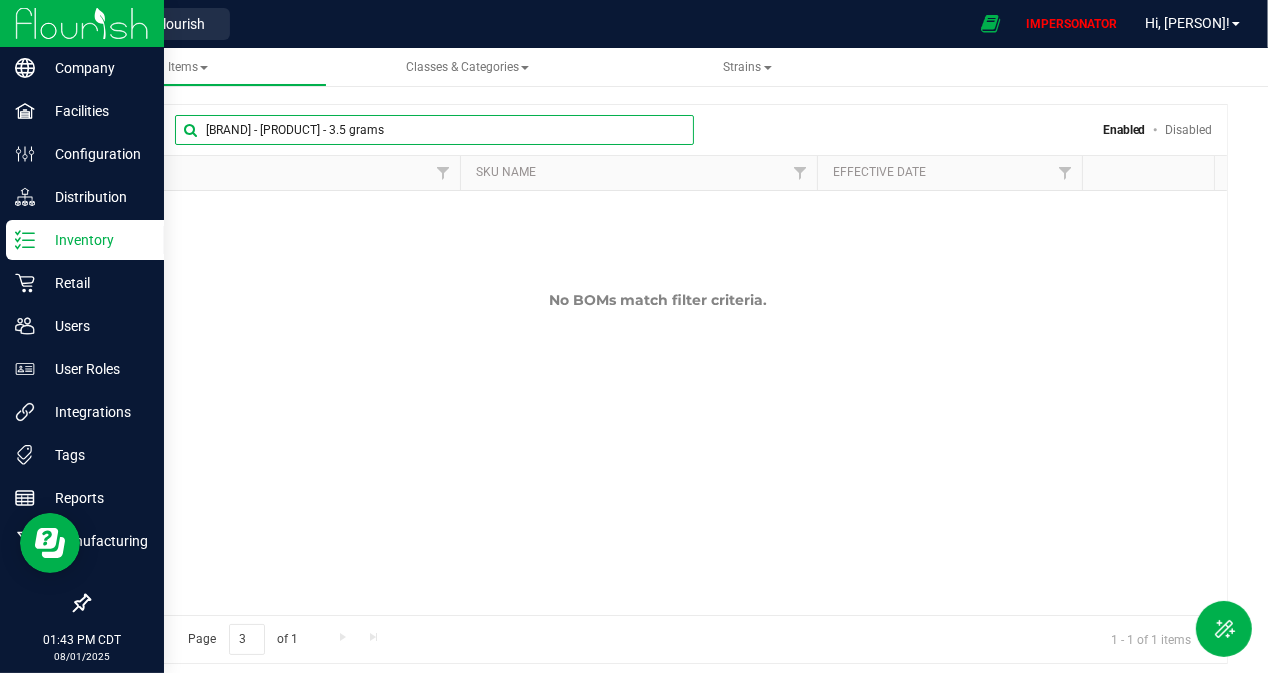 type on "[BRAND] - [PRODUCT] - 3.5 grams" 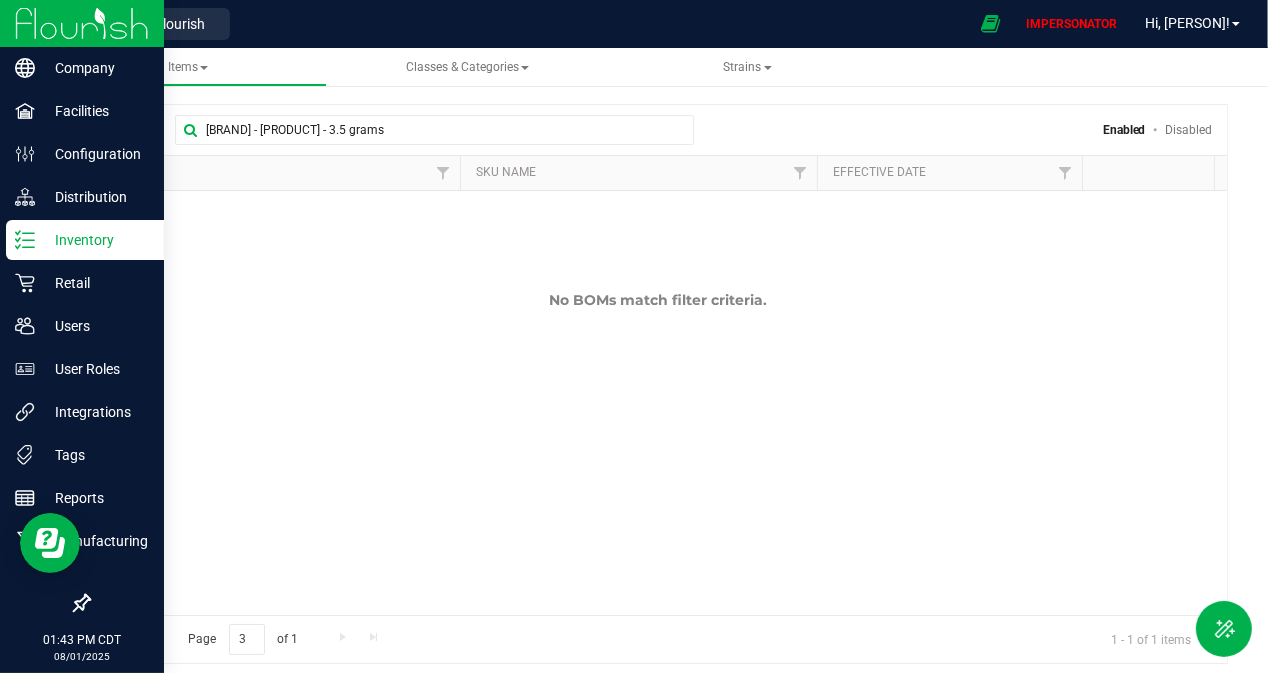 click 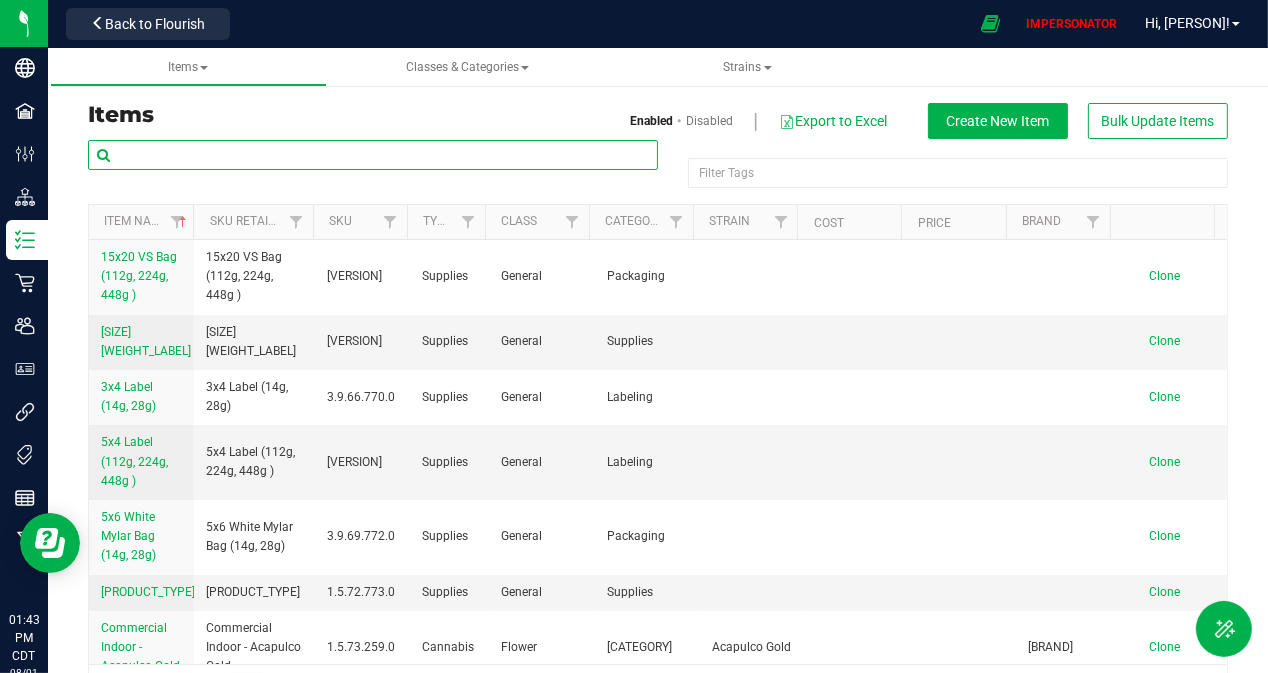 click at bounding box center [373, 155] 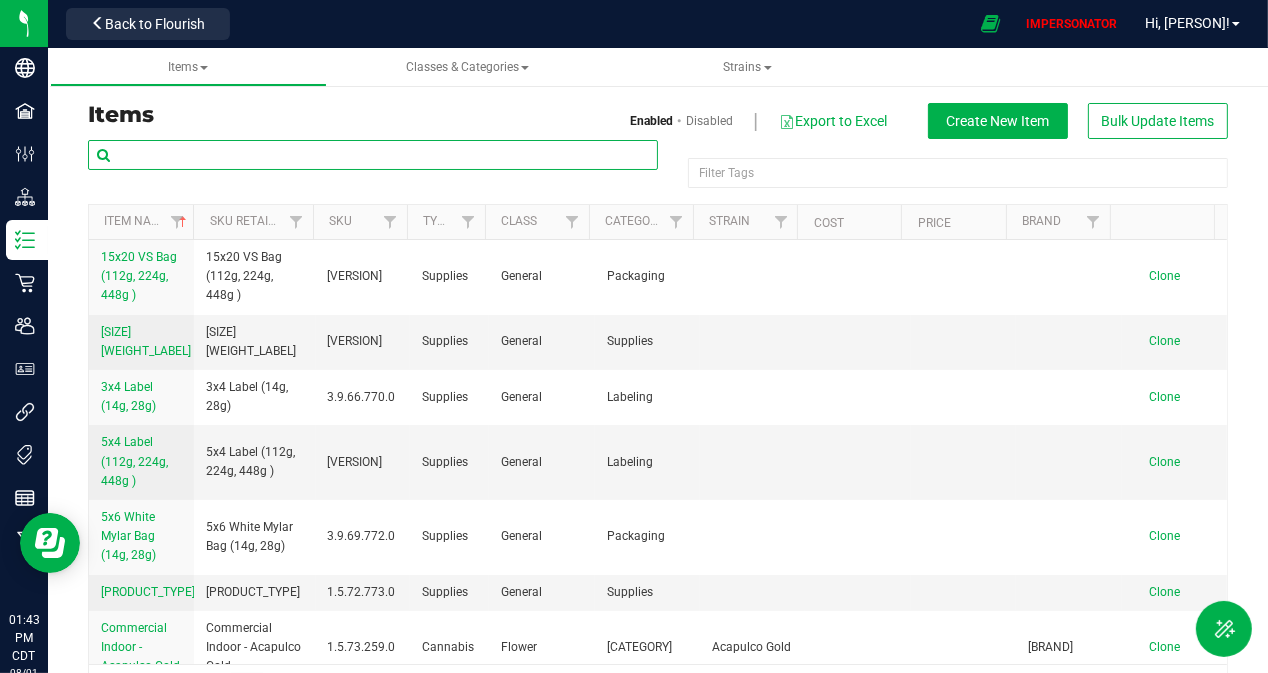 paste on "[BRAND] - [PRODUCT] - 3.5 grams" 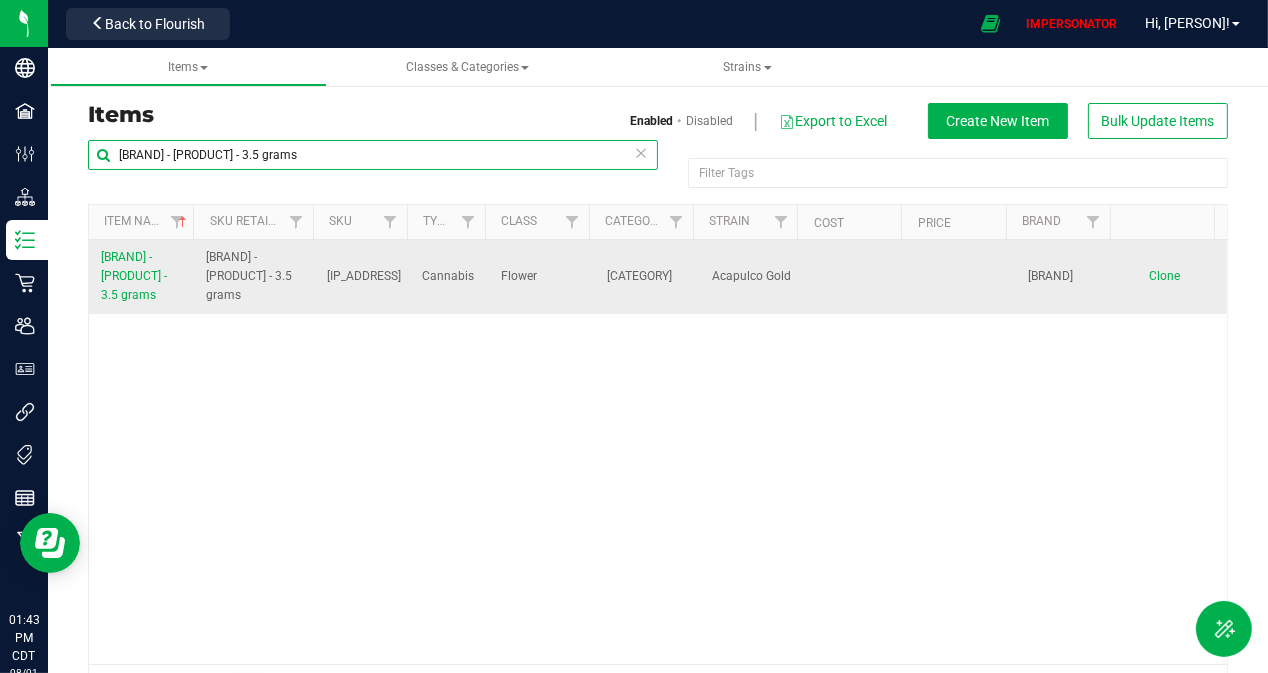 type on "[BRAND] - [PRODUCT] - 3.5 grams" 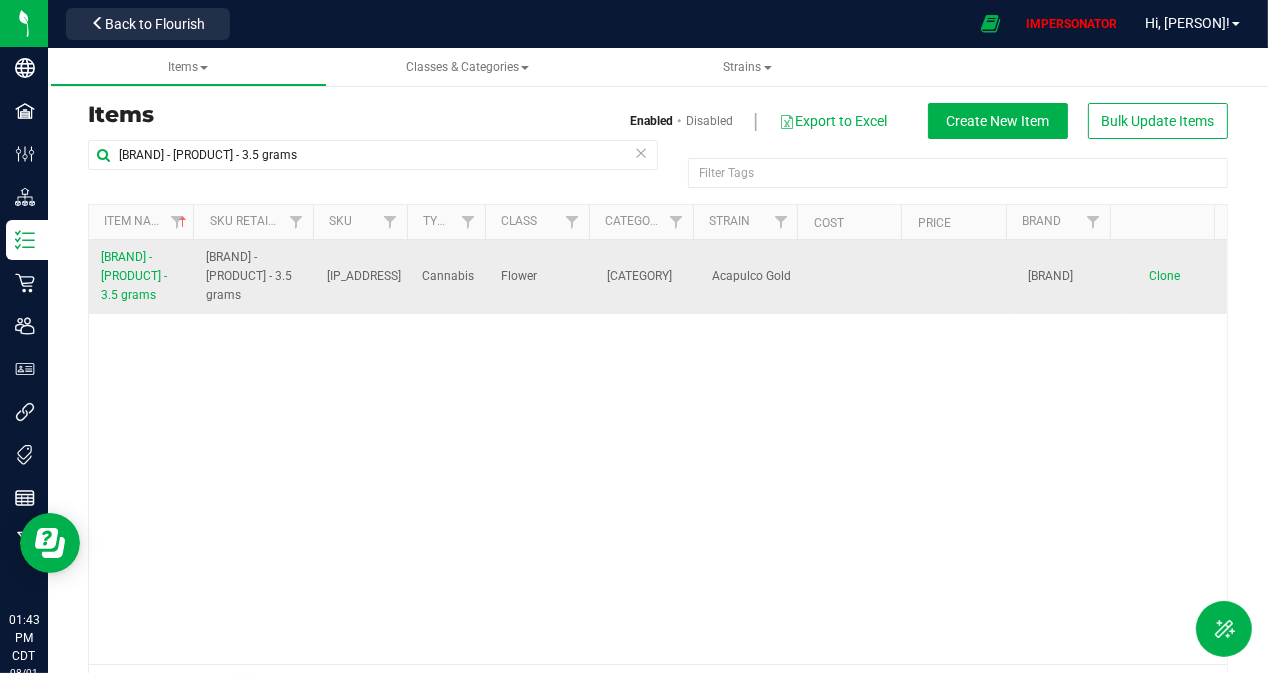 click on "[BRAND] - [PRODUCT] - 3.5 grams" at bounding box center [141, 277] 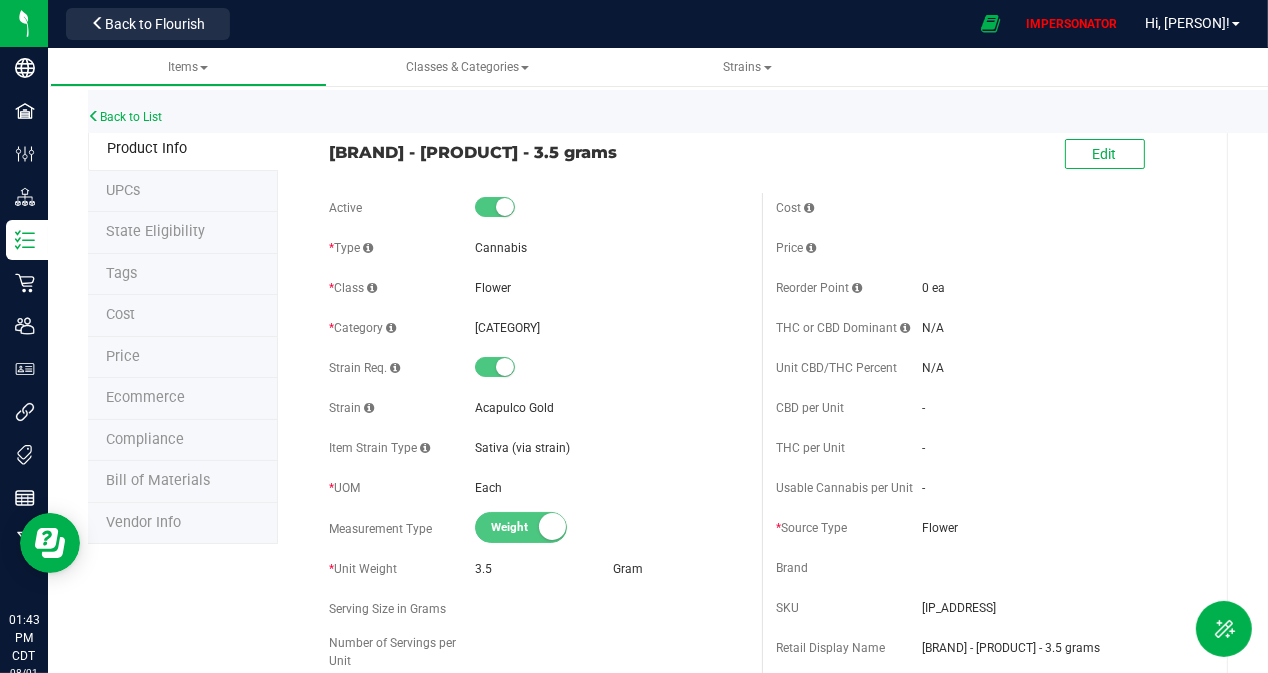 click on "Bill of Materials" at bounding box center (158, 480) 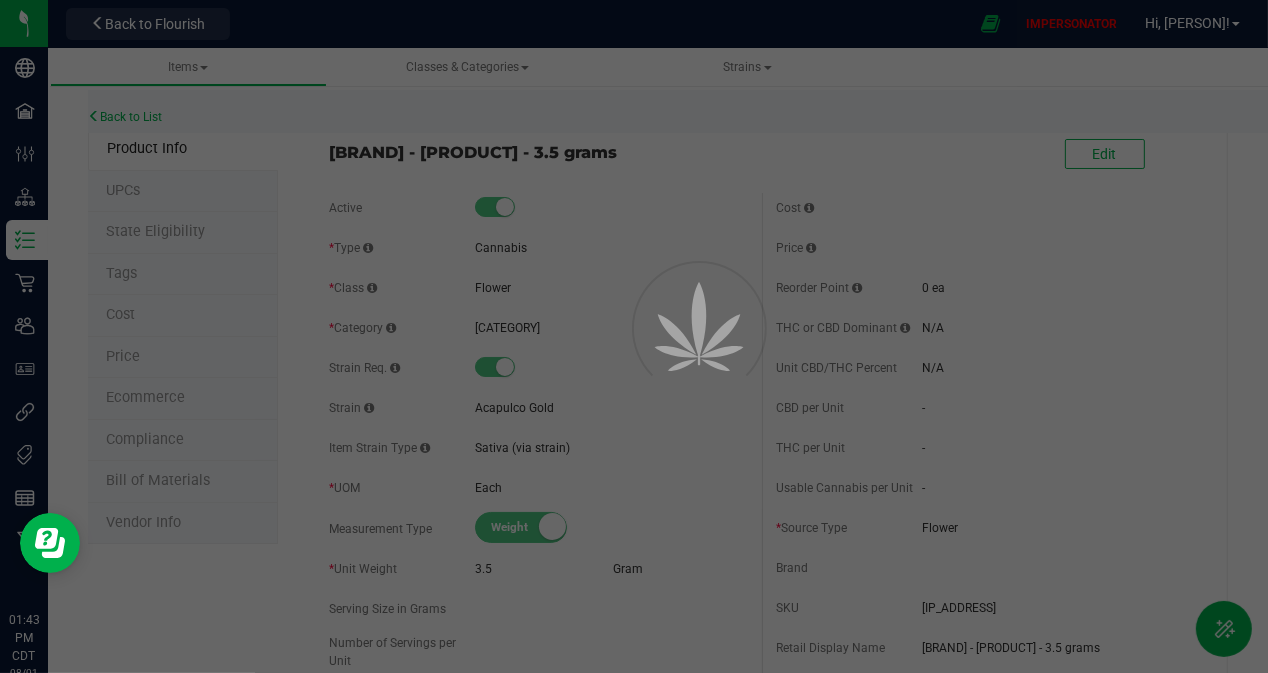 select on "34" 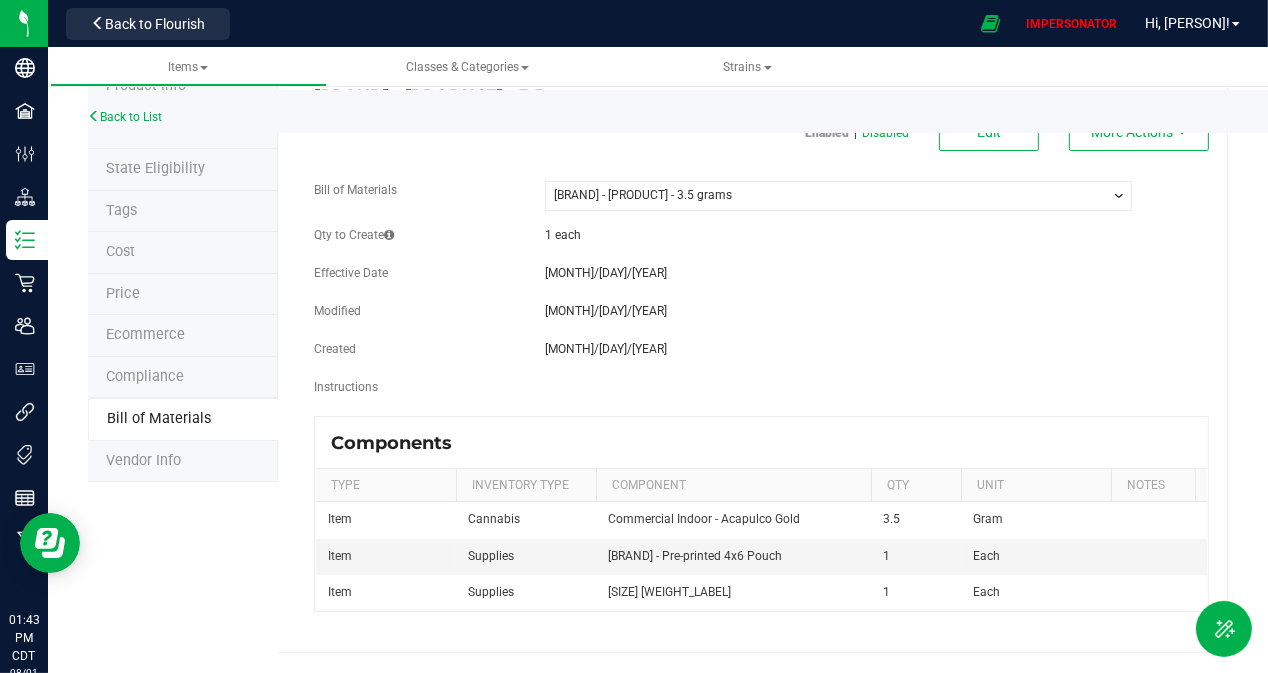 scroll, scrollTop: 0, scrollLeft: 0, axis: both 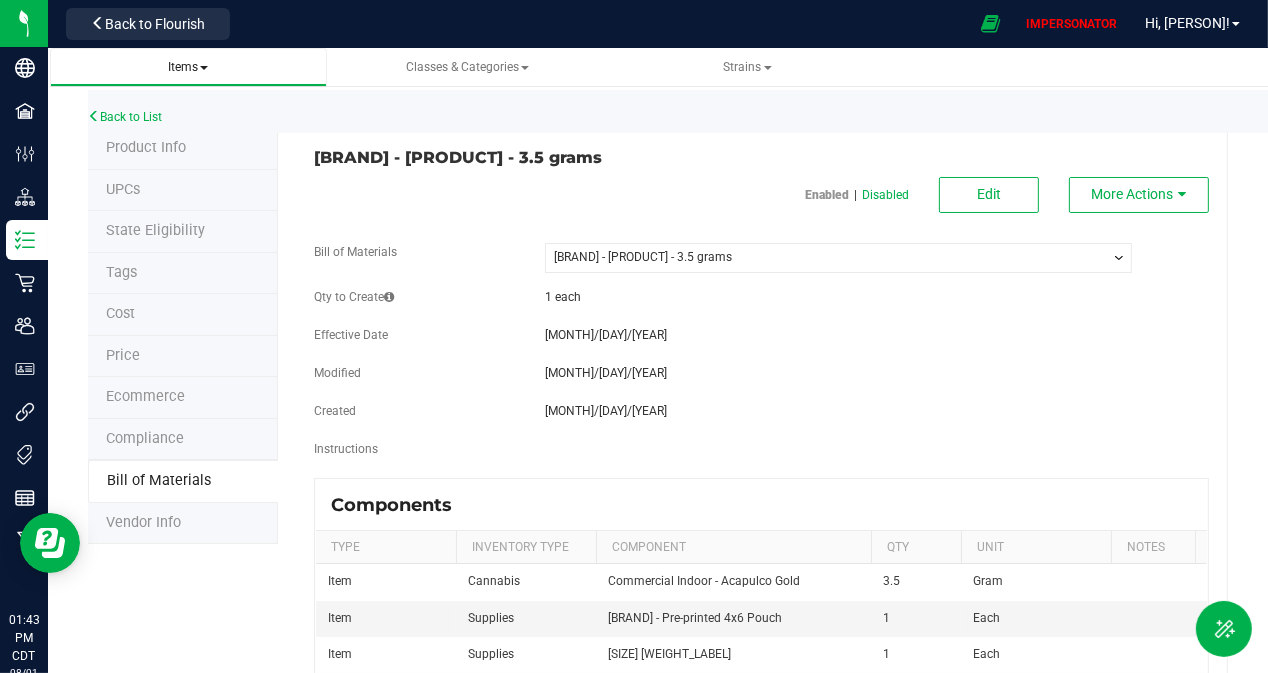 click on "Items" at bounding box center (188, 67) 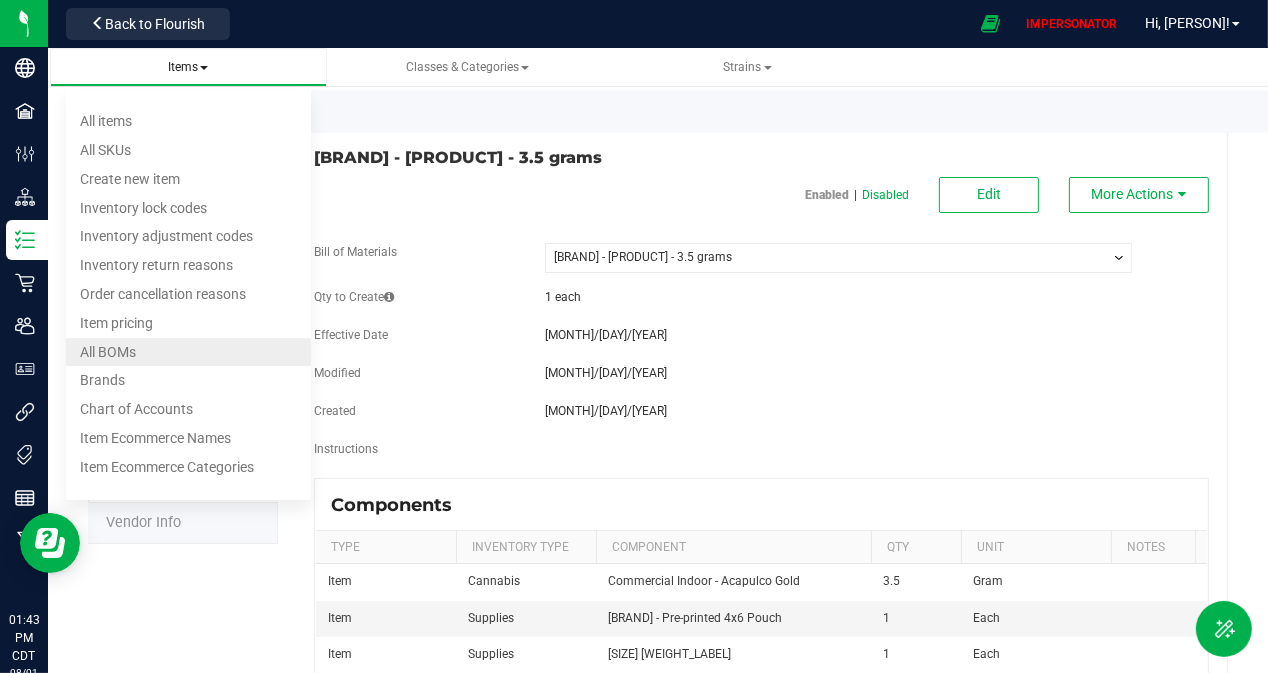 click on "All BOMs" at bounding box center (189, 352) 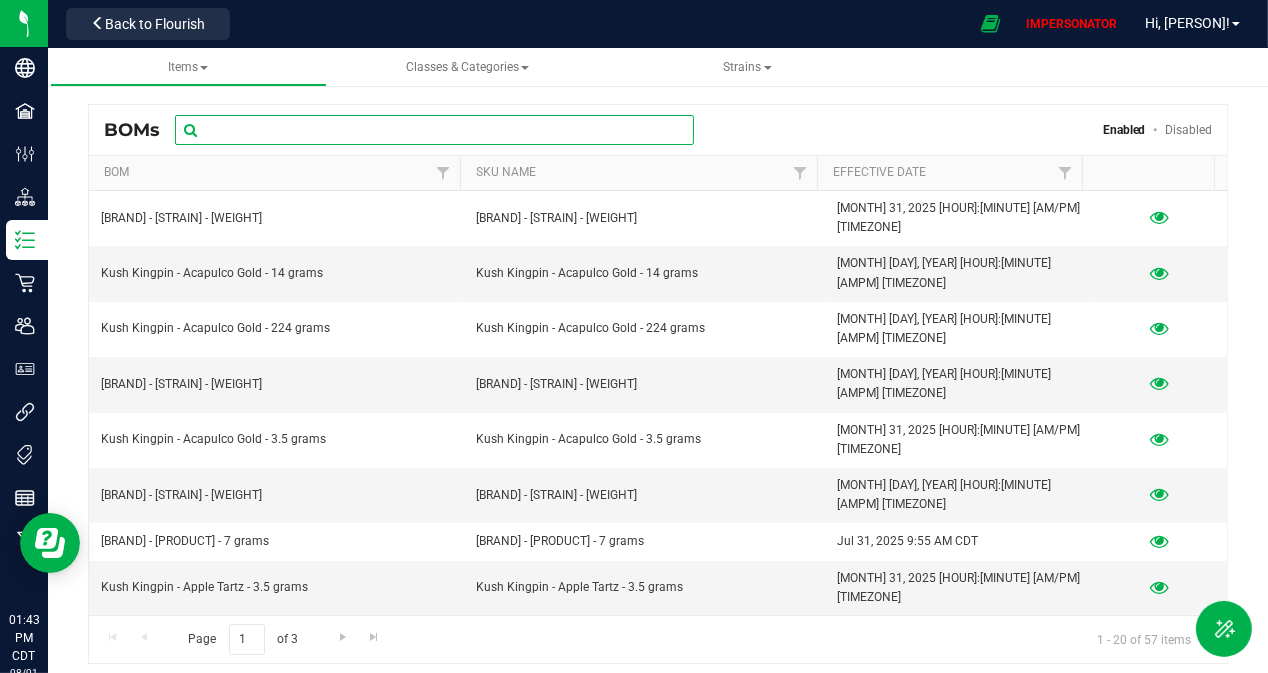 click at bounding box center [434, 130] 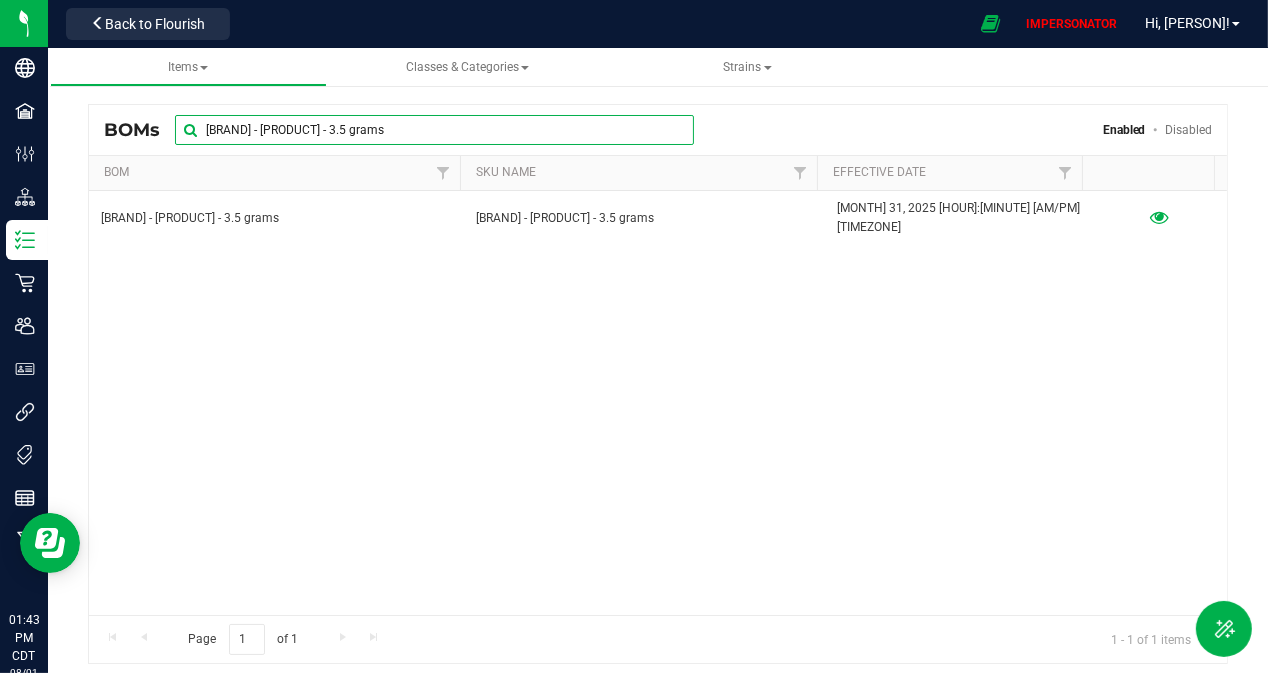 drag, startPoint x: 568, startPoint y: 123, endPoint x: 52, endPoint y: 89, distance: 517.11896 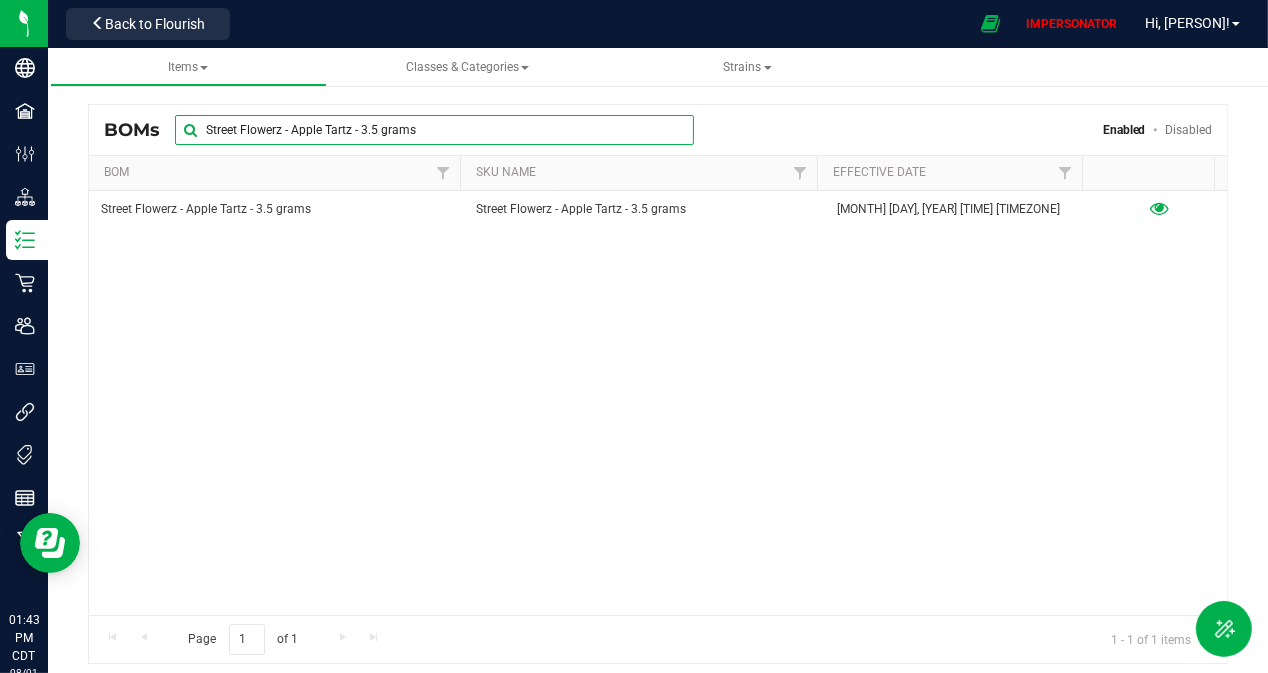 drag, startPoint x: 474, startPoint y: 128, endPoint x: 142, endPoint y: 109, distance: 332.54324 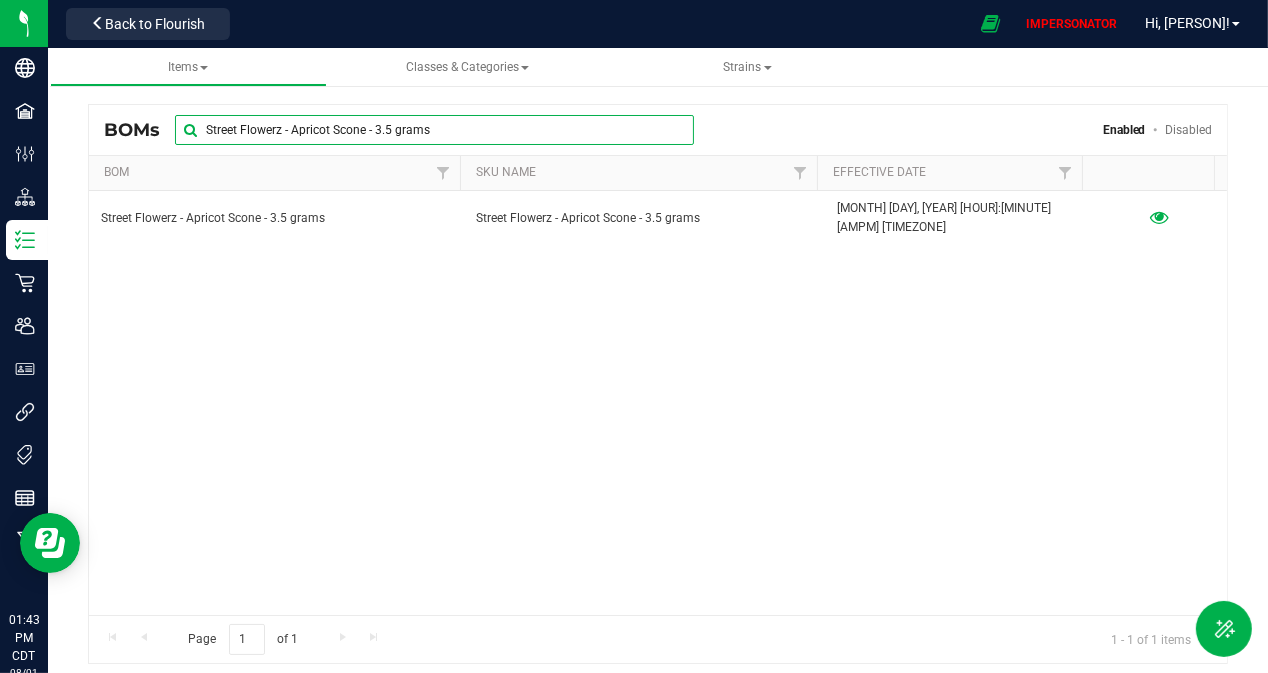 drag, startPoint x: 433, startPoint y: 131, endPoint x: 162, endPoint y: 124, distance: 271.0904 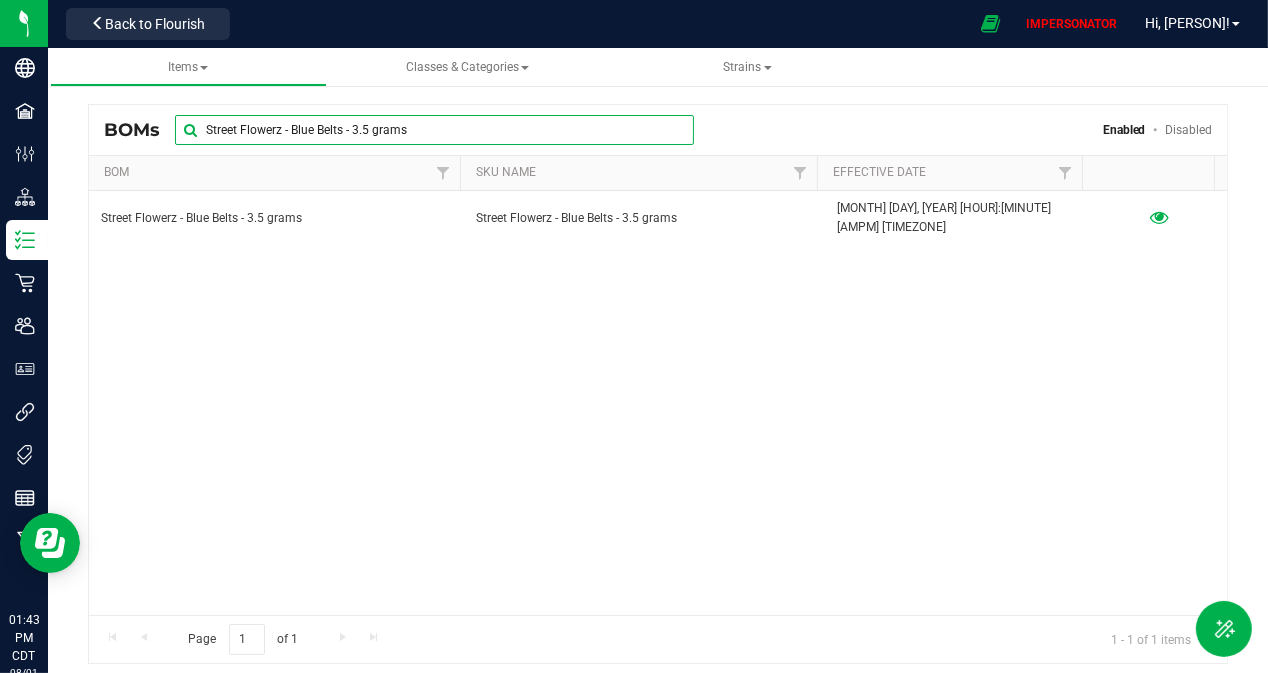 drag, startPoint x: 462, startPoint y: 123, endPoint x: 132, endPoint y: 115, distance: 330.09695 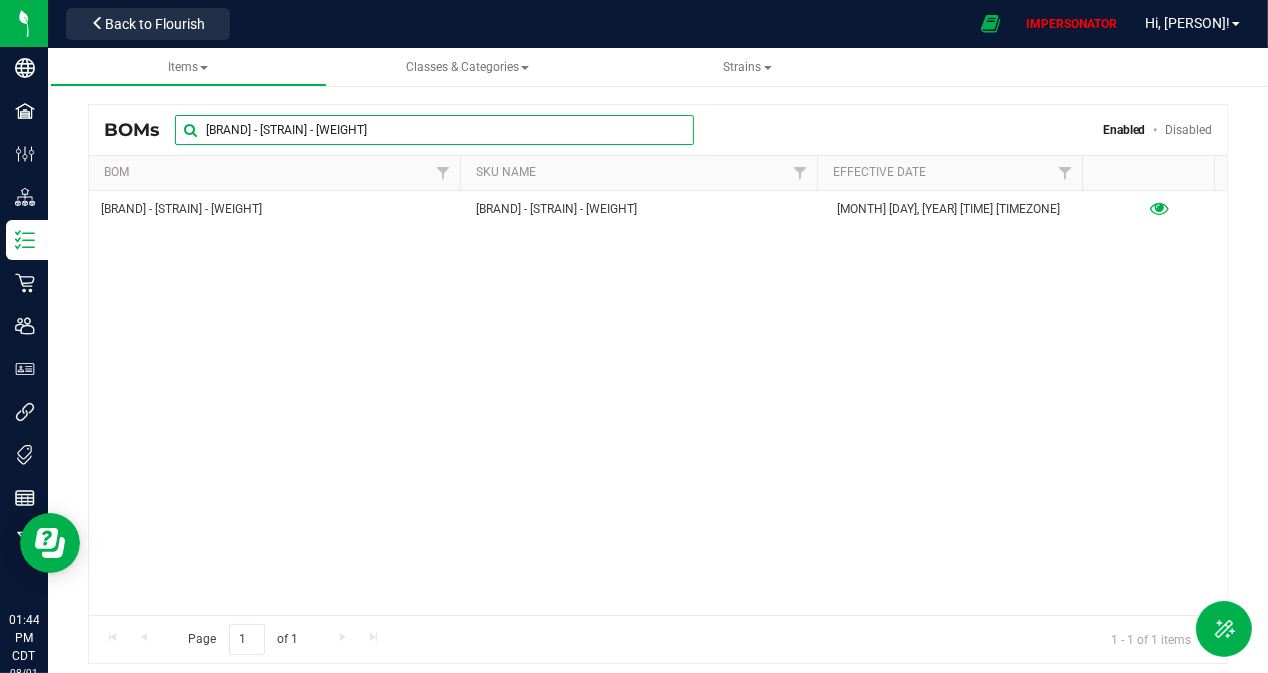 drag, startPoint x: 496, startPoint y: 121, endPoint x: 95, endPoint y: 117, distance: 401.01996 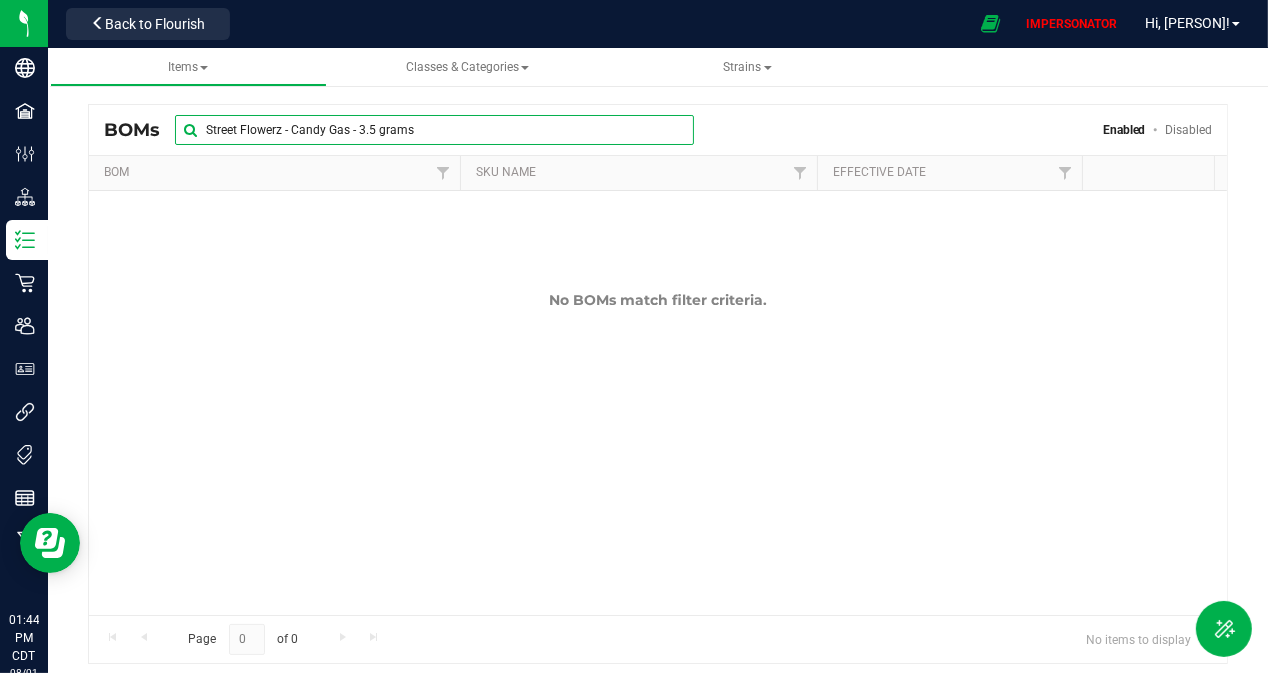 drag, startPoint x: 418, startPoint y: 132, endPoint x: 140, endPoint y: 123, distance: 278.14566 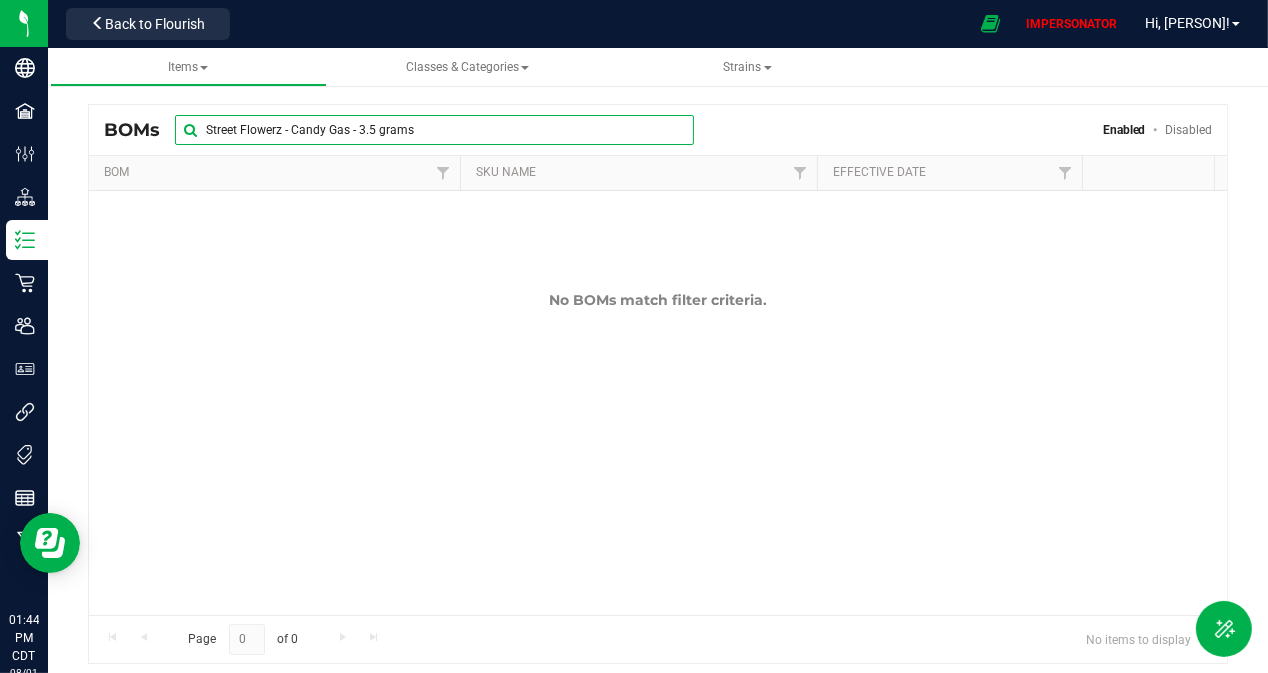 click on "BOMs
[BRAND] - [PRODUCT] - 3.5 grams
Enabled
Disabled" at bounding box center (658, 130) 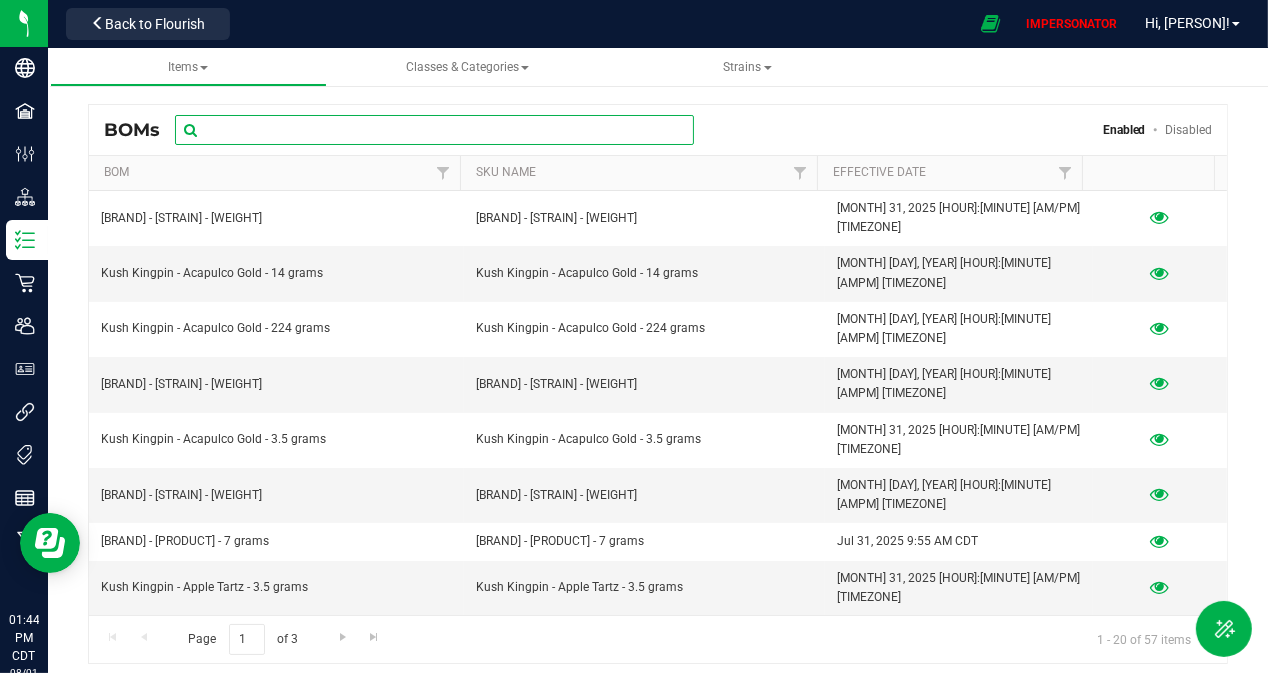 click at bounding box center [434, 130] 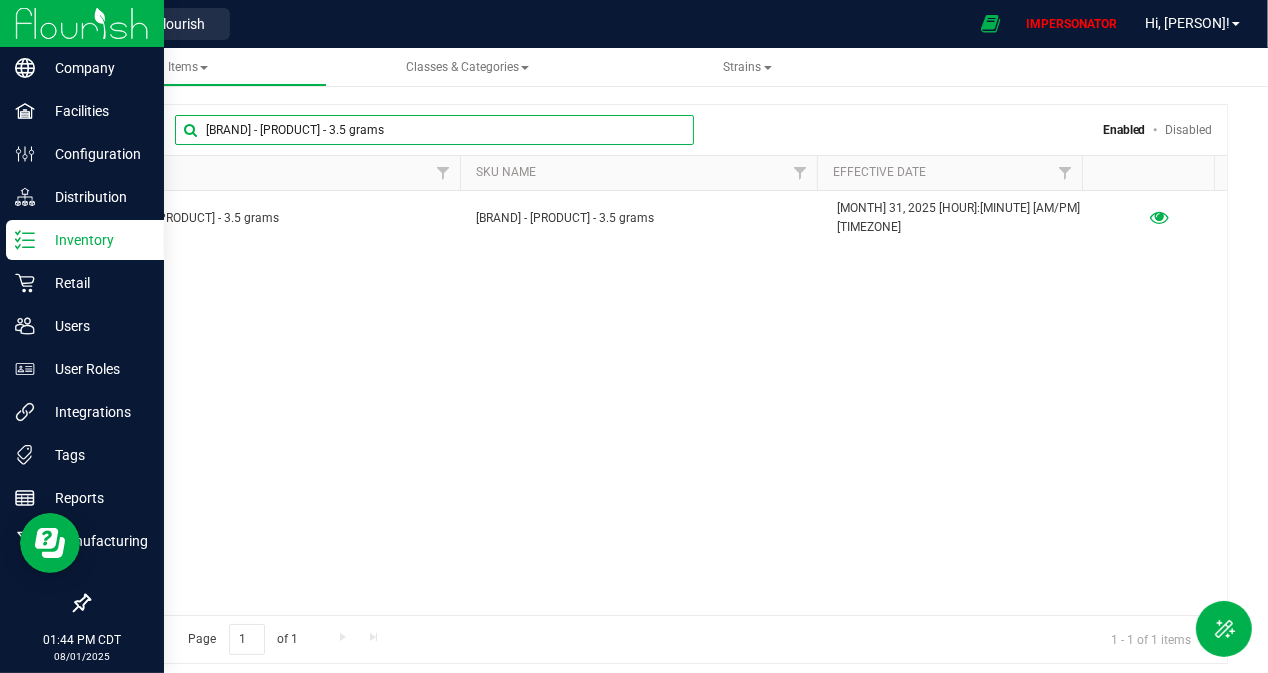 type on "[BRAND] - [PRODUCT] - 3.5 grams" 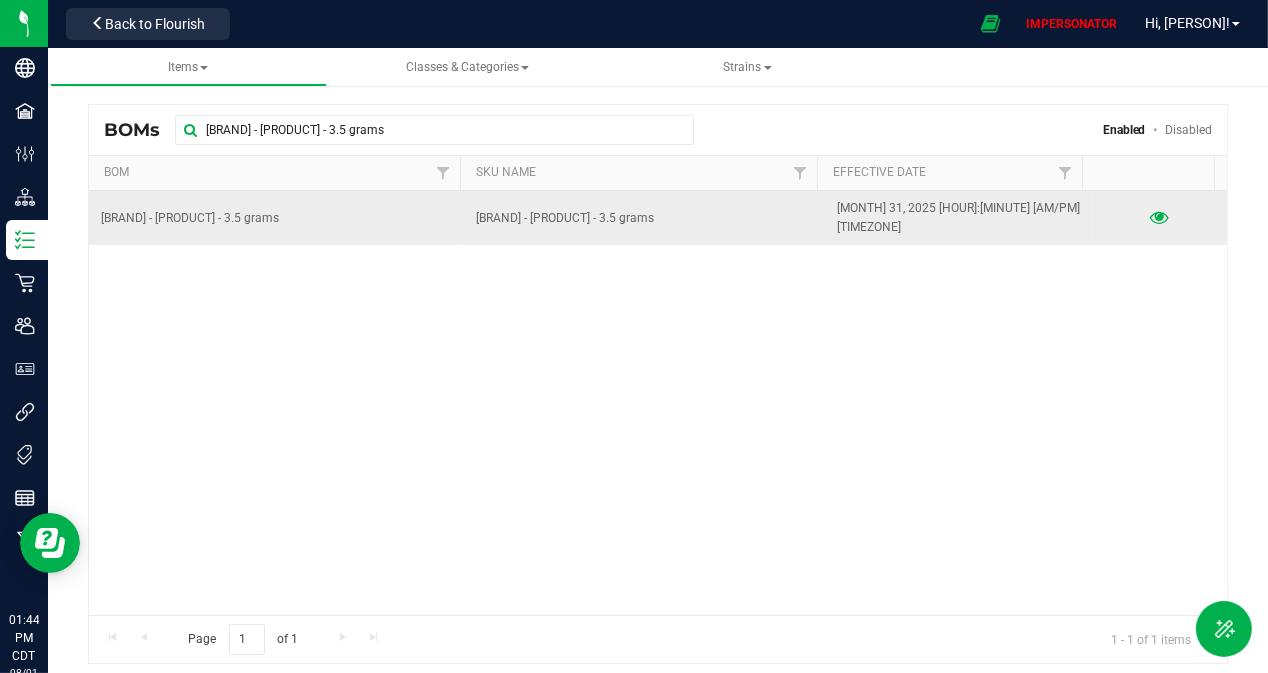 click at bounding box center [1160, 218] 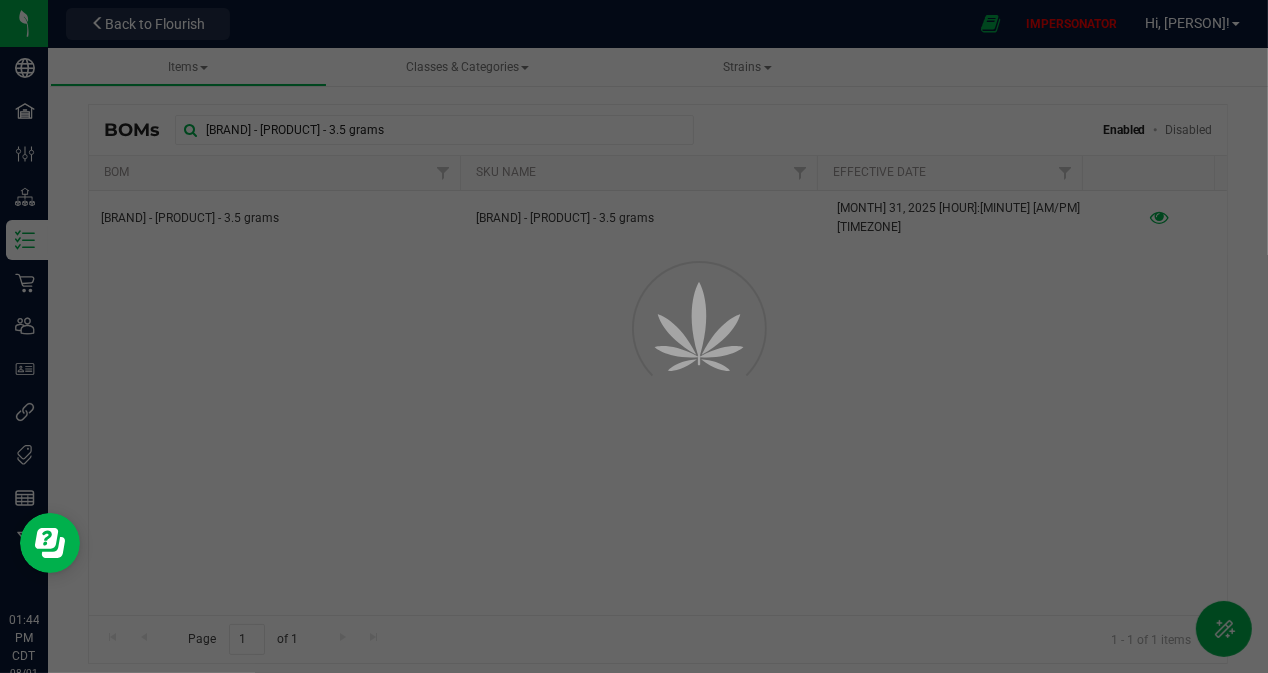 select on "35" 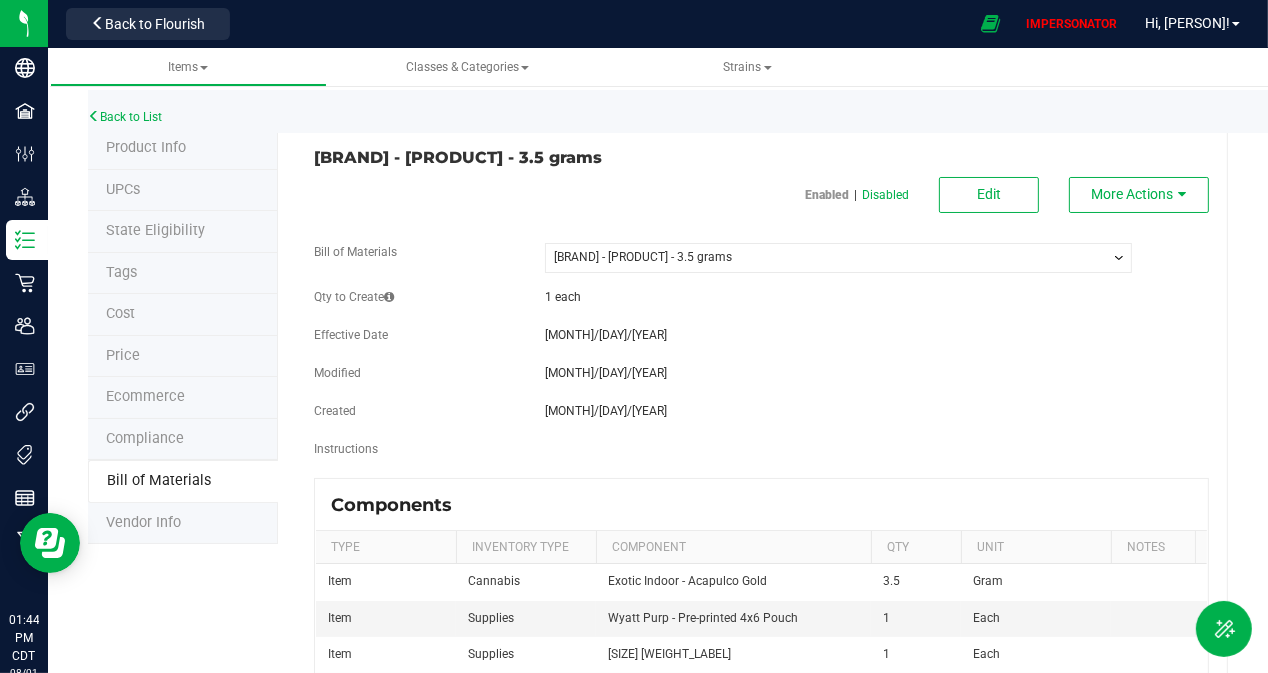 scroll, scrollTop: 72, scrollLeft: 0, axis: vertical 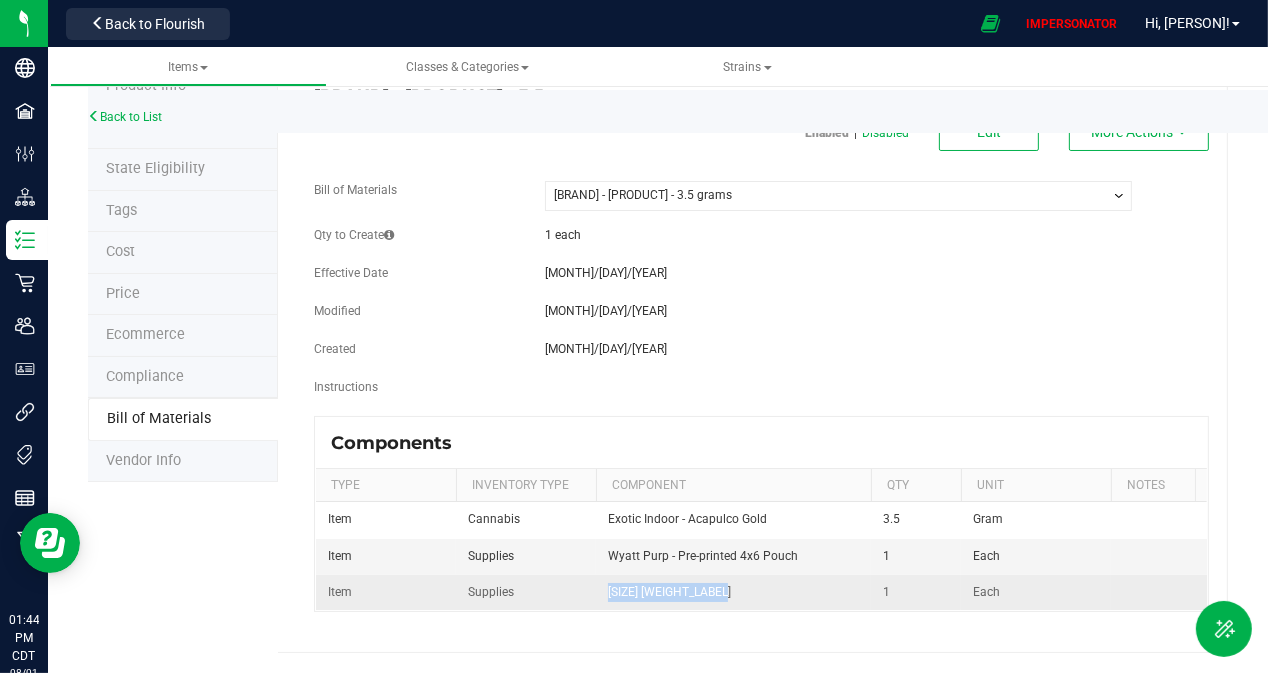 drag, startPoint x: 608, startPoint y: 586, endPoint x: 736, endPoint y: 586, distance: 128 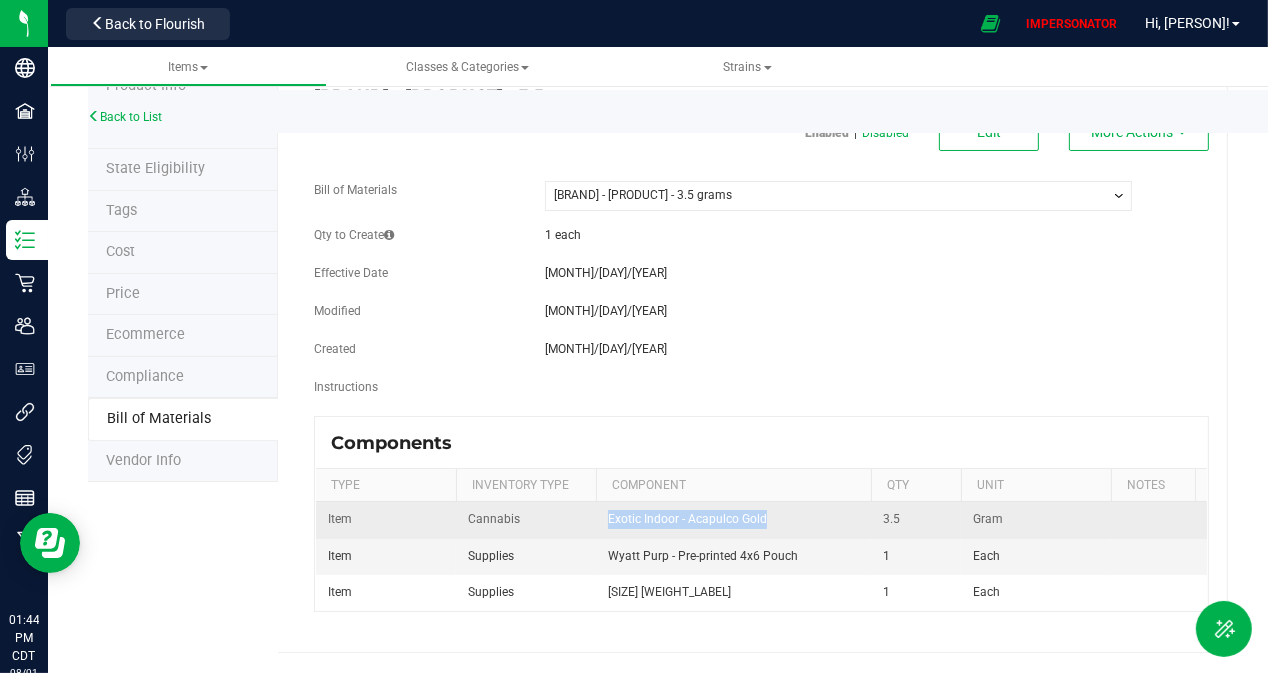 drag, startPoint x: 779, startPoint y: 498, endPoint x: 551, endPoint y: 512, distance: 228.42941 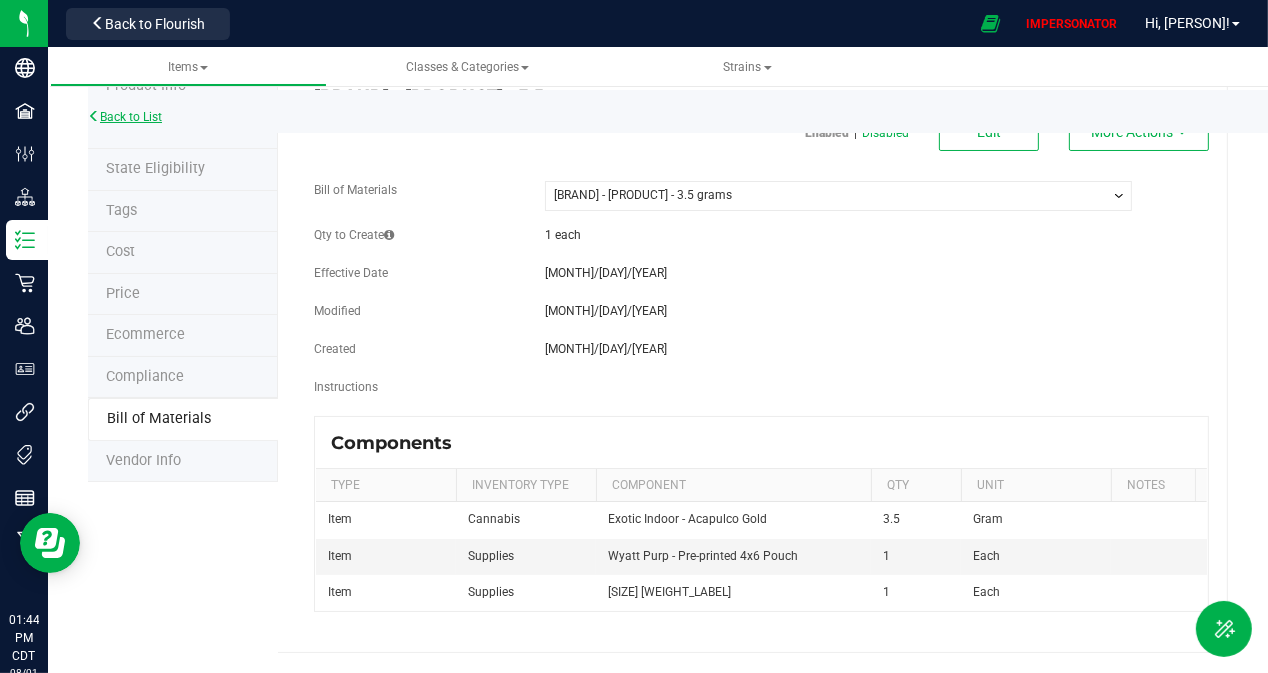 click on "Back to List" at bounding box center (125, 117) 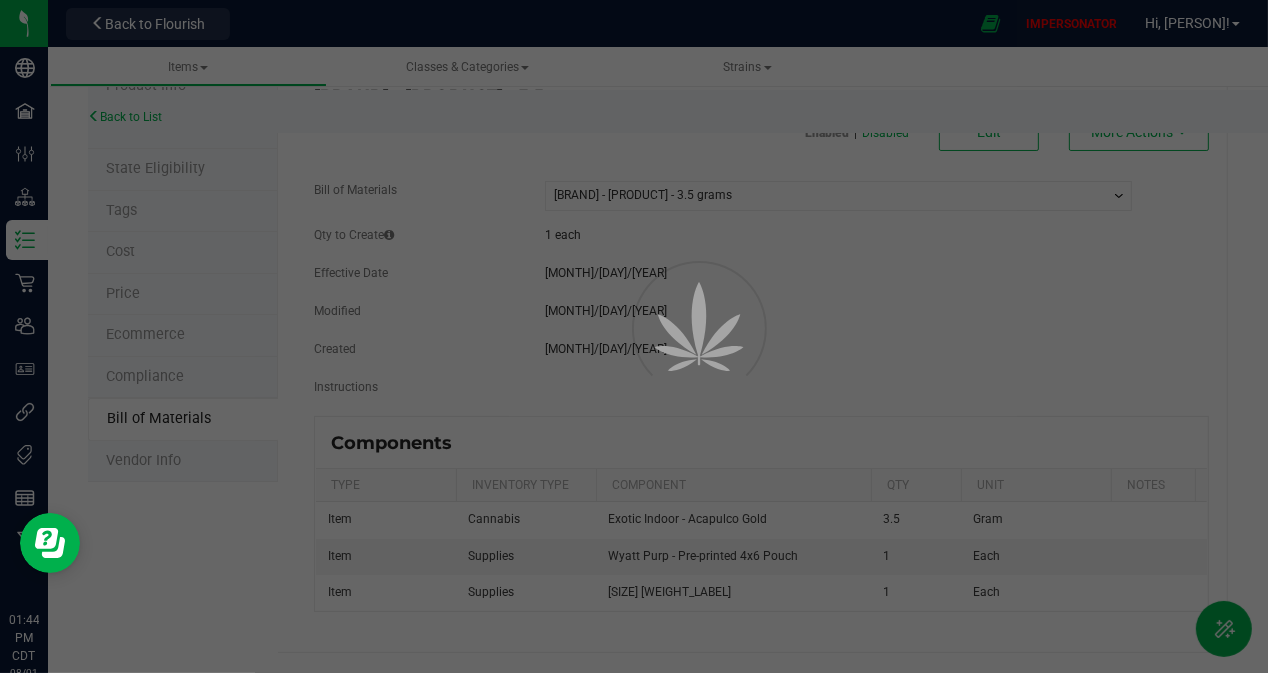 scroll, scrollTop: 0, scrollLeft: 0, axis: both 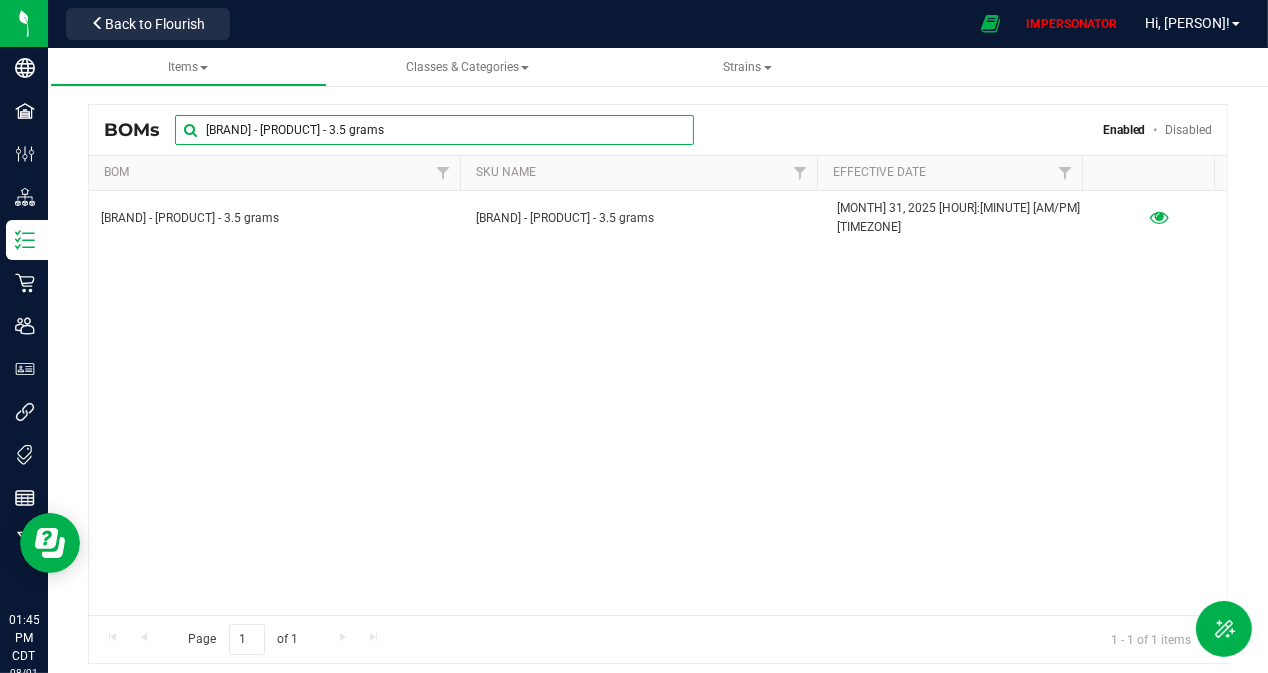drag, startPoint x: 533, startPoint y: 130, endPoint x: 136, endPoint y: 120, distance: 397.12592 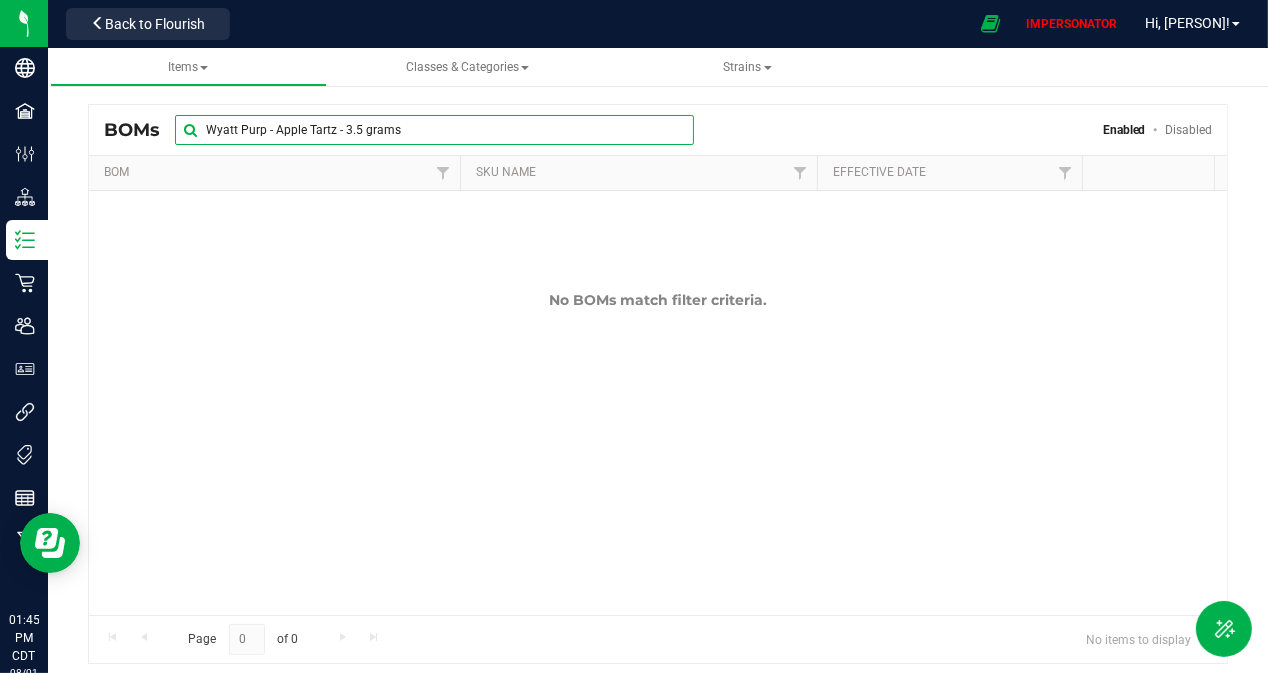 drag, startPoint x: 415, startPoint y: 134, endPoint x: 154, endPoint y: 89, distance: 264.8509 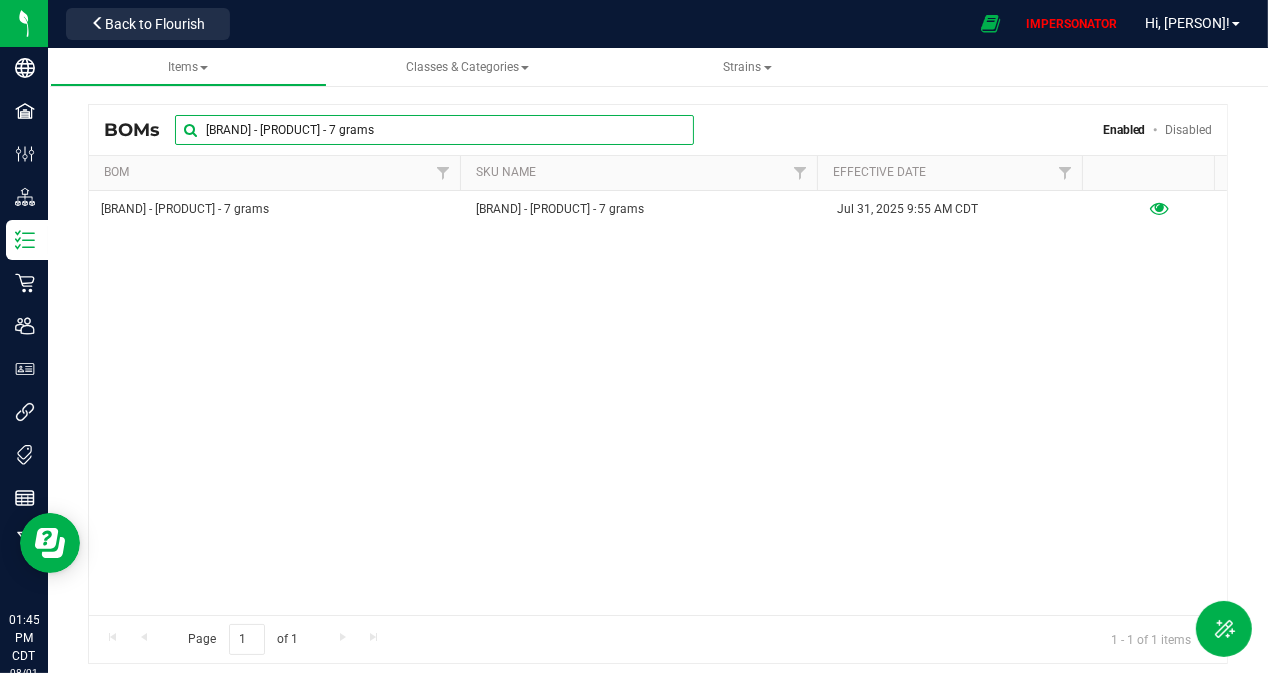 type on "[BRAND] - [PRODUCT] - 7 grams" 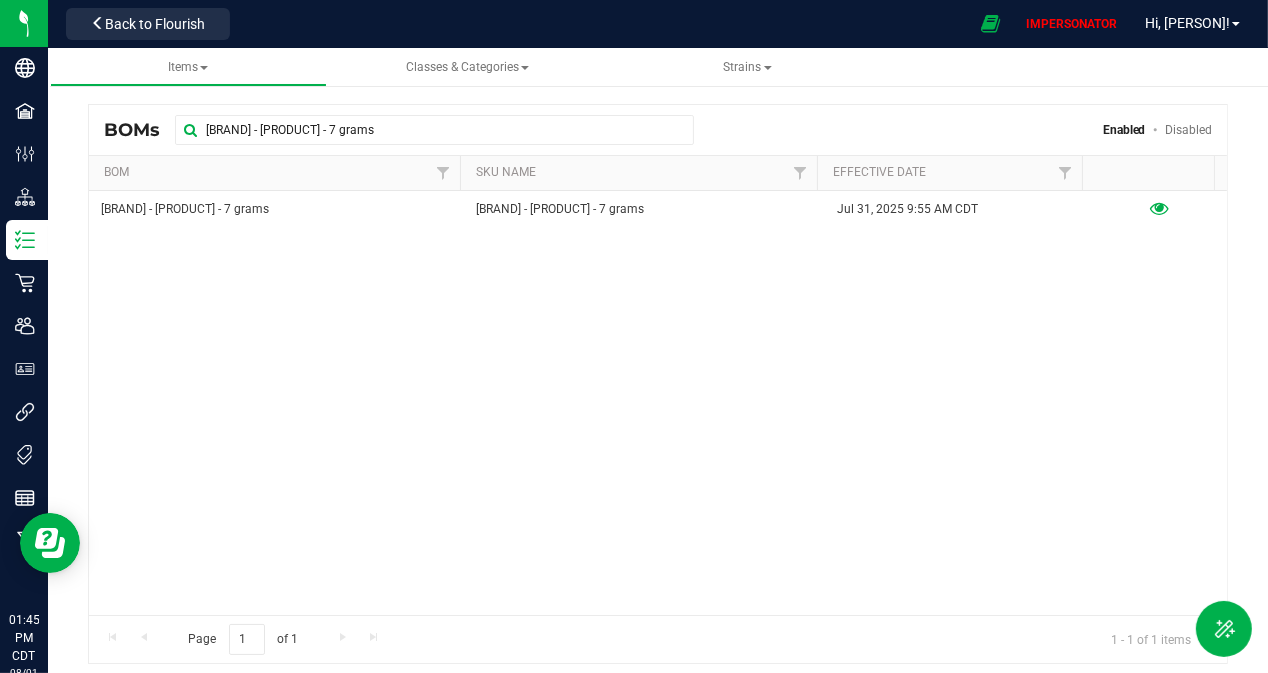 click on "Kush Kingpin - Acapulco Gold - 7 grams Kush Kingpin - Acapulco Gold - 7 grams [MONTH] 31, 2025 [HOUR]:[MINUTE] [AM/PM] [TIMEZONE]" at bounding box center (658, 403) 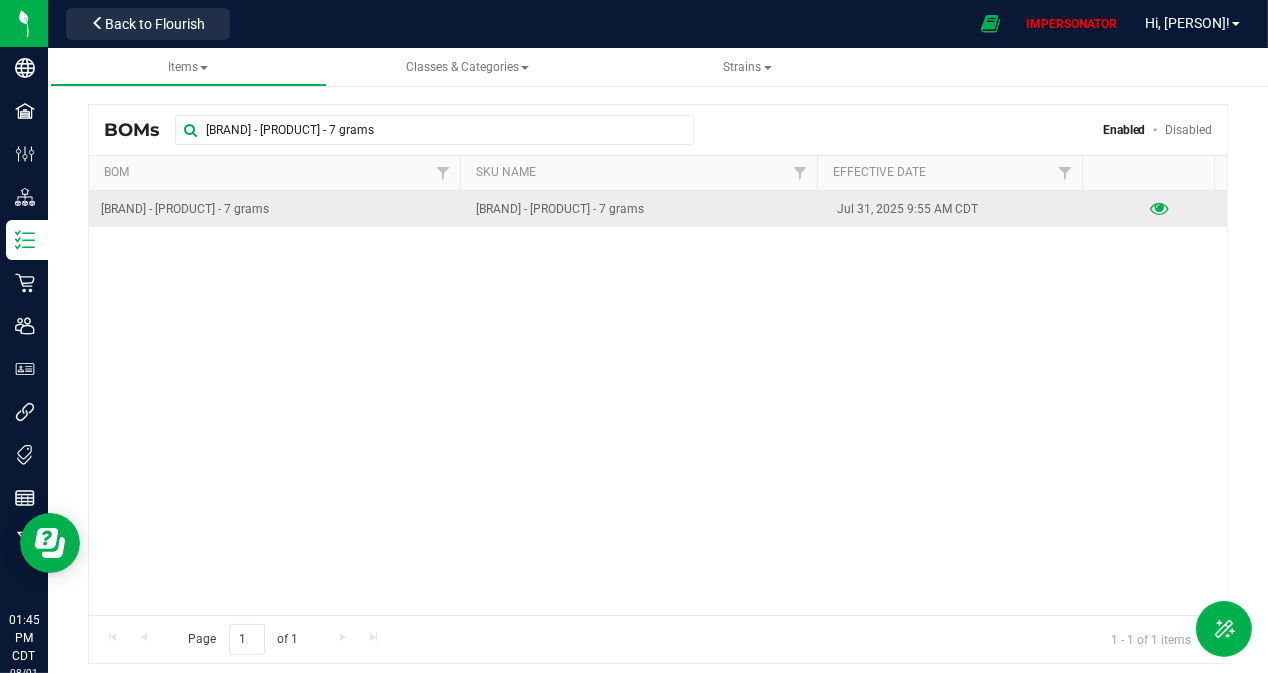 click at bounding box center (1160, 209) 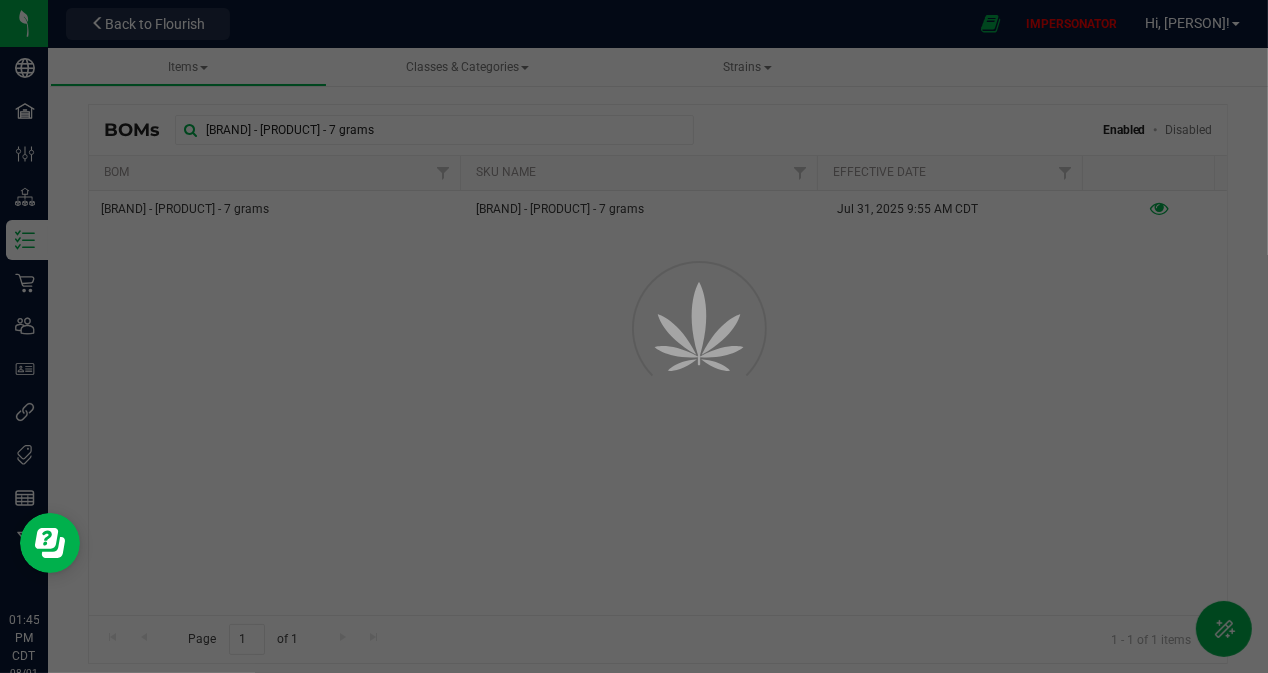 select on "2" 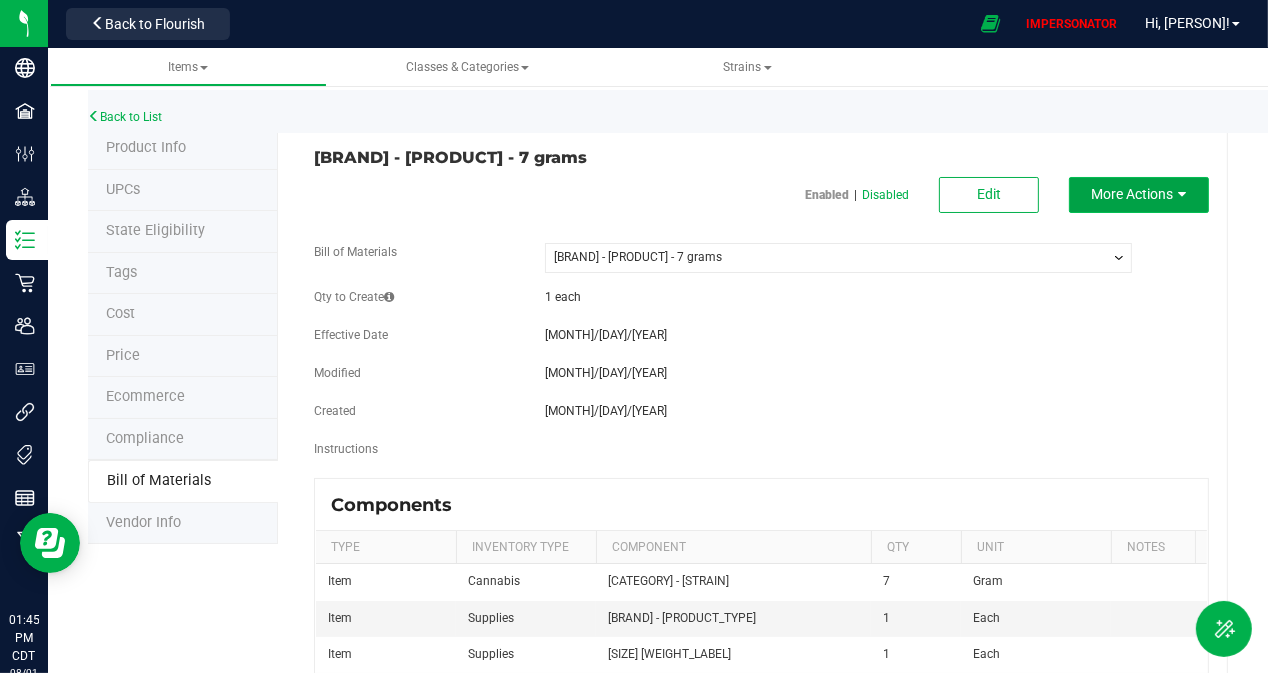 click on "More Actions" at bounding box center [1139, 195] 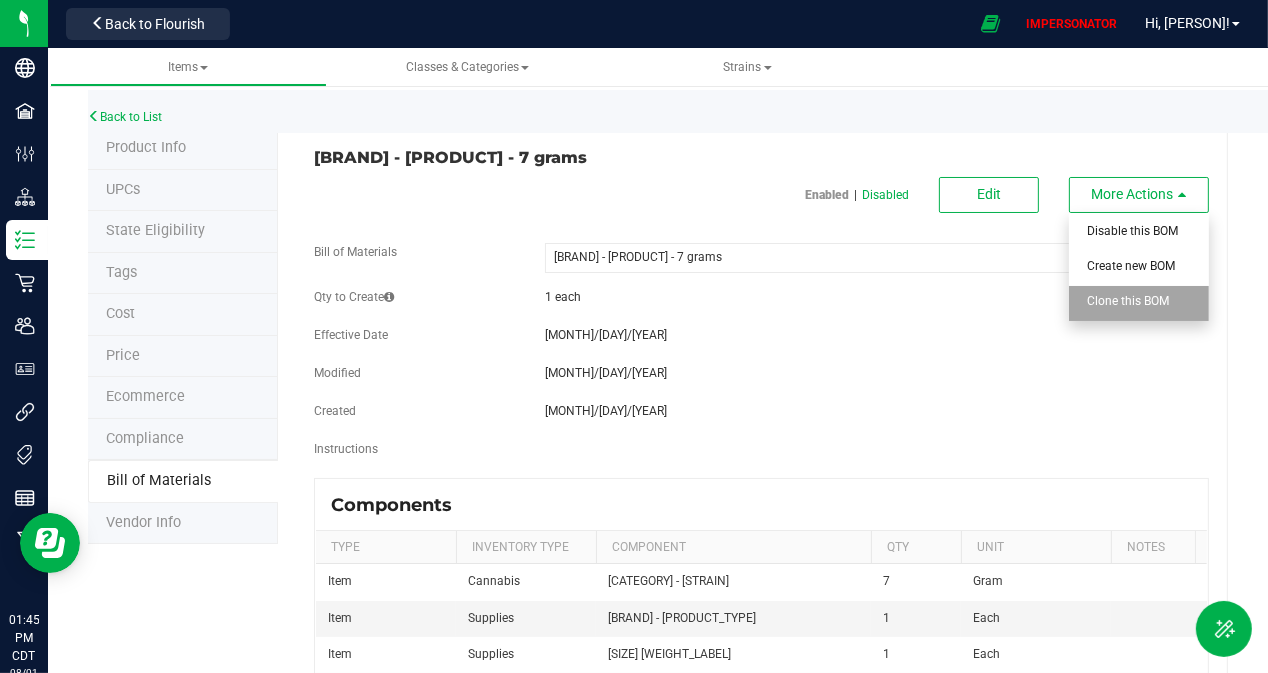 click on "Clone this BOM" at bounding box center [1128, 301] 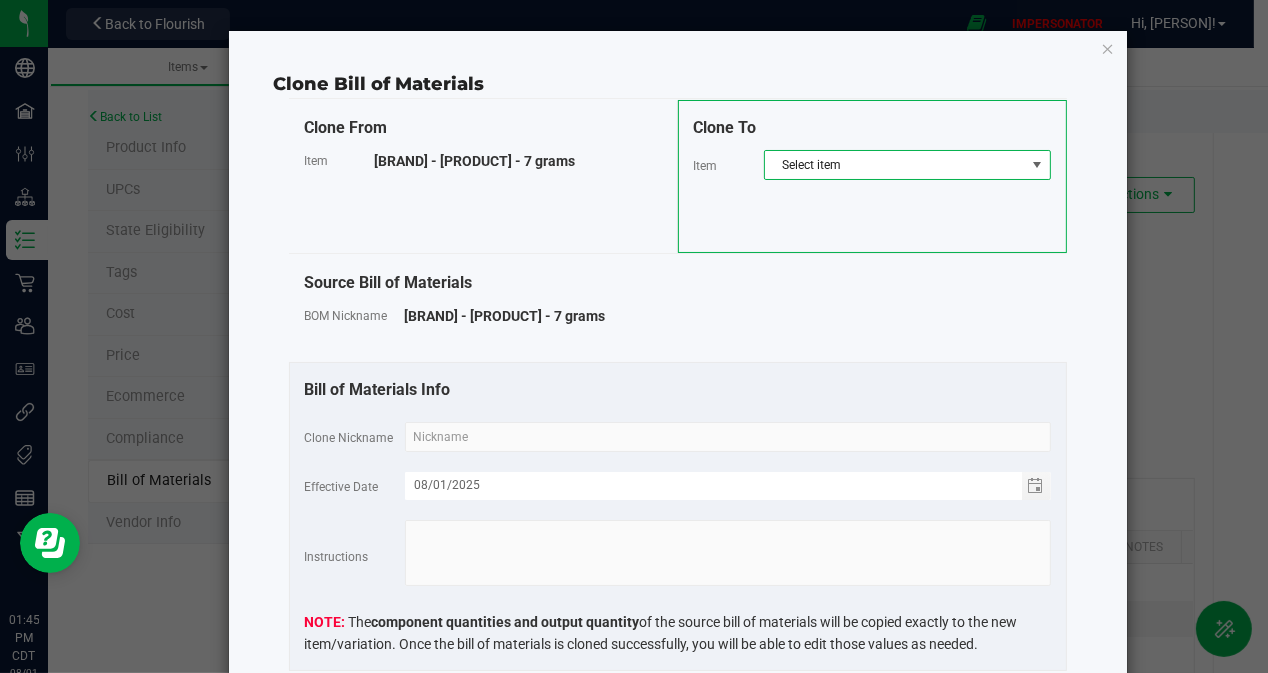 click on "Select item" at bounding box center (895, 165) 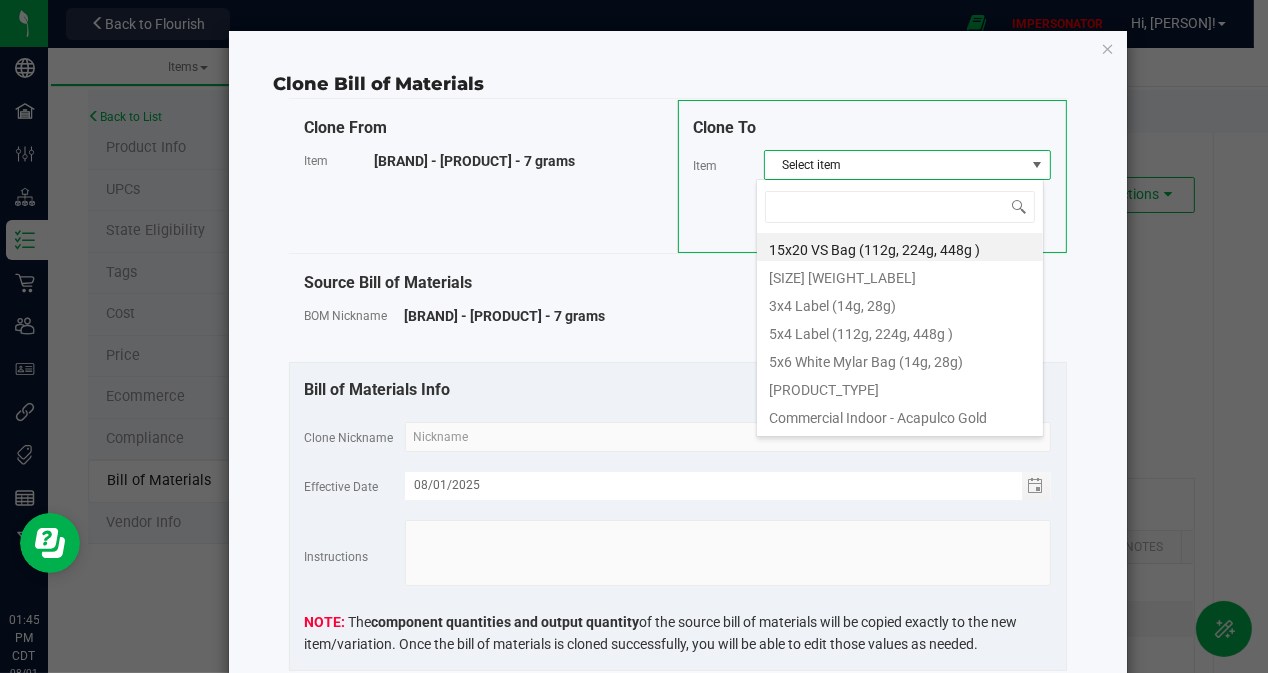 scroll, scrollTop: 99970, scrollLeft: 99711, axis: both 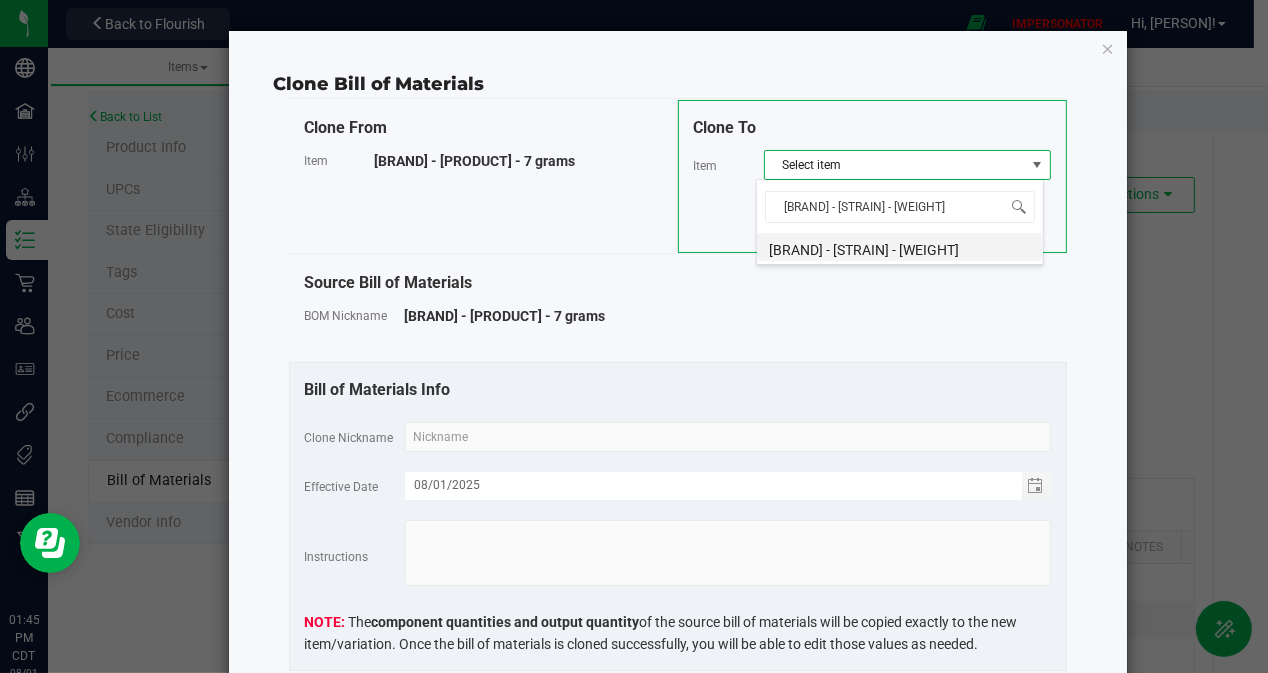 click on "[BRAND] - [STRAIN] - [WEIGHT]" at bounding box center (900, 247) 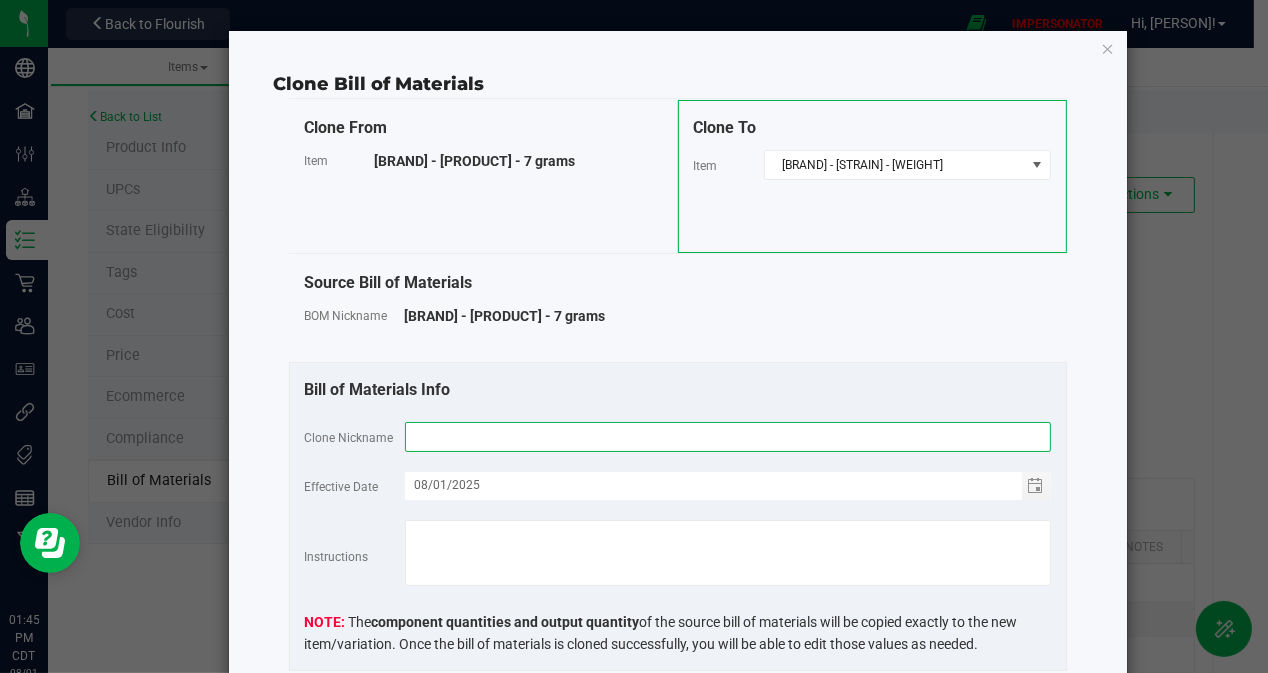 click at bounding box center [728, 437] 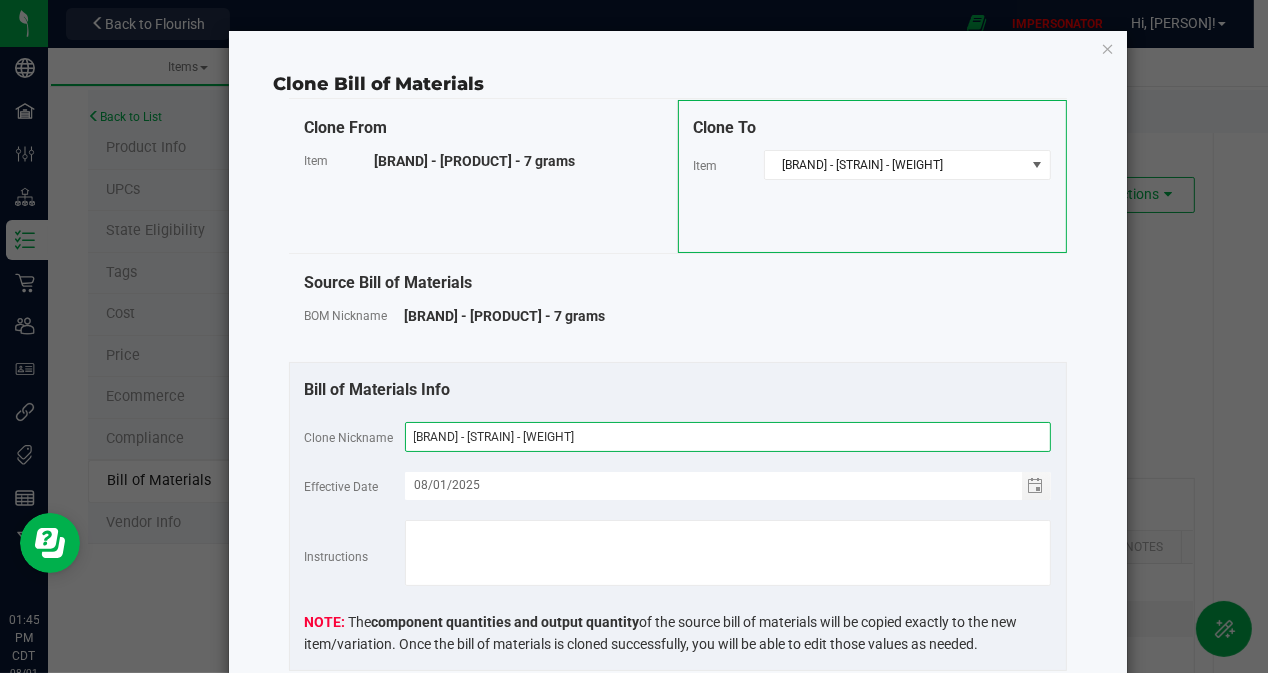 type on "[BRAND] - [STRAIN] - [WEIGHT]" 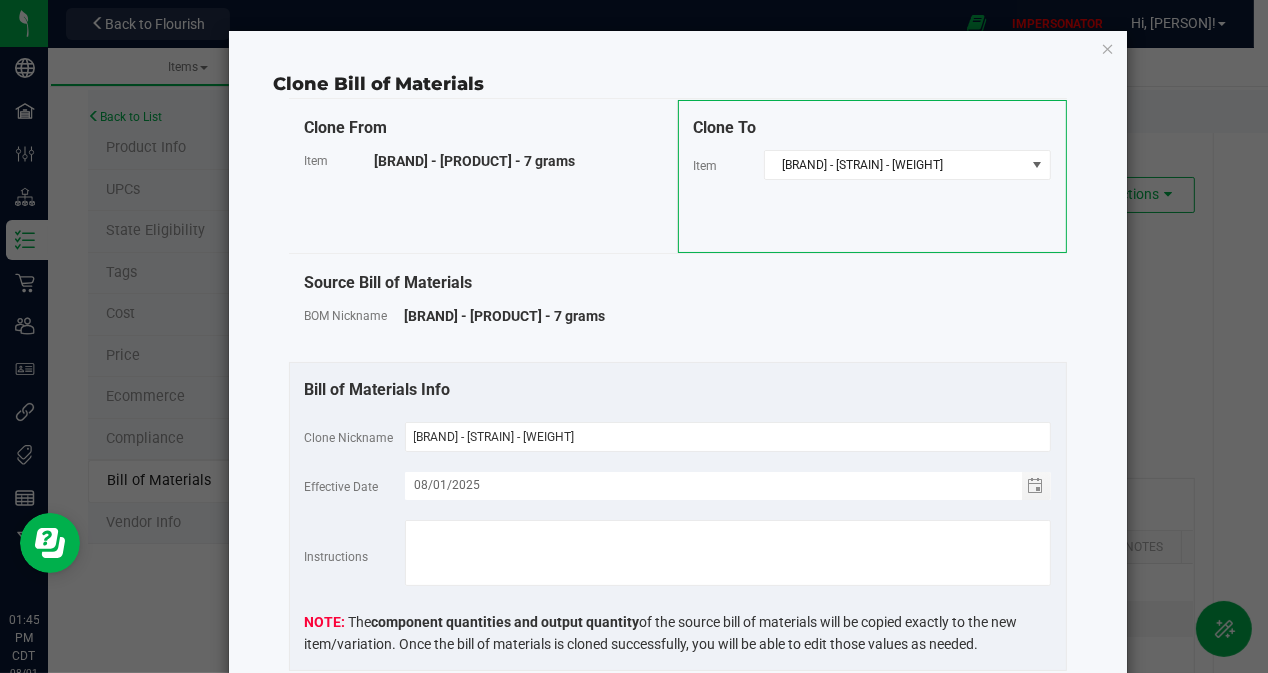 click on "Bill of Materials Info   Clone Nickname  Kush Kingpin - Apple Tartz - 7 grams  Effective Date  08/01/2025  Instructions                              The  component quantities and output quantity  of the source bill of materials will be copied exactly to the new item/variation. Once the bill of materials is cloned successfully, you will be able to edit those values as needed." 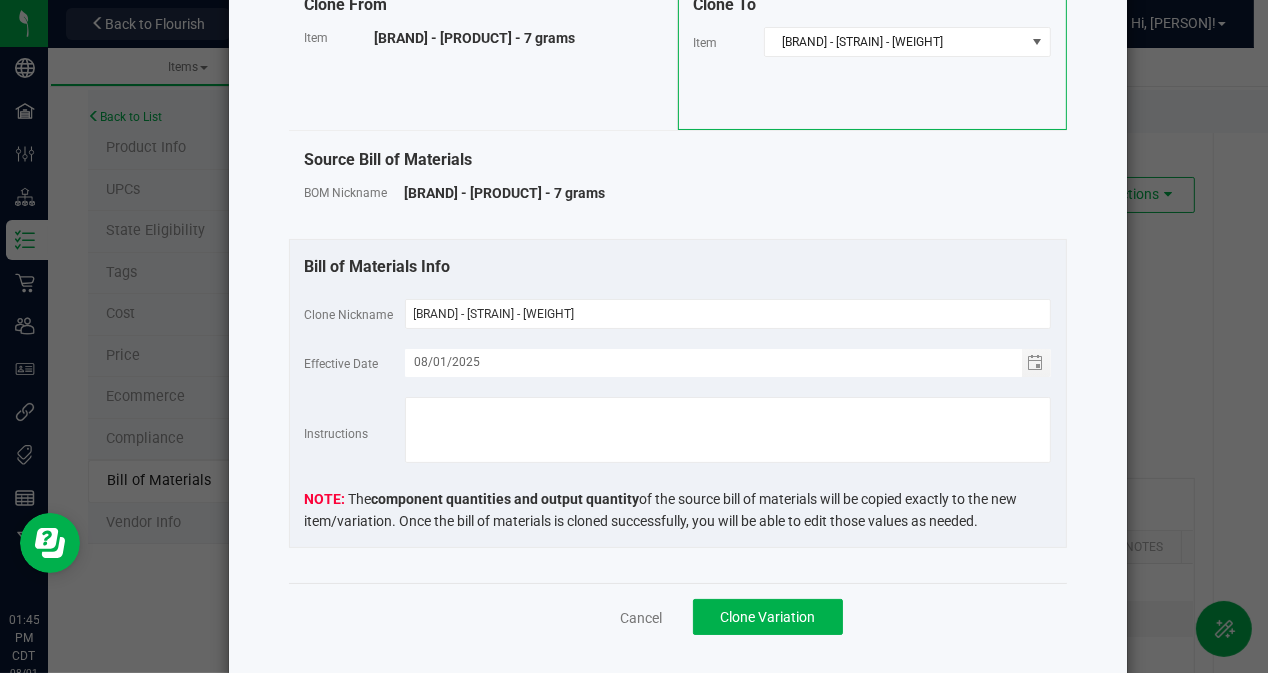 scroll, scrollTop: 157, scrollLeft: 0, axis: vertical 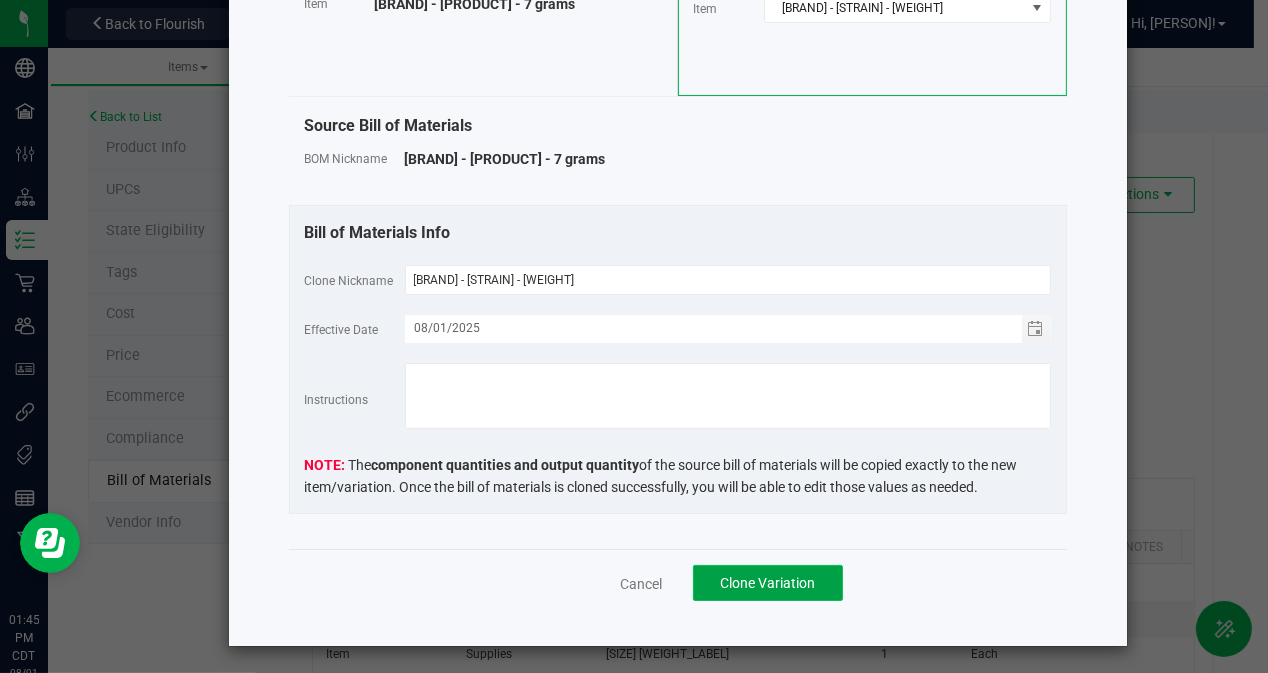 click on "Clone Variation" 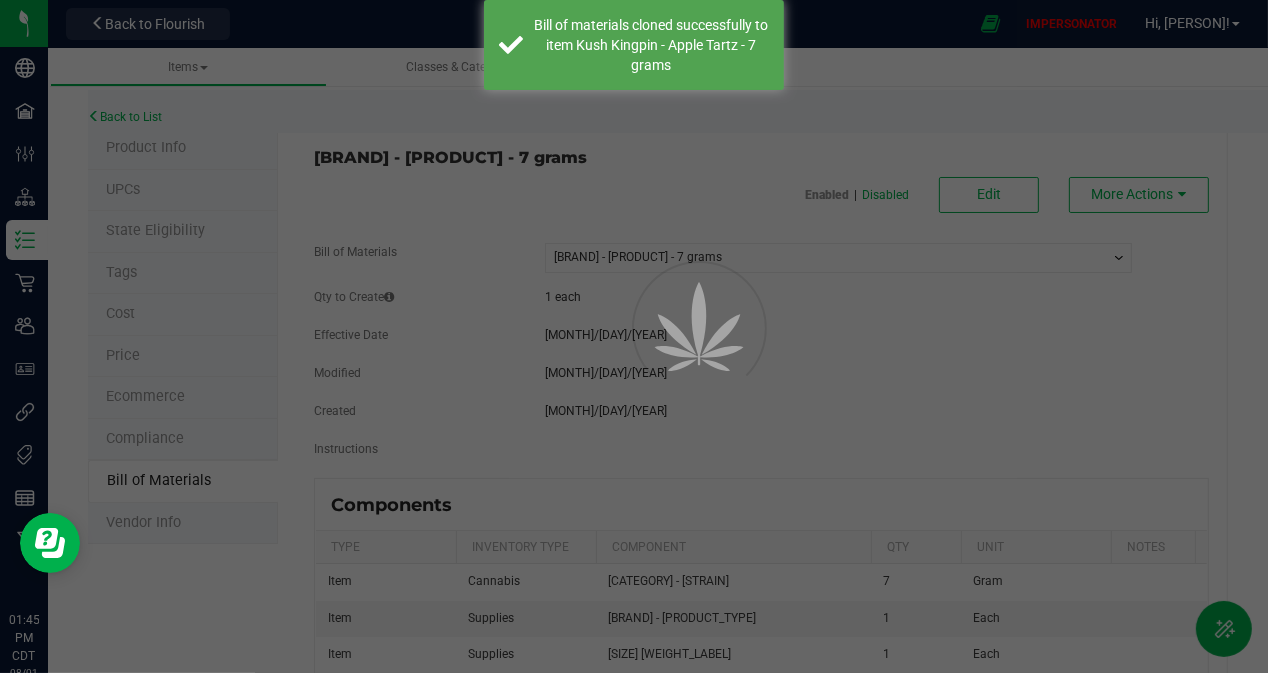 select on "2" 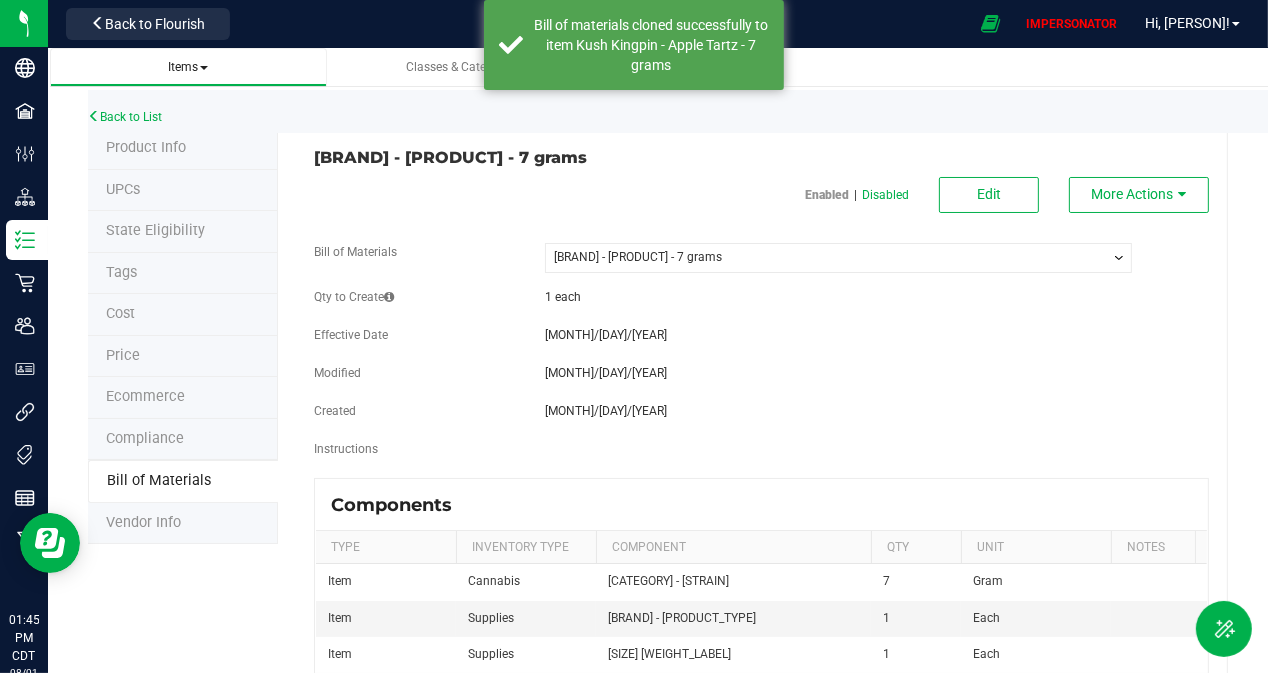 click on "Items" at bounding box center (189, 67) 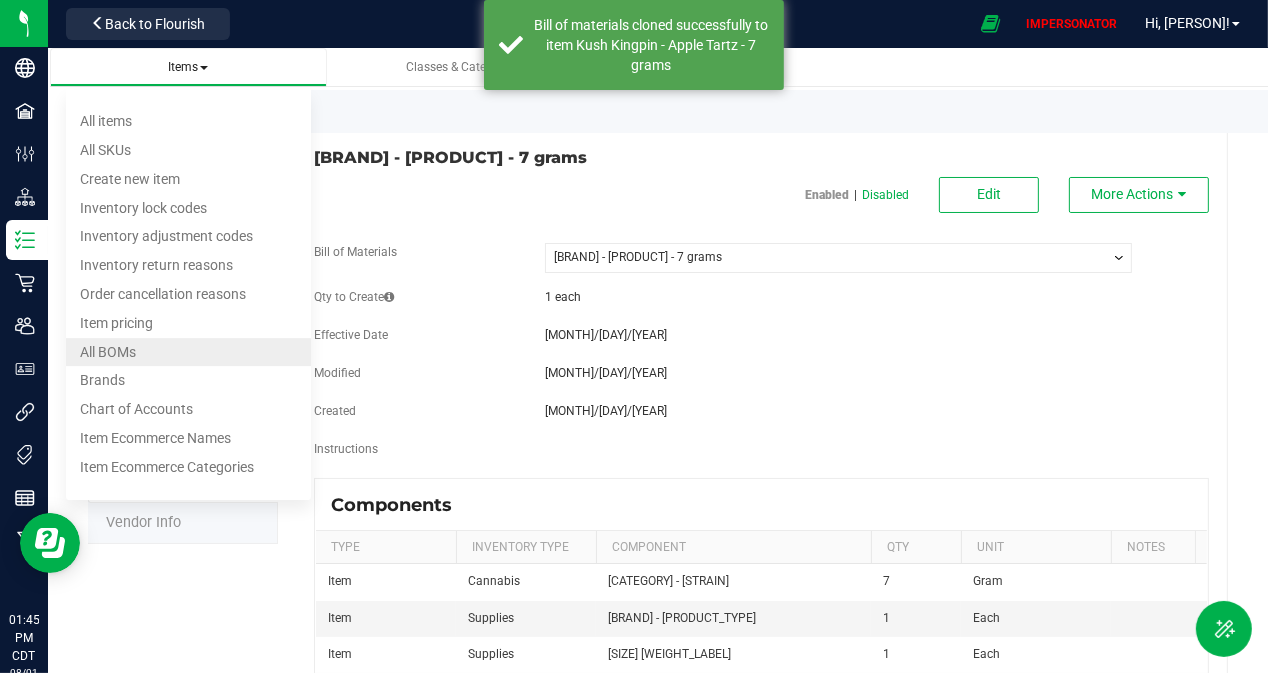 click on "All BOMs" at bounding box center (189, 352) 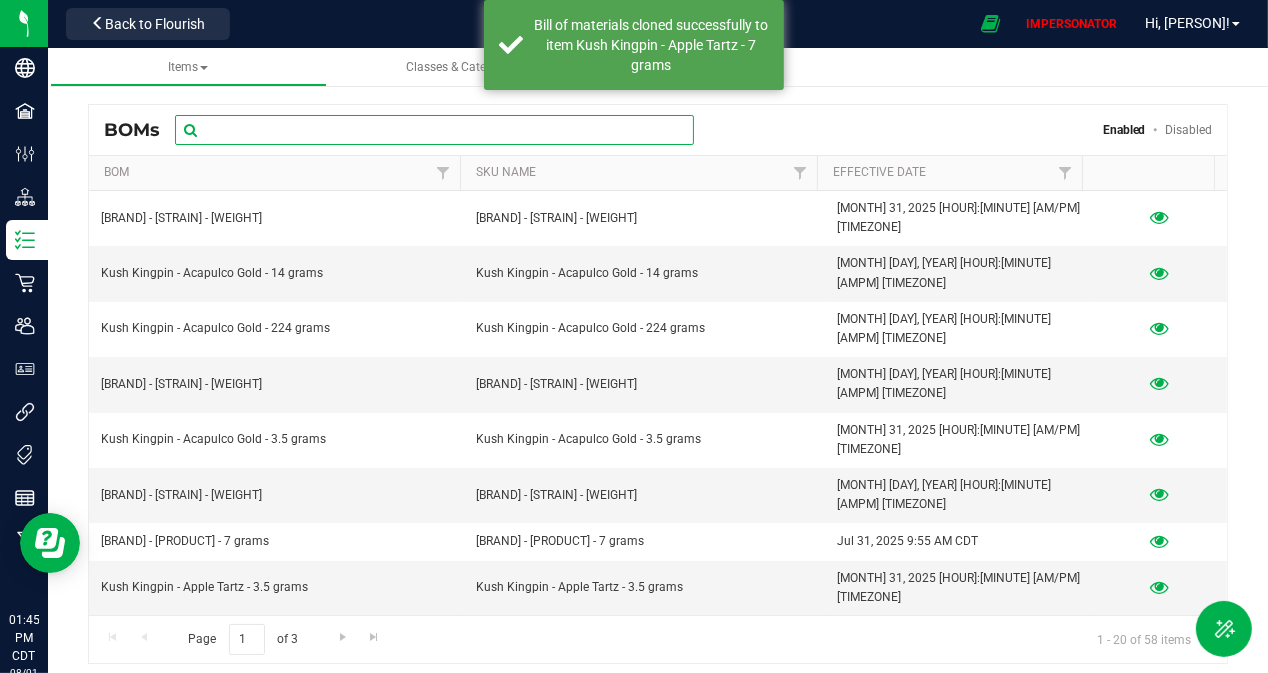 click at bounding box center (434, 130) 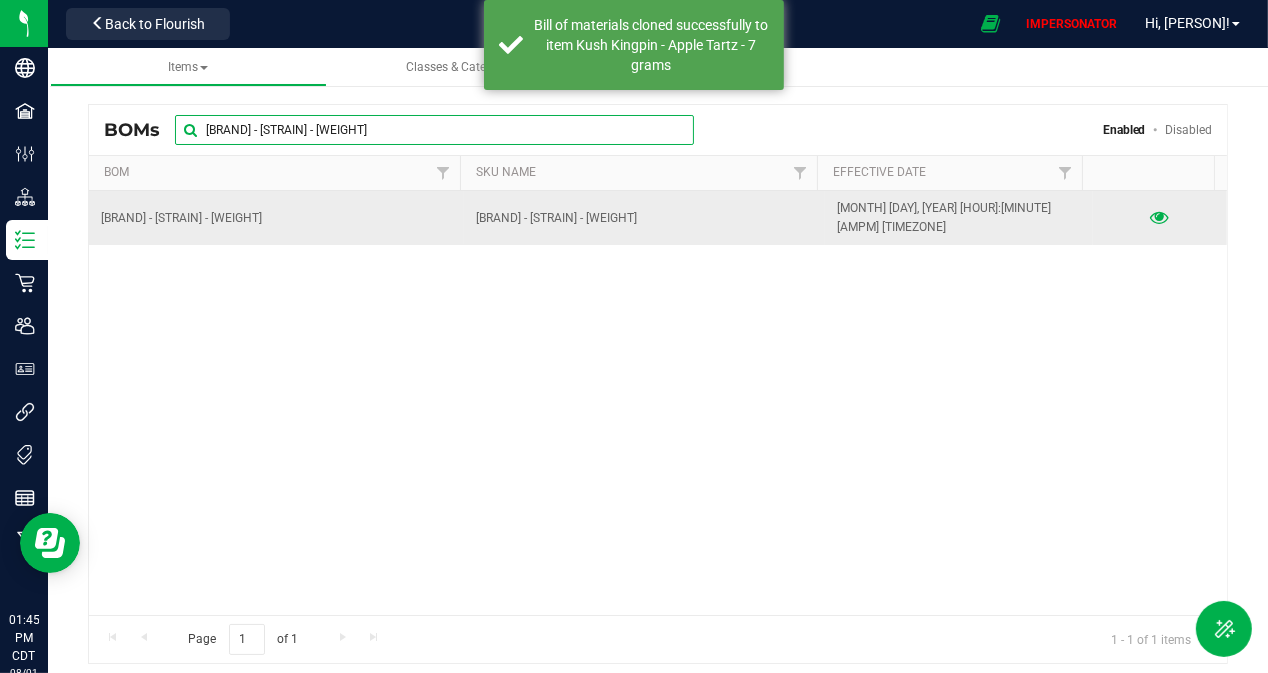 type on "[BRAND] - [STRAIN] - [WEIGHT]" 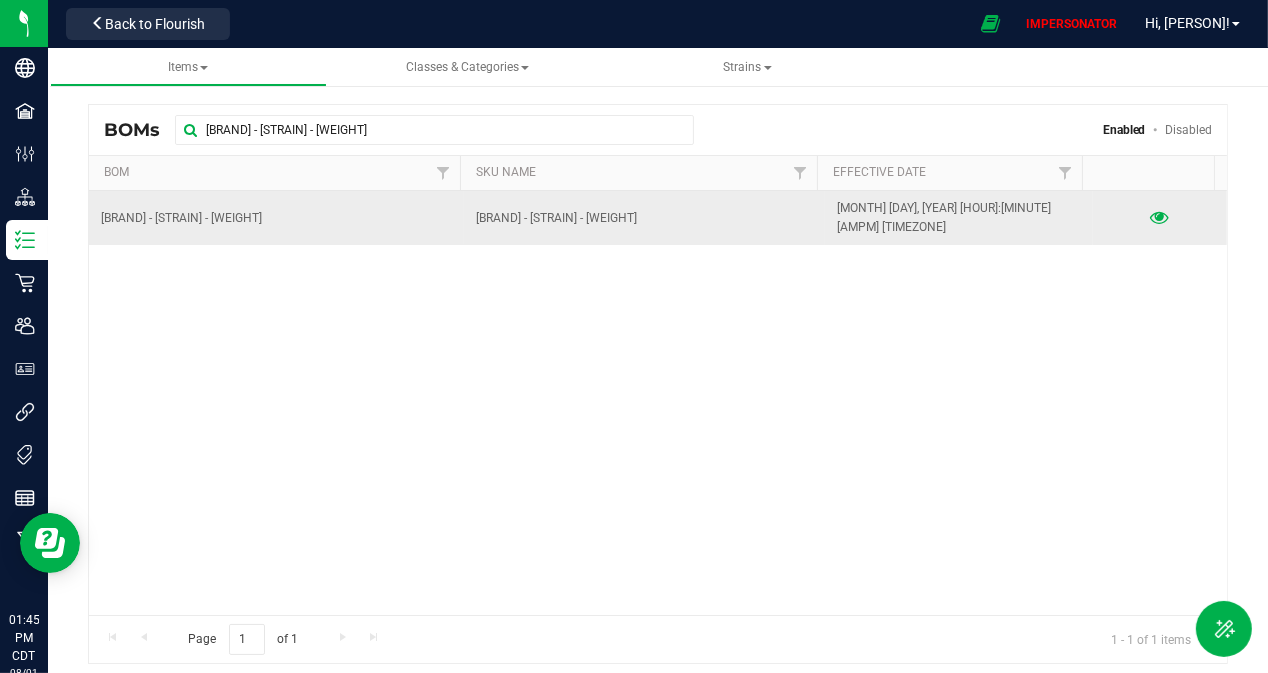 click at bounding box center (1160, 218) 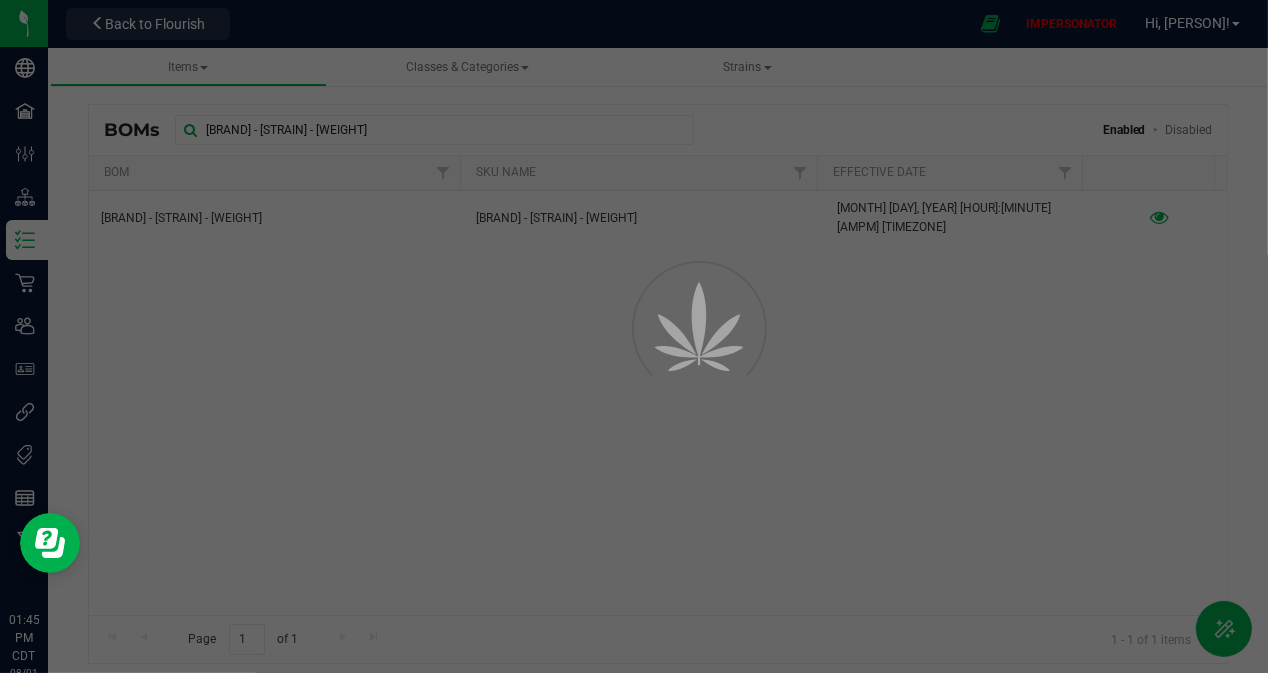 select on "58" 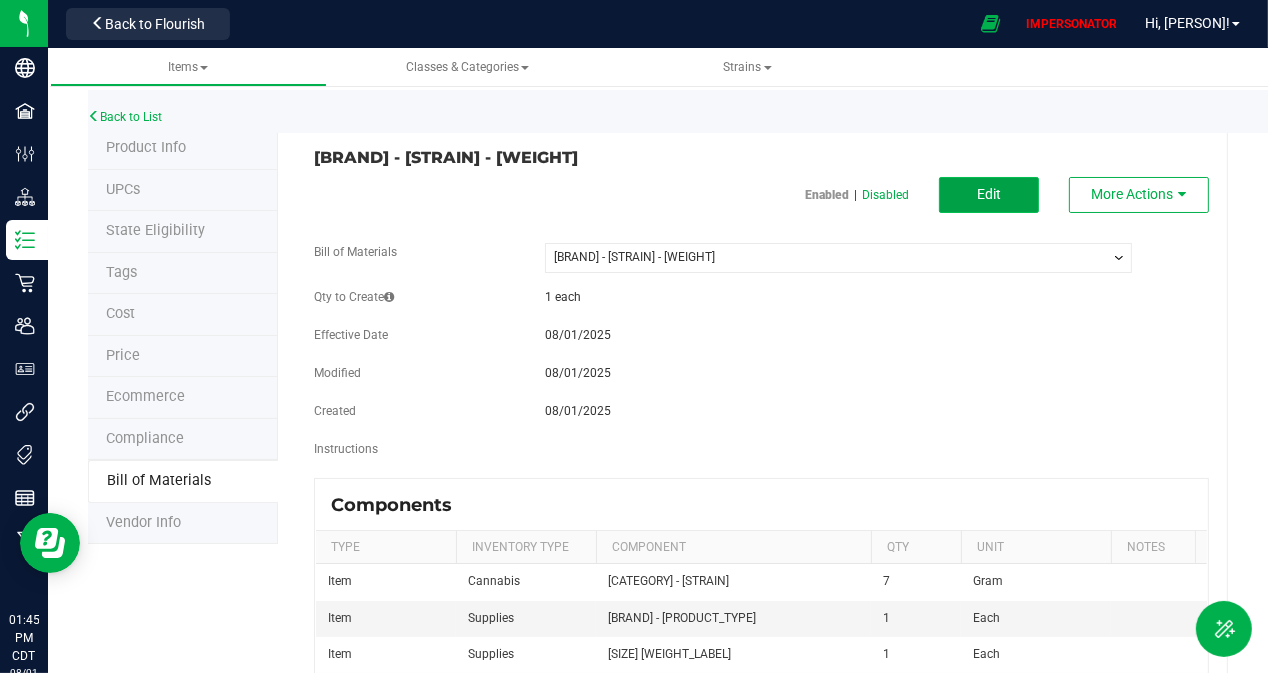 click on "Edit" at bounding box center (989, 195) 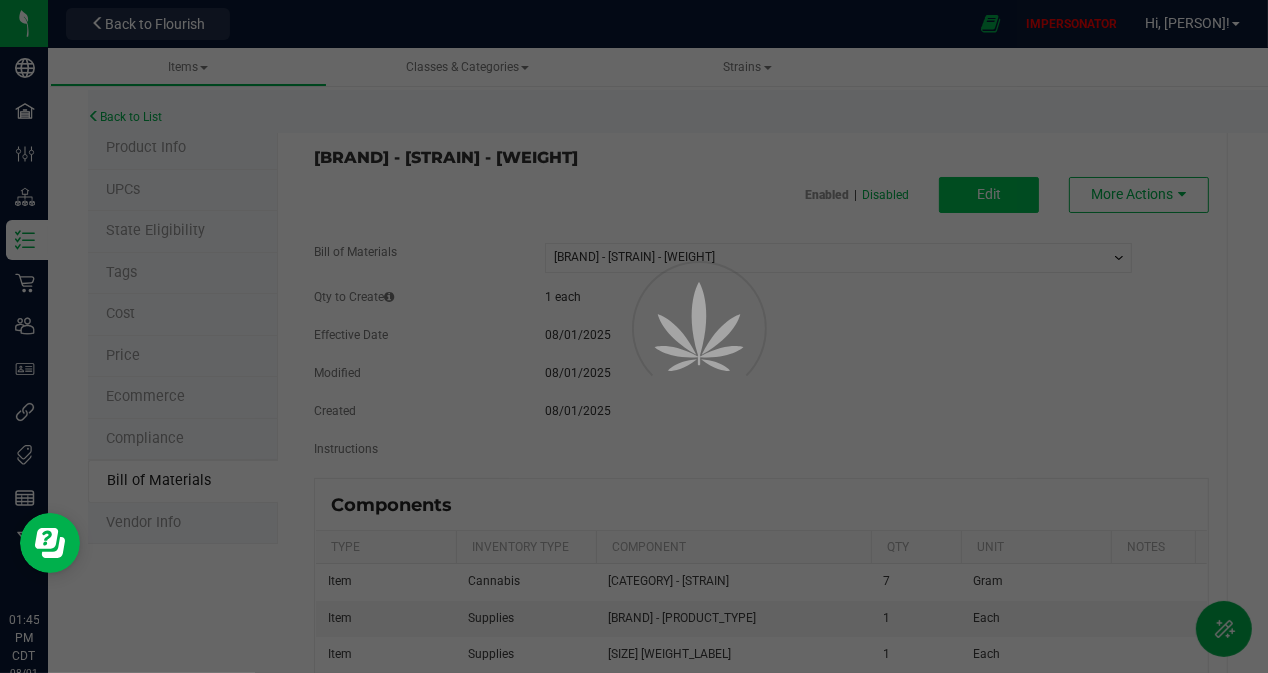 select on "58" 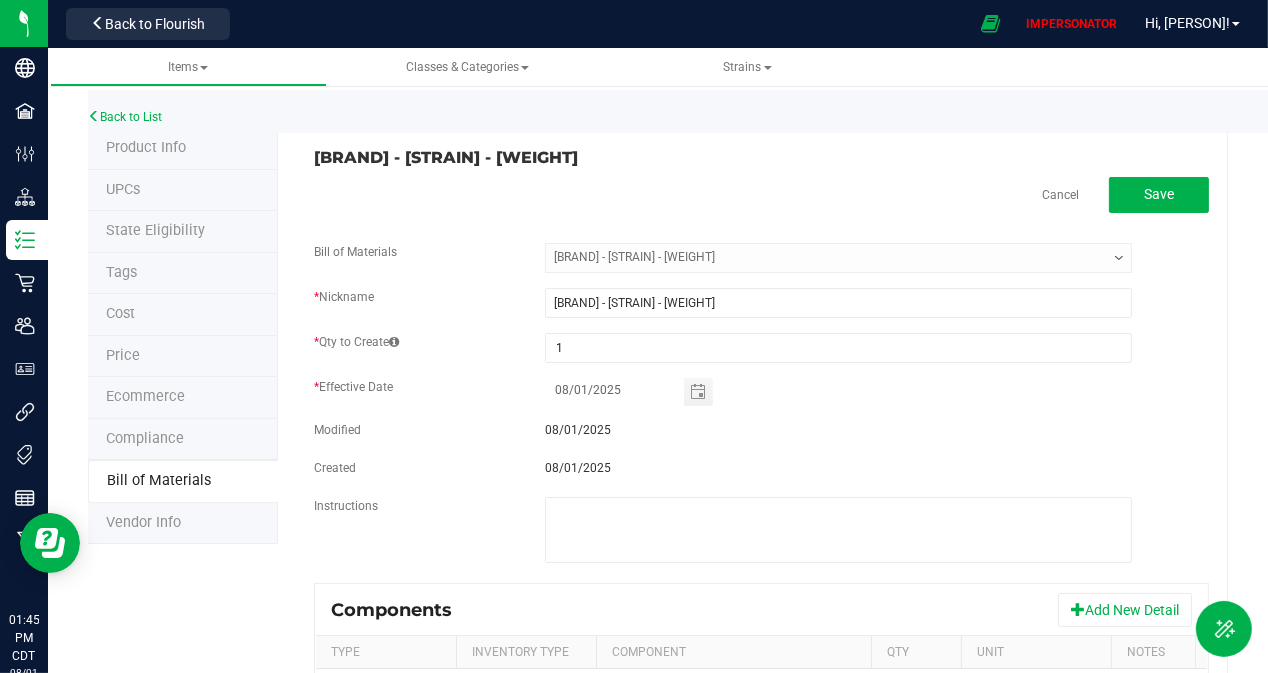 scroll, scrollTop: 225, scrollLeft: 0, axis: vertical 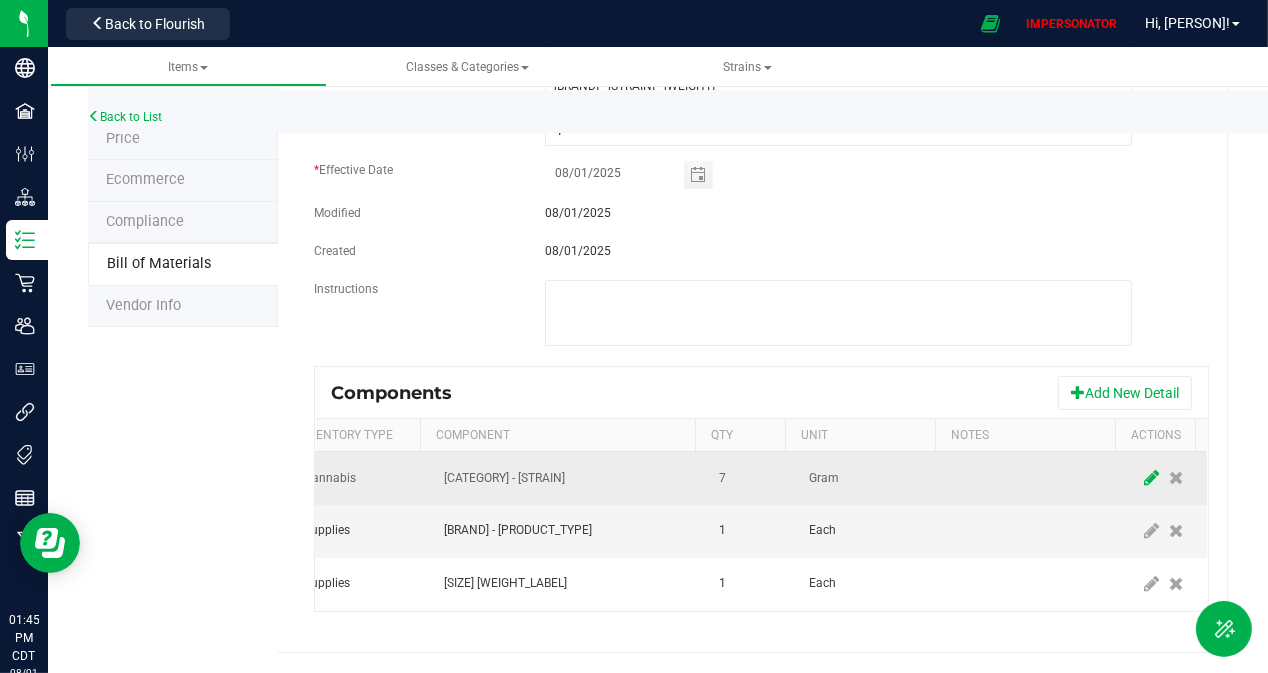 click at bounding box center [1151, 478] 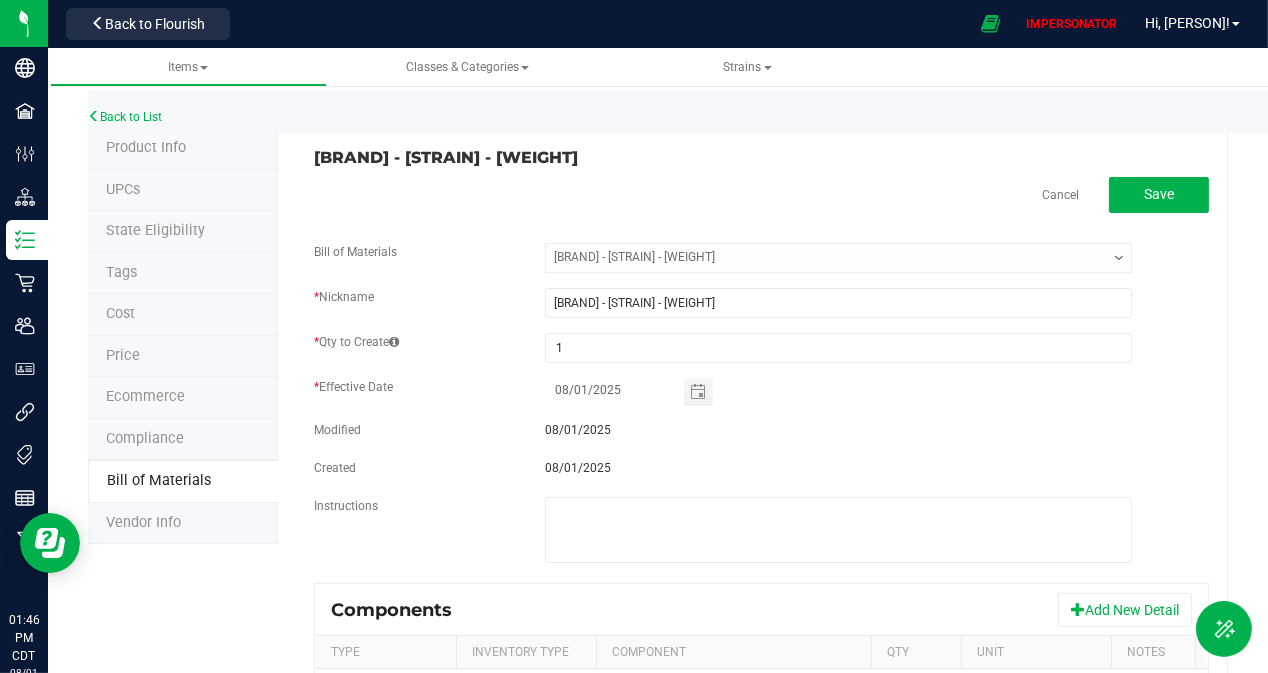 scroll, scrollTop: 225, scrollLeft: 0, axis: vertical 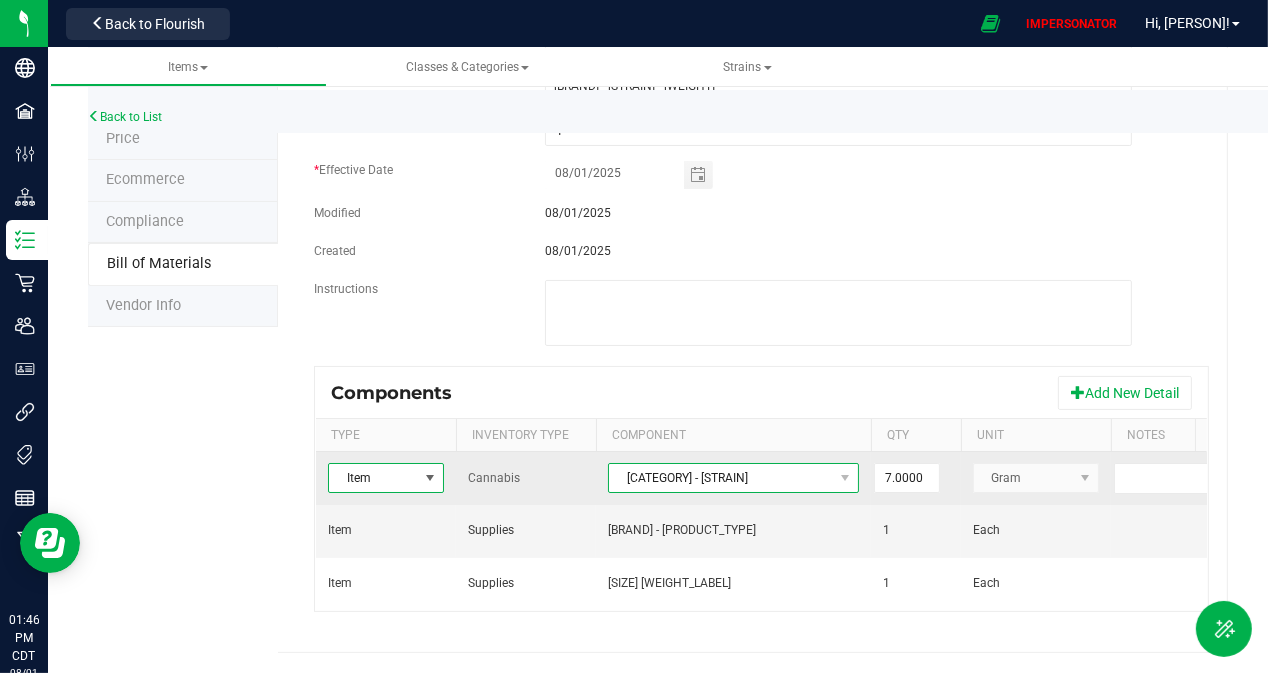 click on "[CATEGORY] - [STRAIN]" at bounding box center [721, 478] 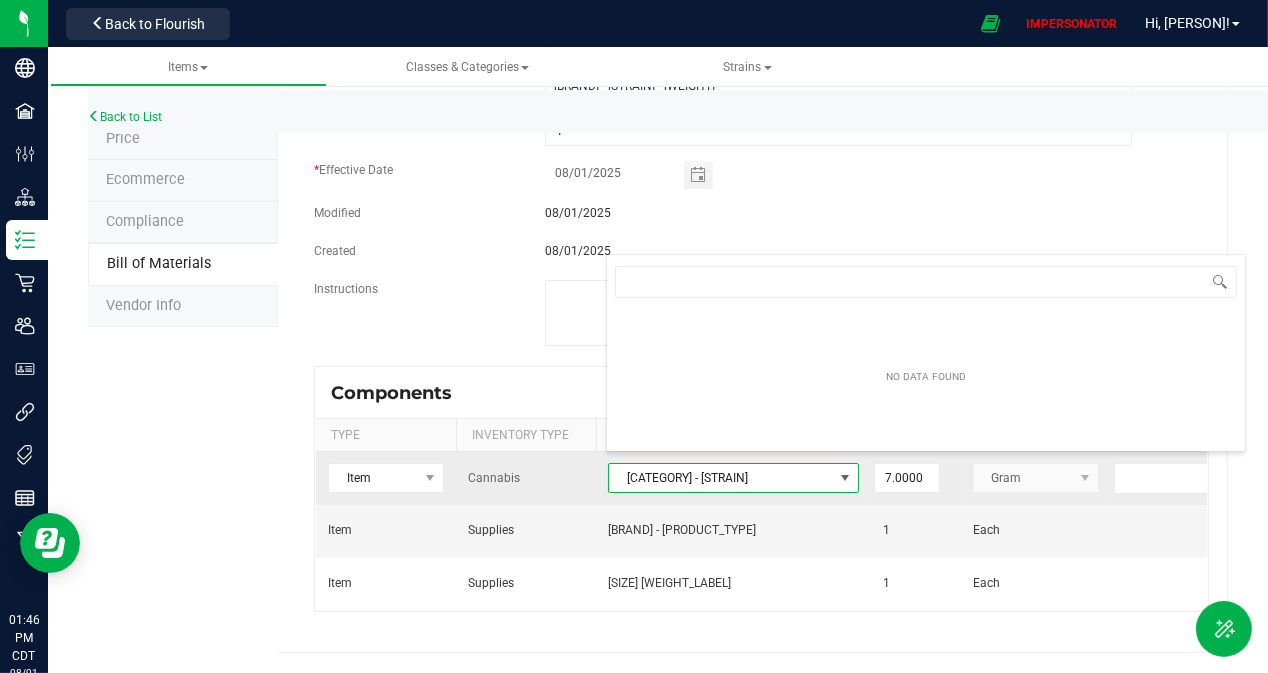 scroll, scrollTop: 99970, scrollLeft: 99749, axis: both 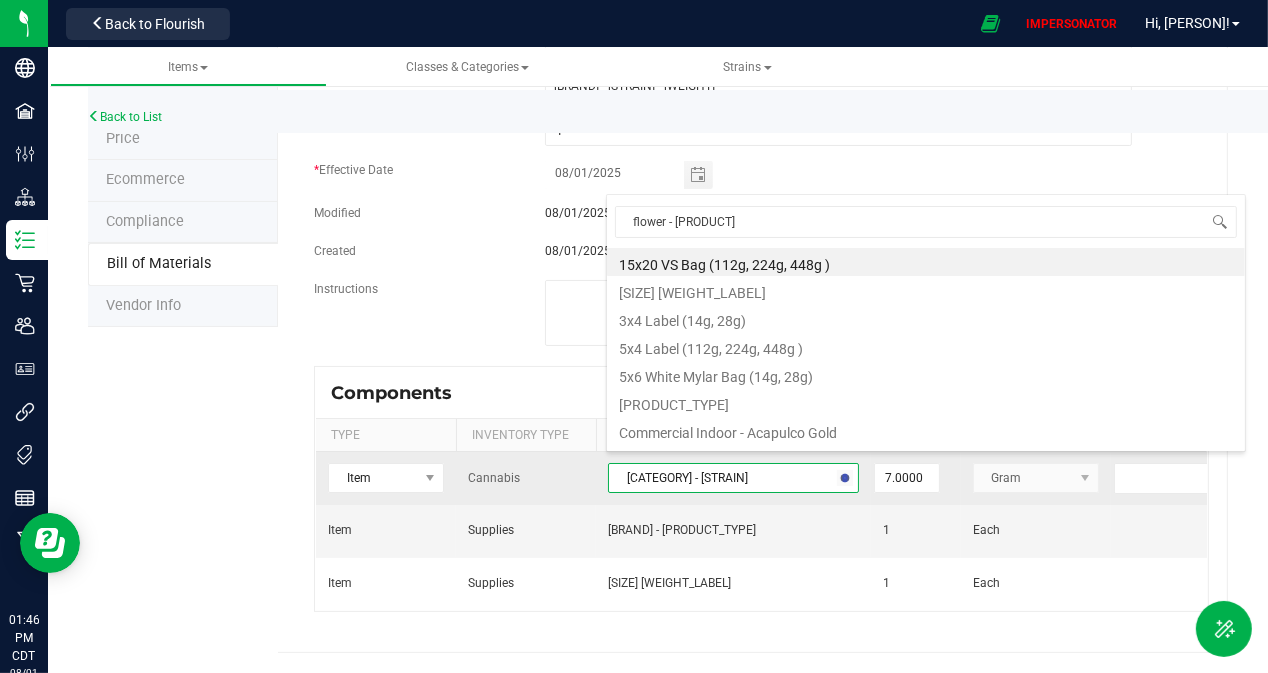 type on "flower - [STRAIN]" 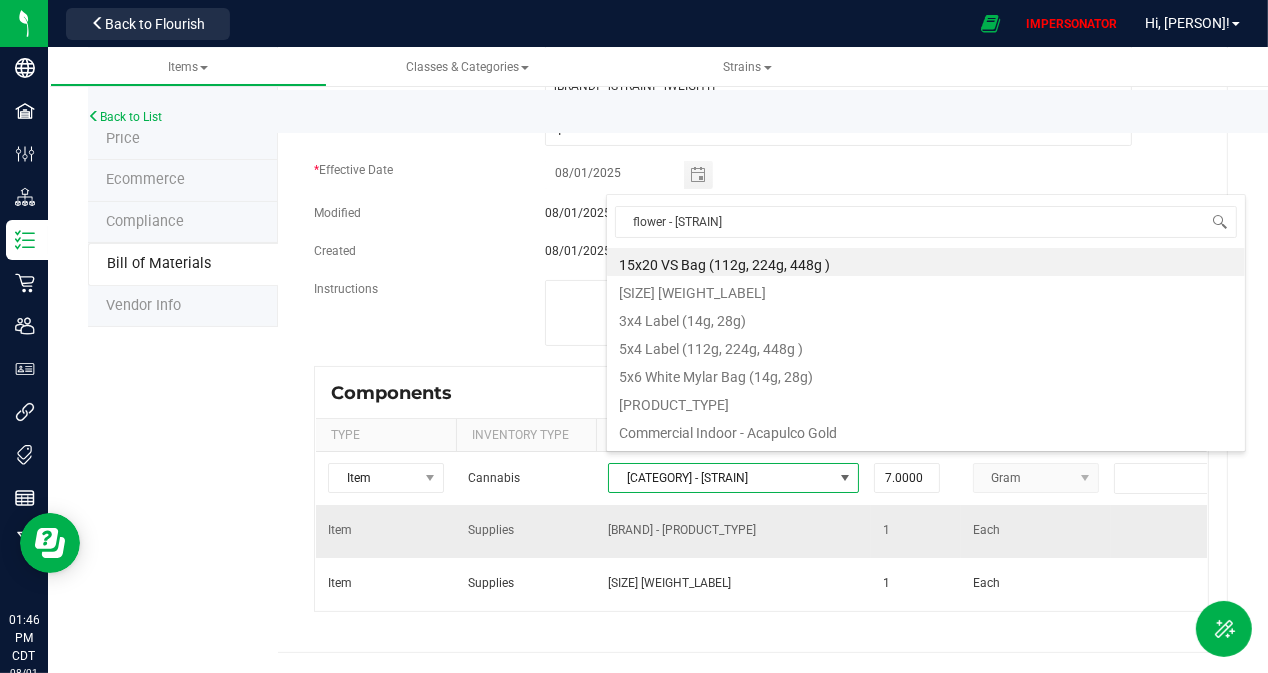 scroll, scrollTop: 0, scrollLeft: 0, axis: both 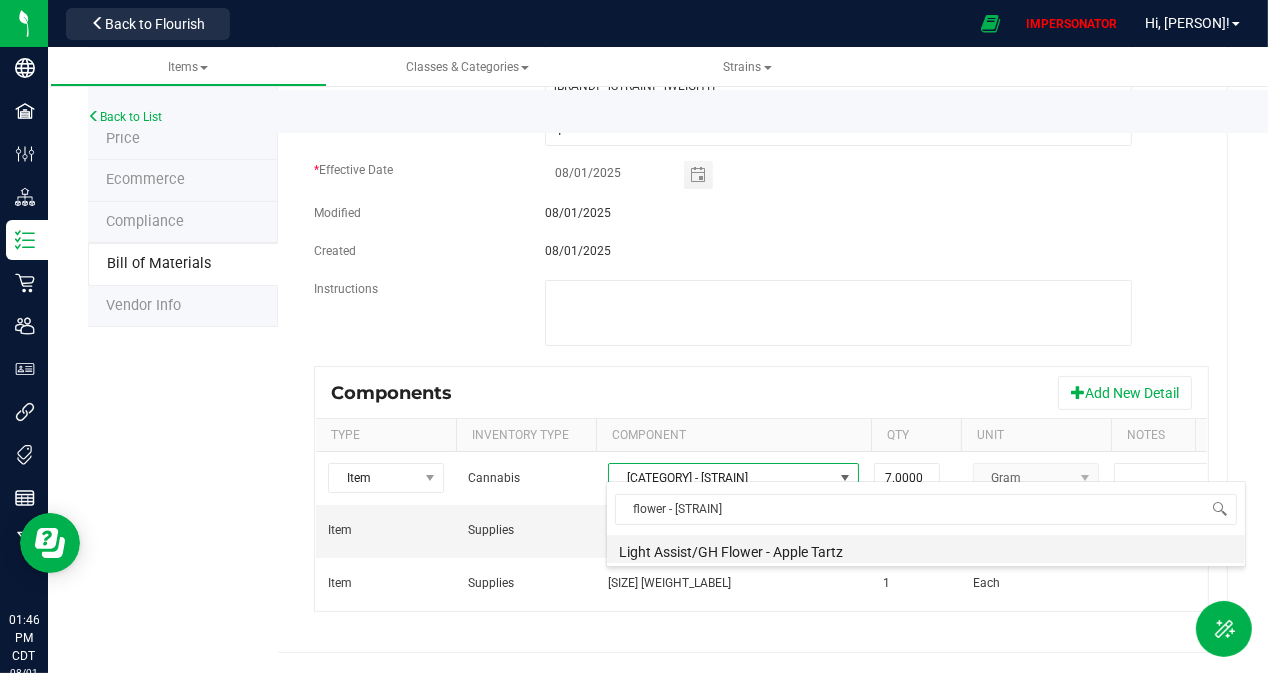 click on "Light Assist/GH Flower - Apple Tartz" at bounding box center [926, 549] 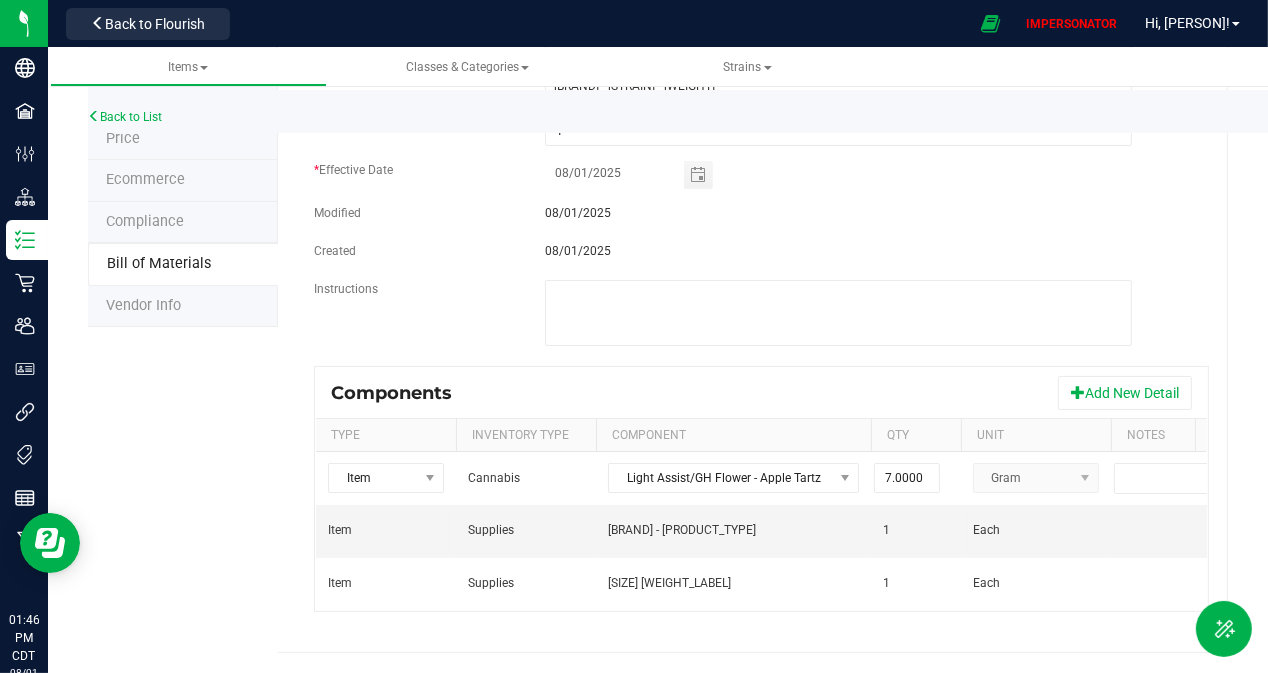 scroll, scrollTop: 0, scrollLeft: 188, axis: horizontal 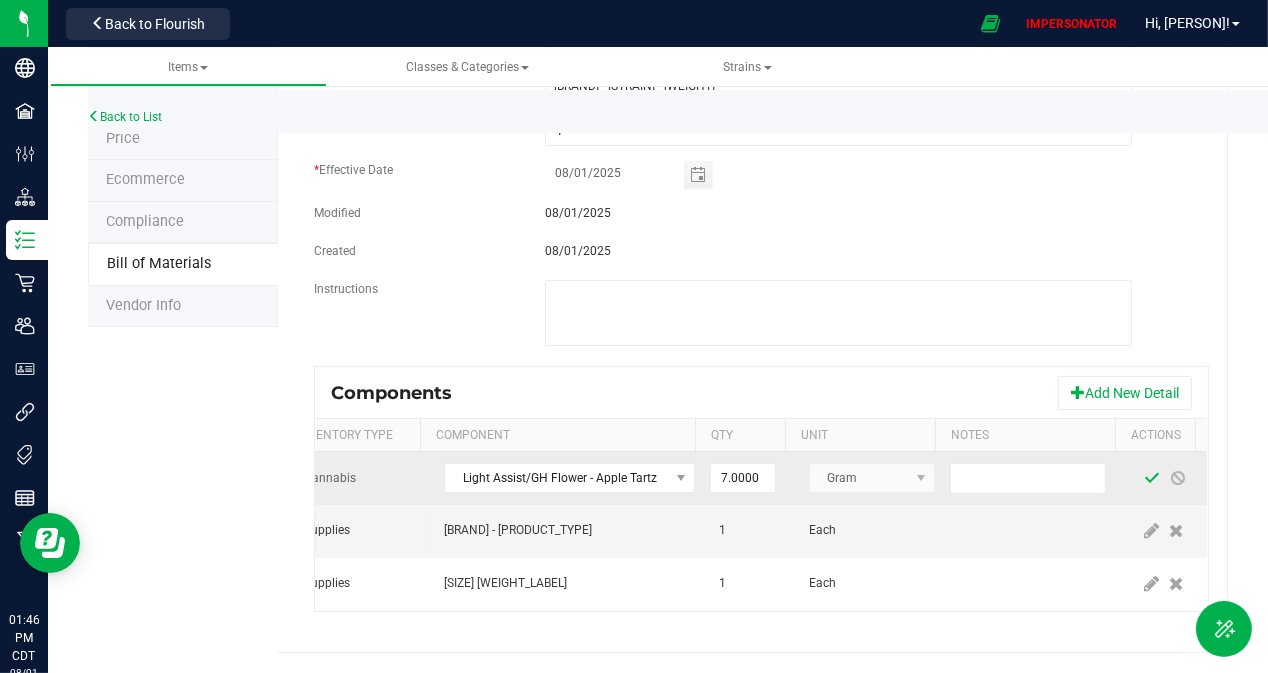 click at bounding box center [1152, 478] 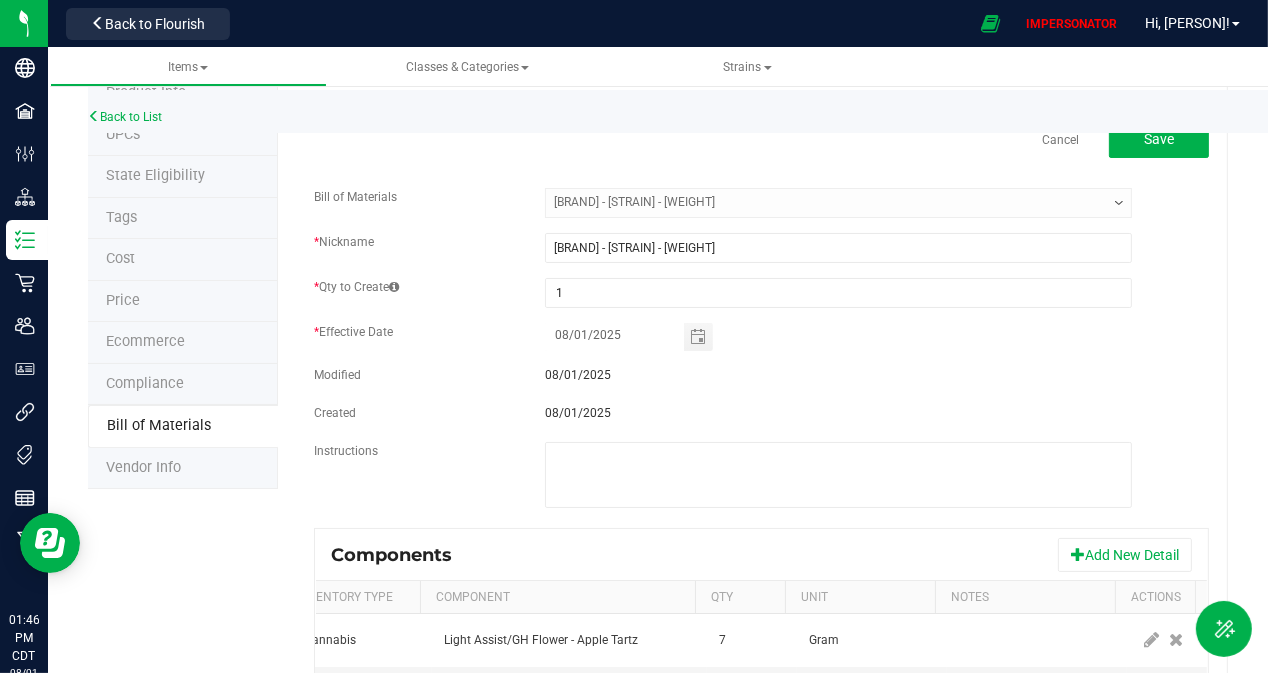 scroll, scrollTop: 0, scrollLeft: 0, axis: both 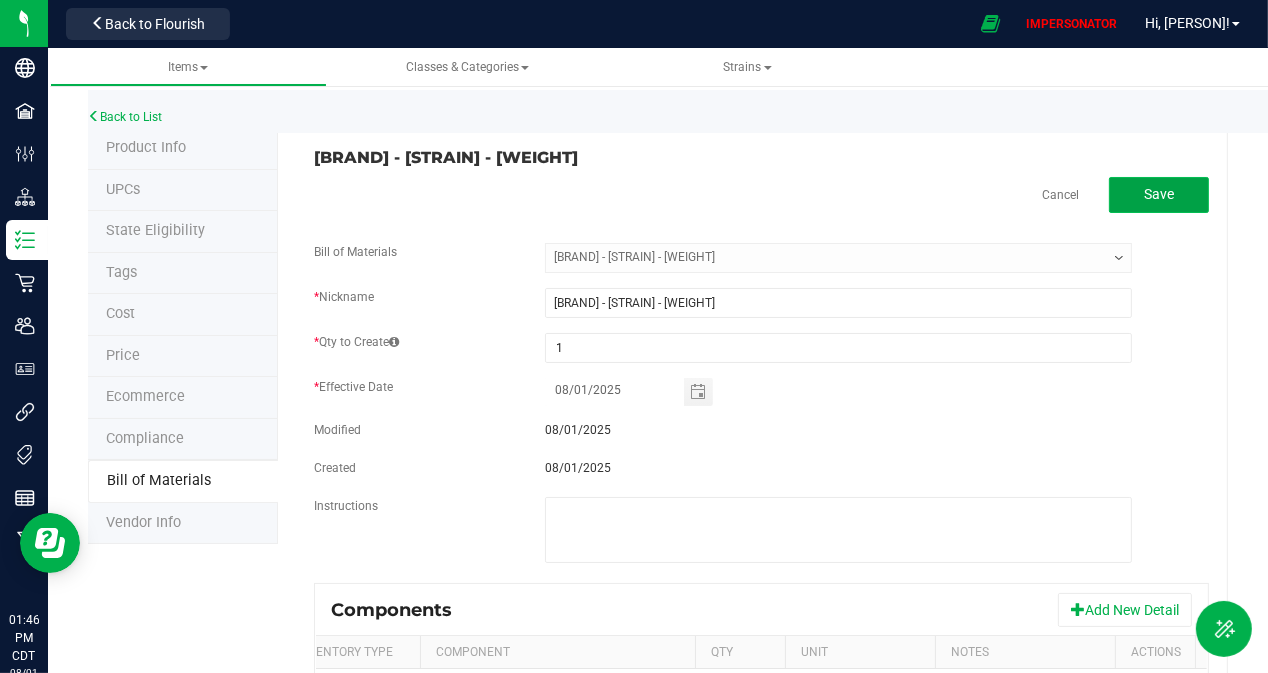 click on "Save" 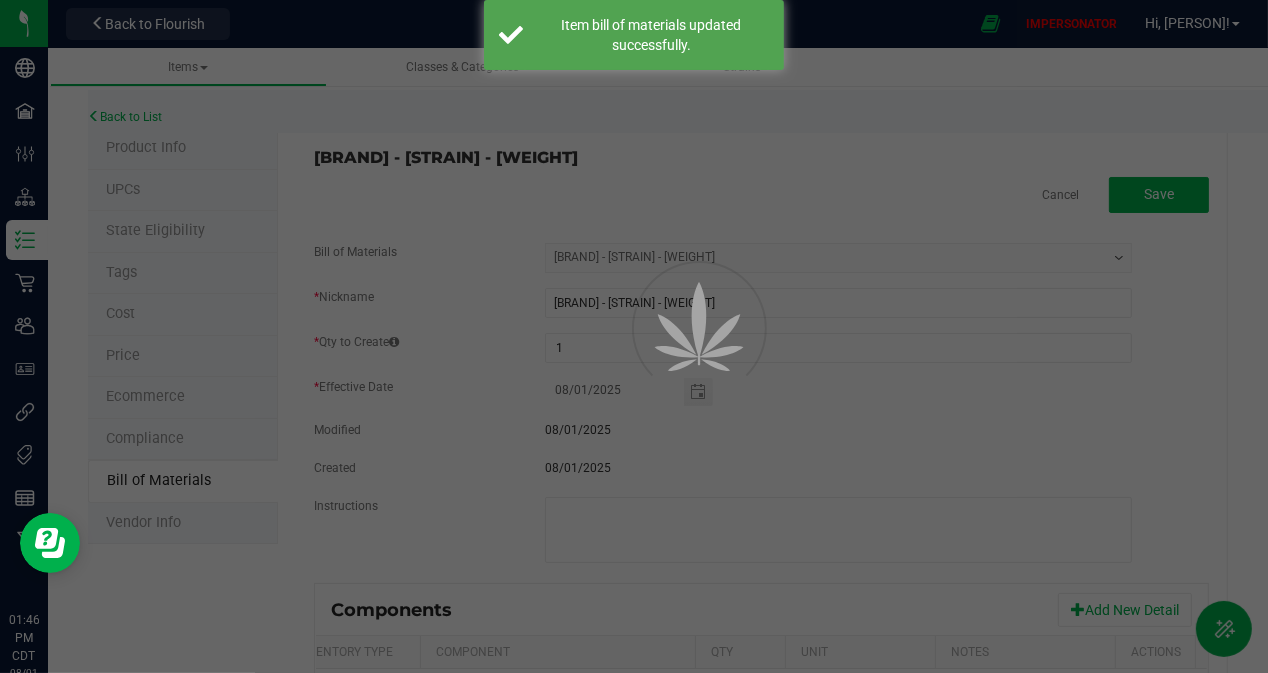 select on "58" 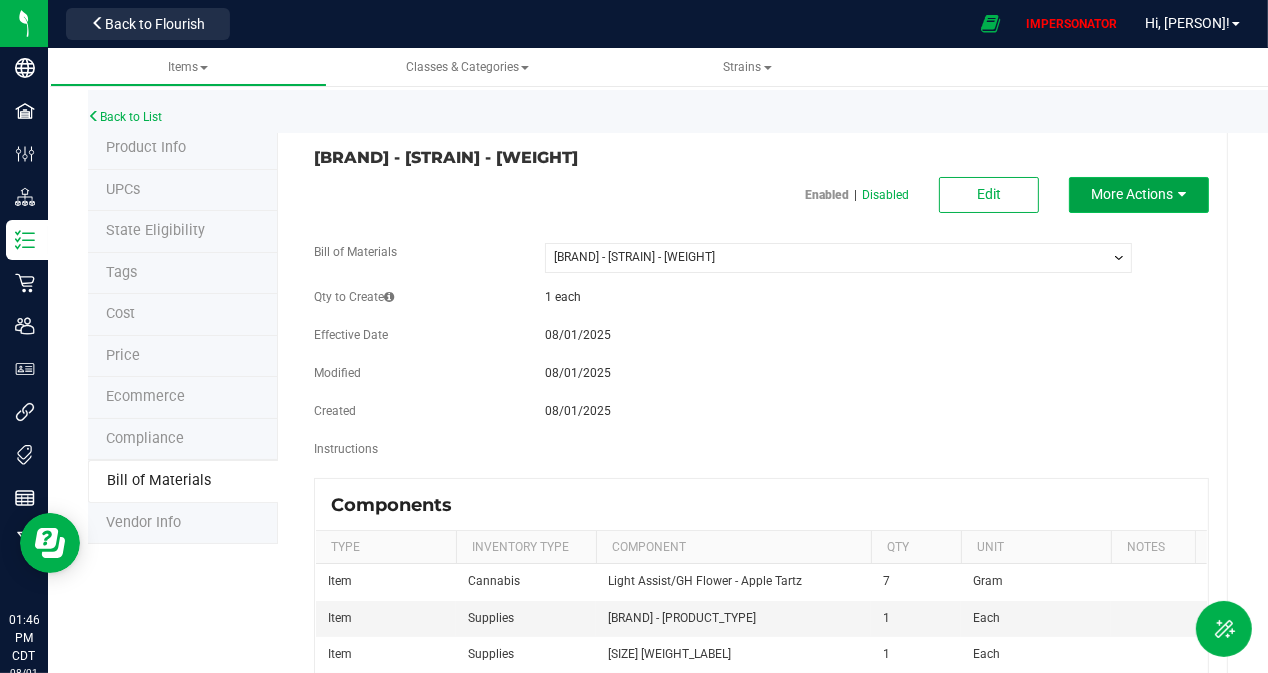 click on "More Actions" at bounding box center (1133, 194) 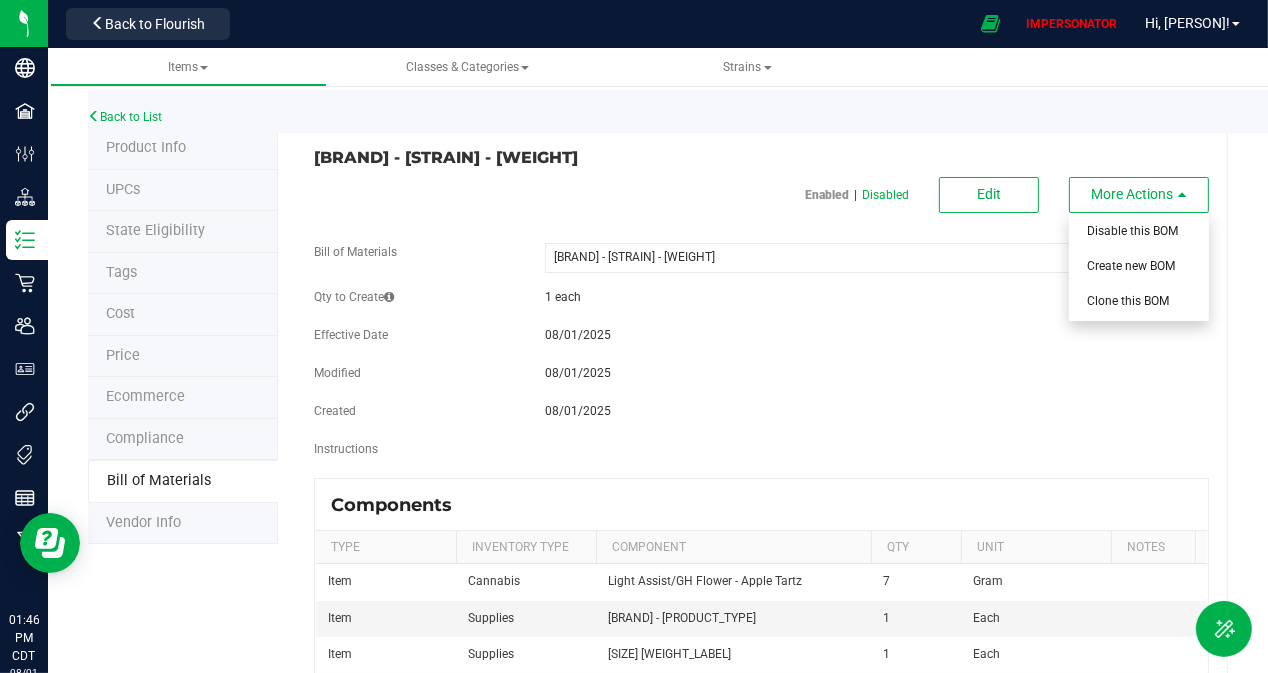 click on "Effective Date   [MONTH]/[DAY]/[YEAR]" at bounding box center (761, 337) 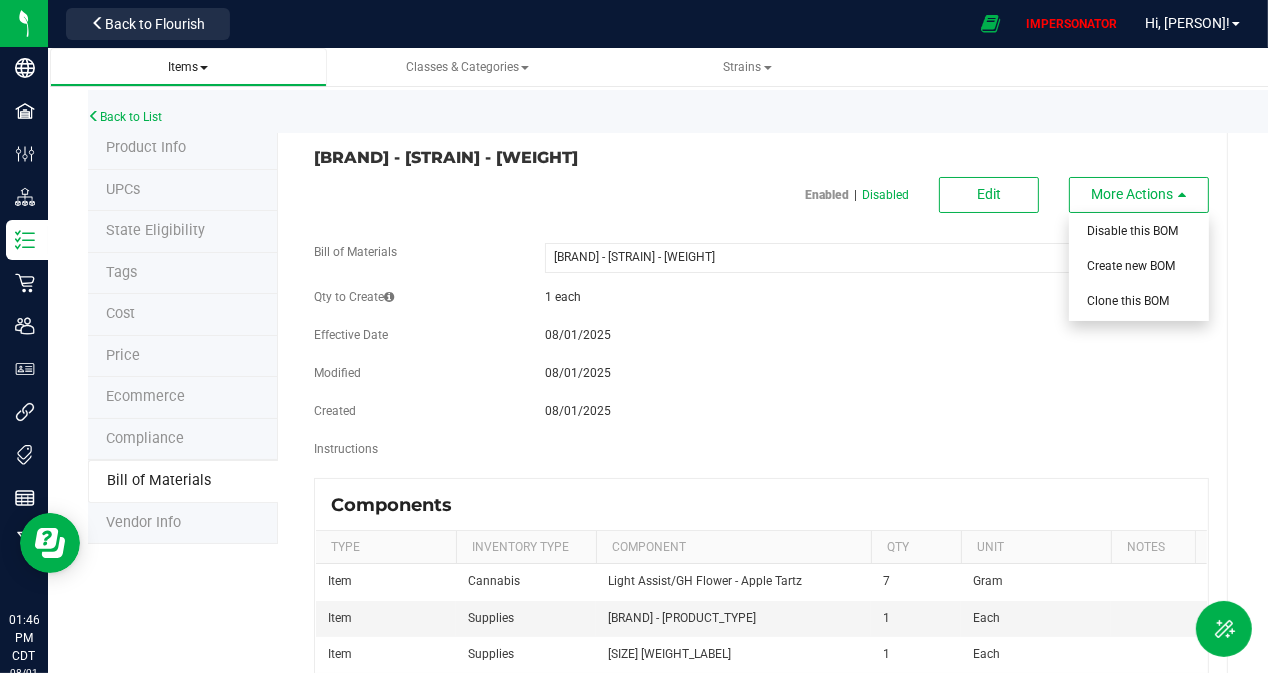 click at bounding box center (204, 68) 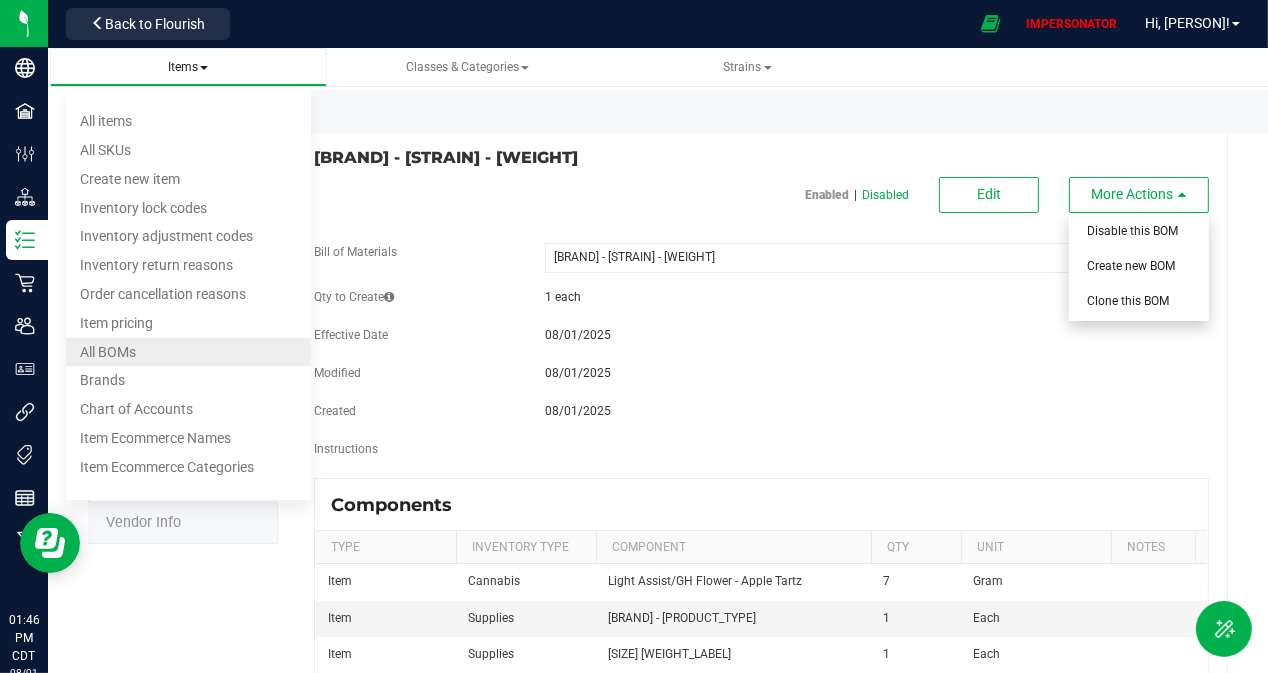 click on "All BOMs" at bounding box center [189, 352] 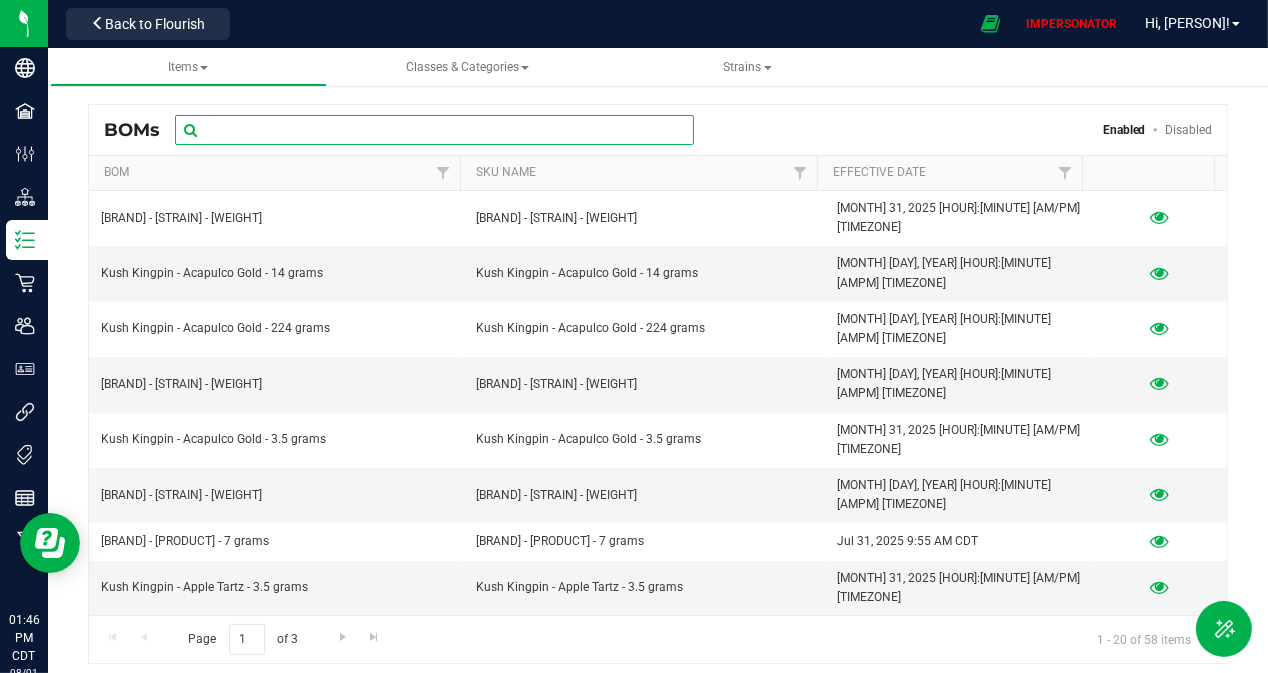 click at bounding box center (434, 130) 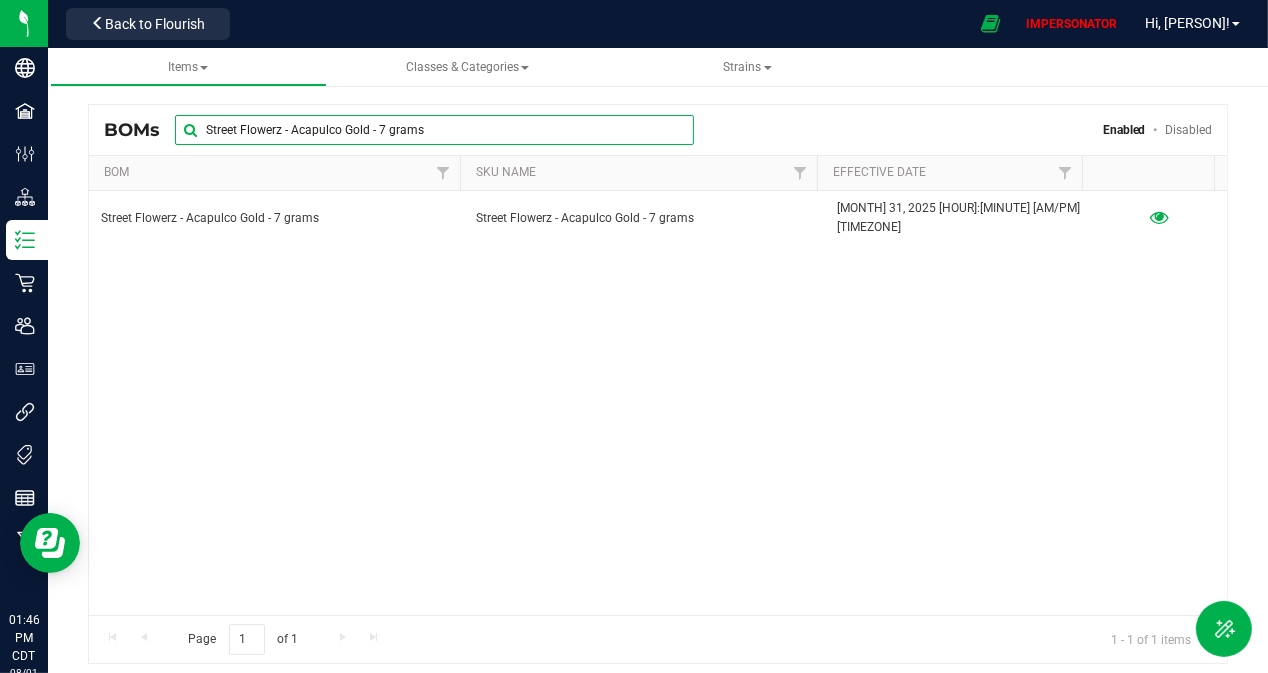 drag, startPoint x: 436, startPoint y: 137, endPoint x: 198, endPoint y: 106, distance: 240.01042 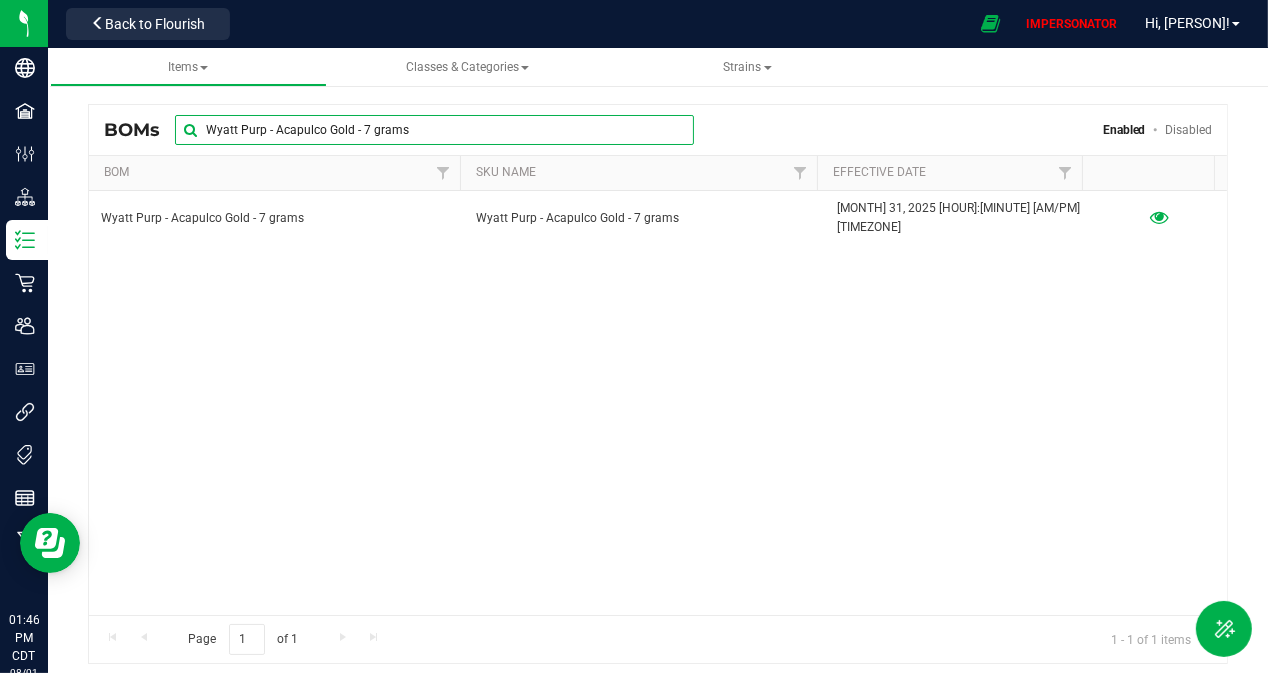 drag, startPoint x: 419, startPoint y: 135, endPoint x: 146, endPoint y: 102, distance: 274.98727 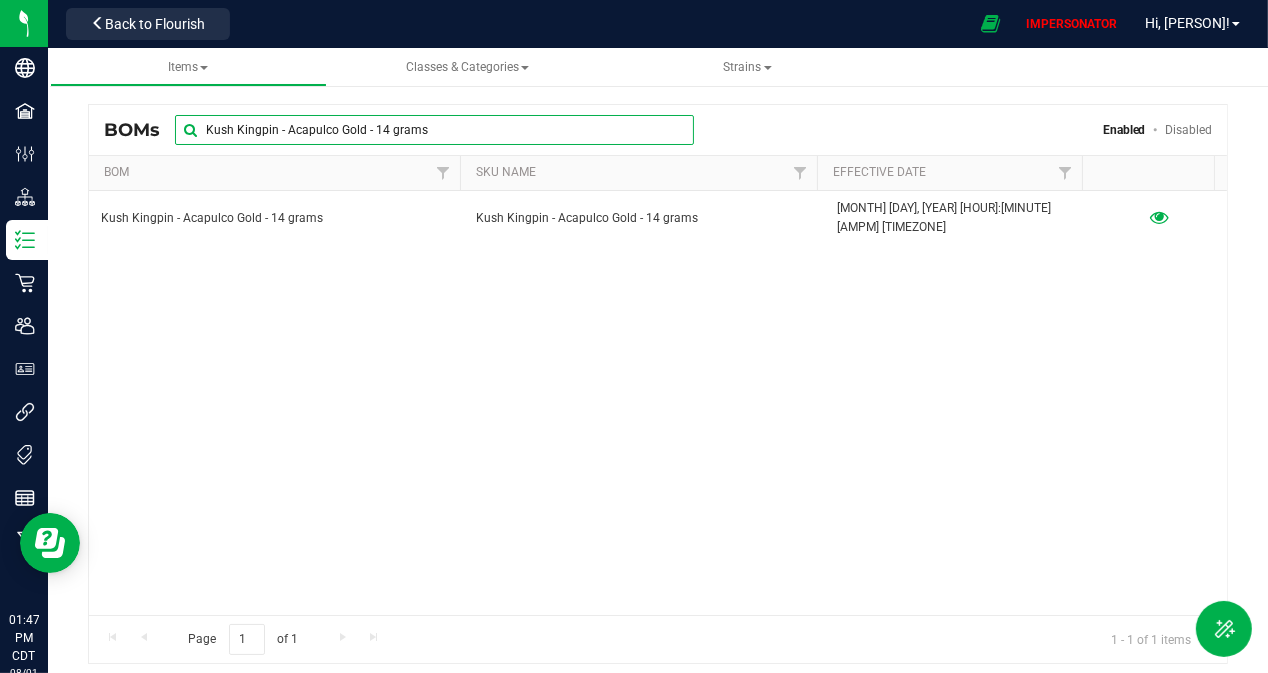 drag, startPoint x: 432, startPoint y: 127, endPoint x: 146, endPoint y: 121, distance: 286.06293 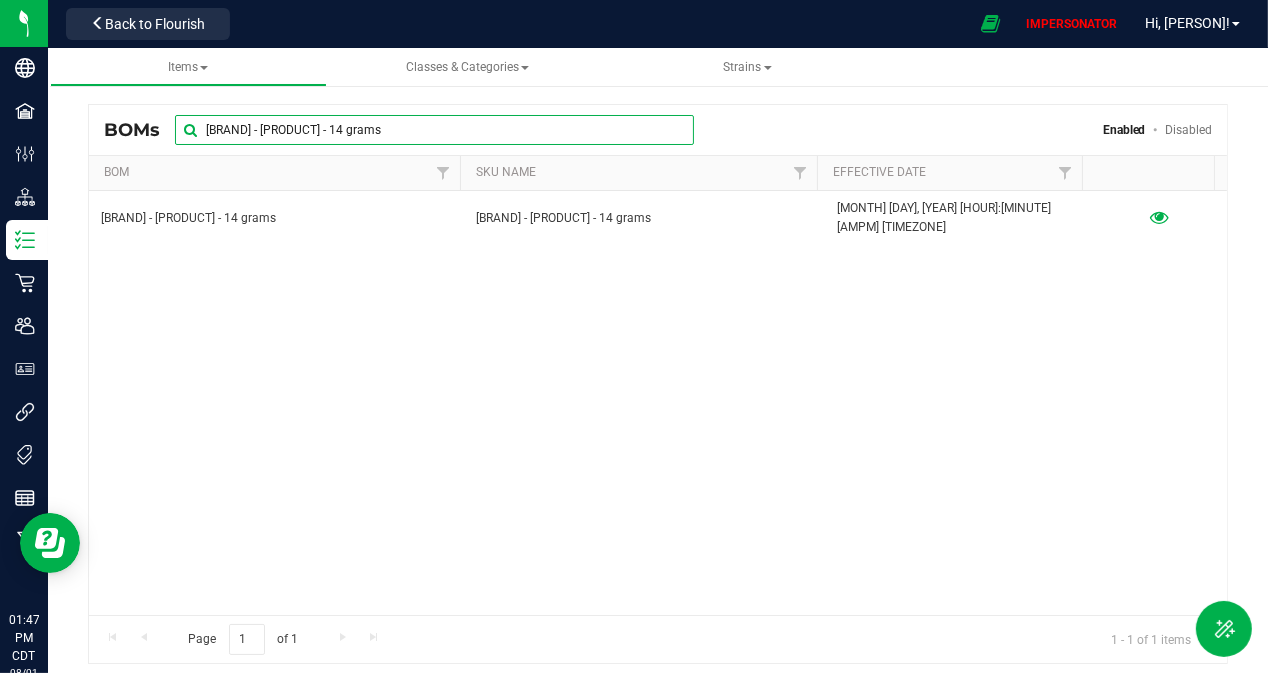 drag, startPoint x: 408, startPoint y: 132, endPoint x: 90, endPoint y: 93, distance: 320.3826 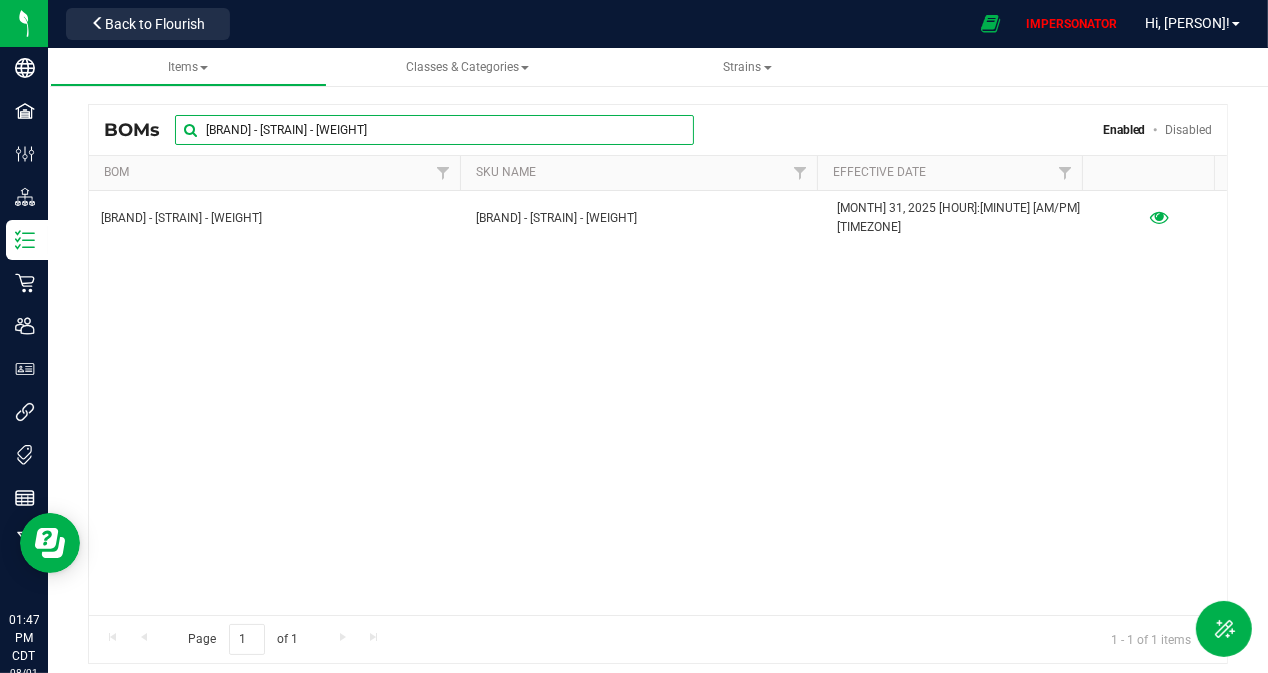 drag, startPoint x: 446, startPoint y: 121, endPoint x: 165, endPoint y: 108, distance: 281.30054 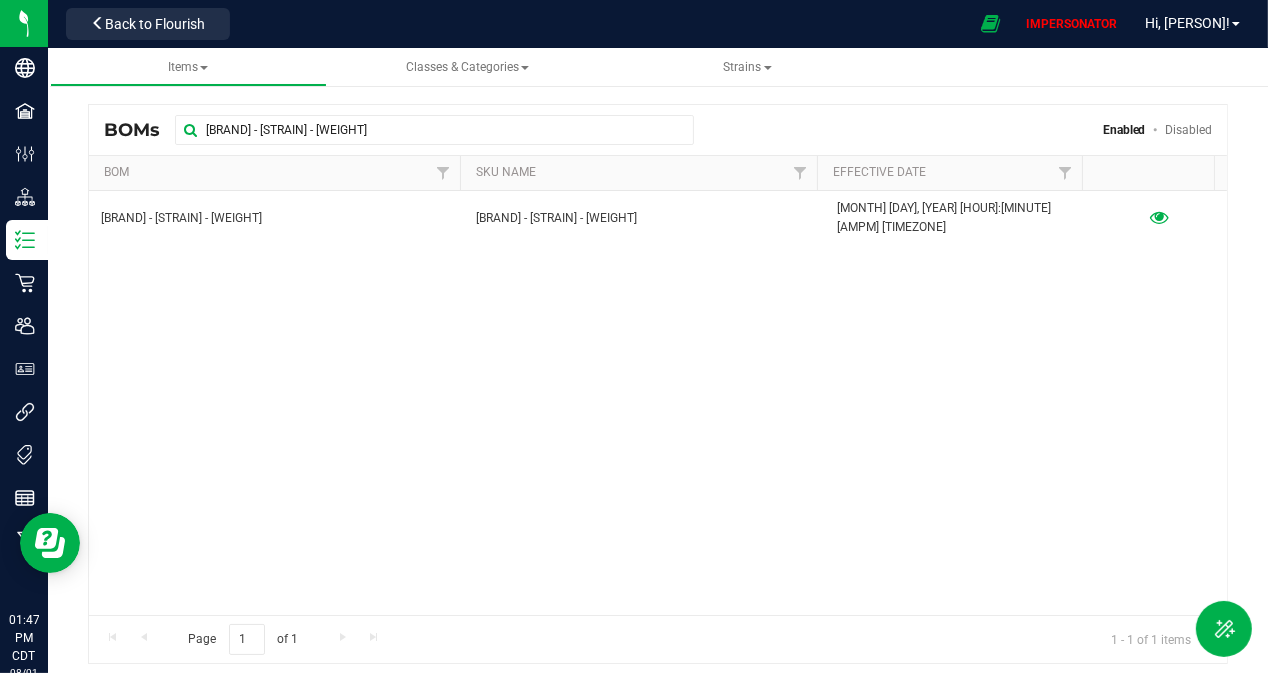 click on "Kush Kingpin - Acapulco Gold - 28 grams Kush Kingpin - Acapulco Gold - 28 grams [MONTH] 31, 2025 [HOUR]:[MINUTE] [AM/PM] [TIMEZONE]" at bounding box center [658, 403] 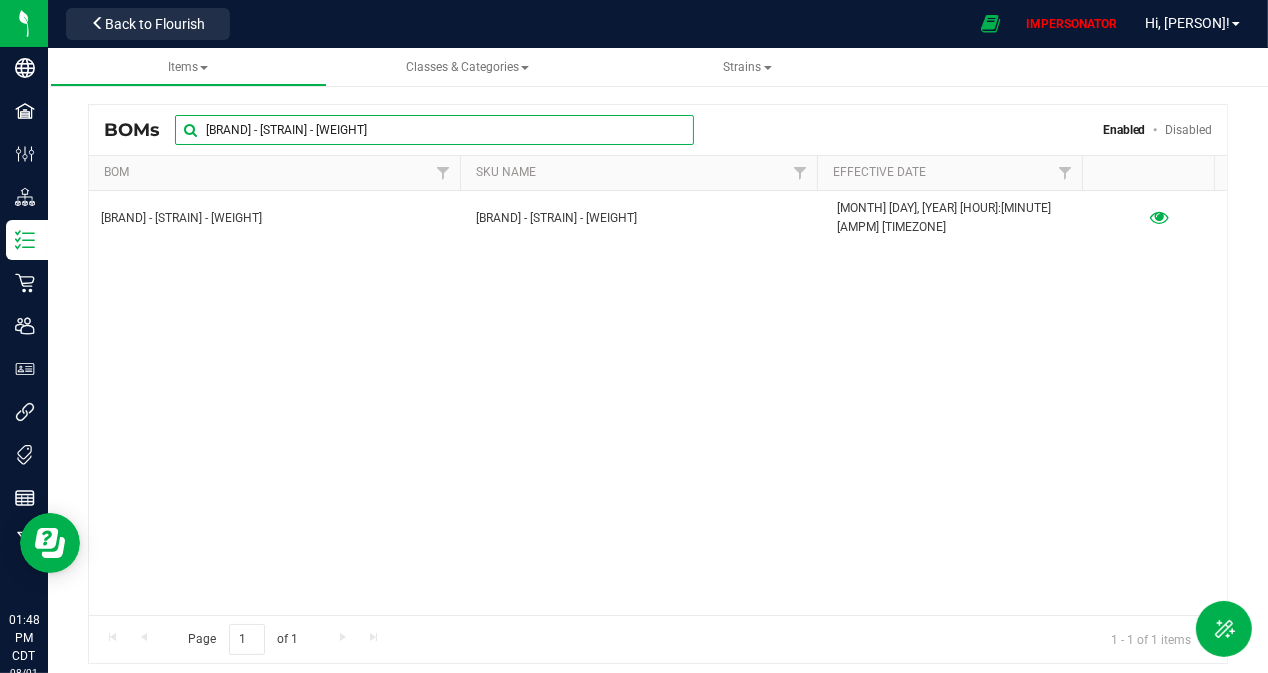drag, startPoint x: 470, startPoint y: 139, endPoint x: 105, endPoint y: 101, distance: 366.97275 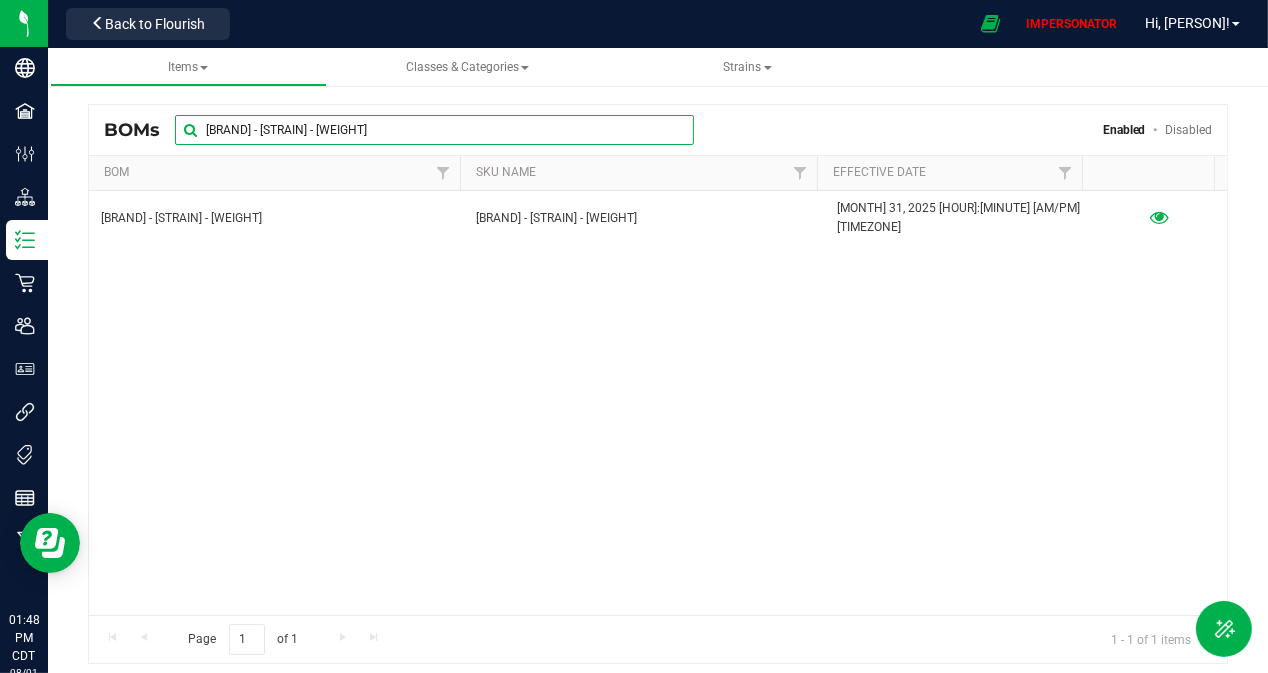 drag, startPoint x: 418, startPoint y: 125, endPoint x: 170, endPoint y: 113, distance: 248.29015 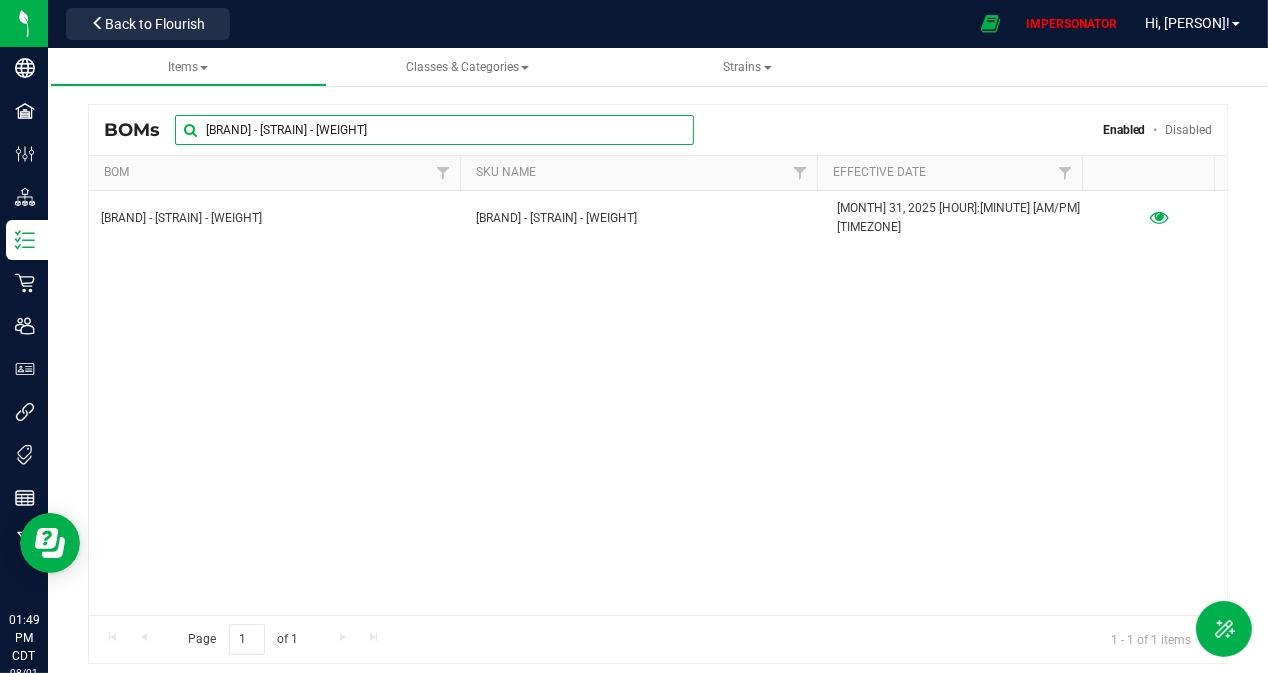 drag, startPoint x: 435, startPoint y: 125, endPoint x: 148, endPoint y: 121, distance: 287.02786 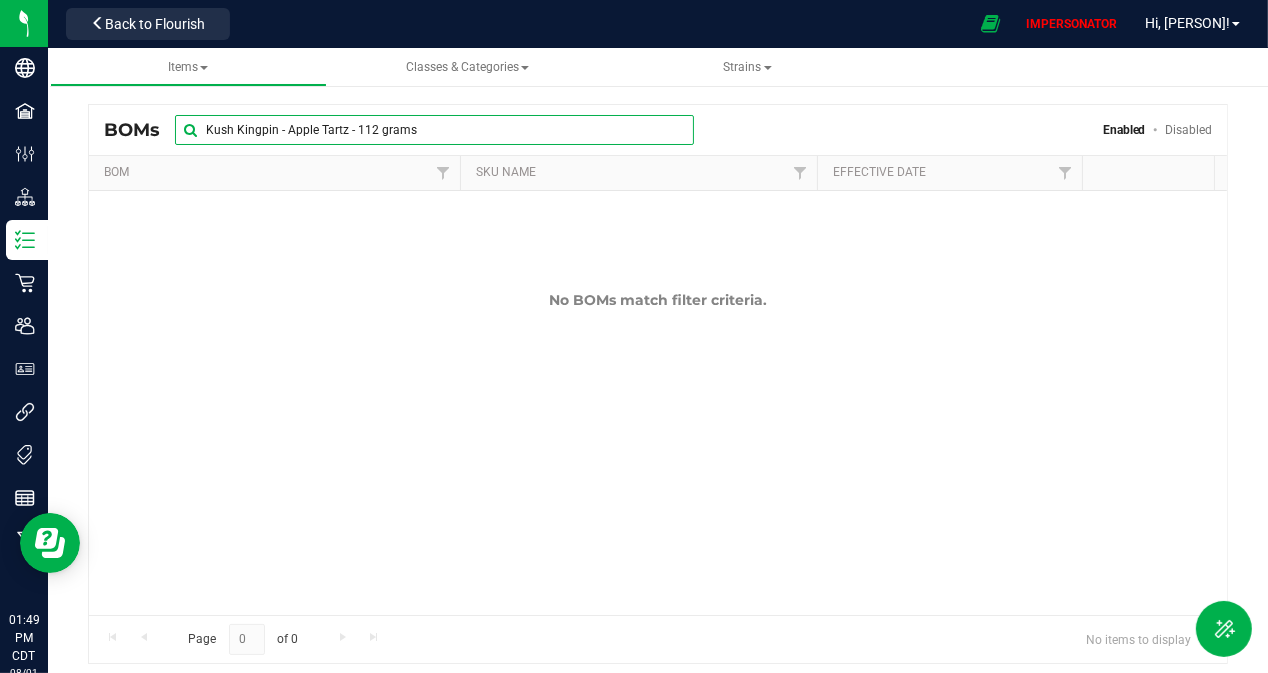 drag, startPoint x: 443, startPoint y: 133, endPoint x: 142, endPoint y: 117, distance: 301.42496 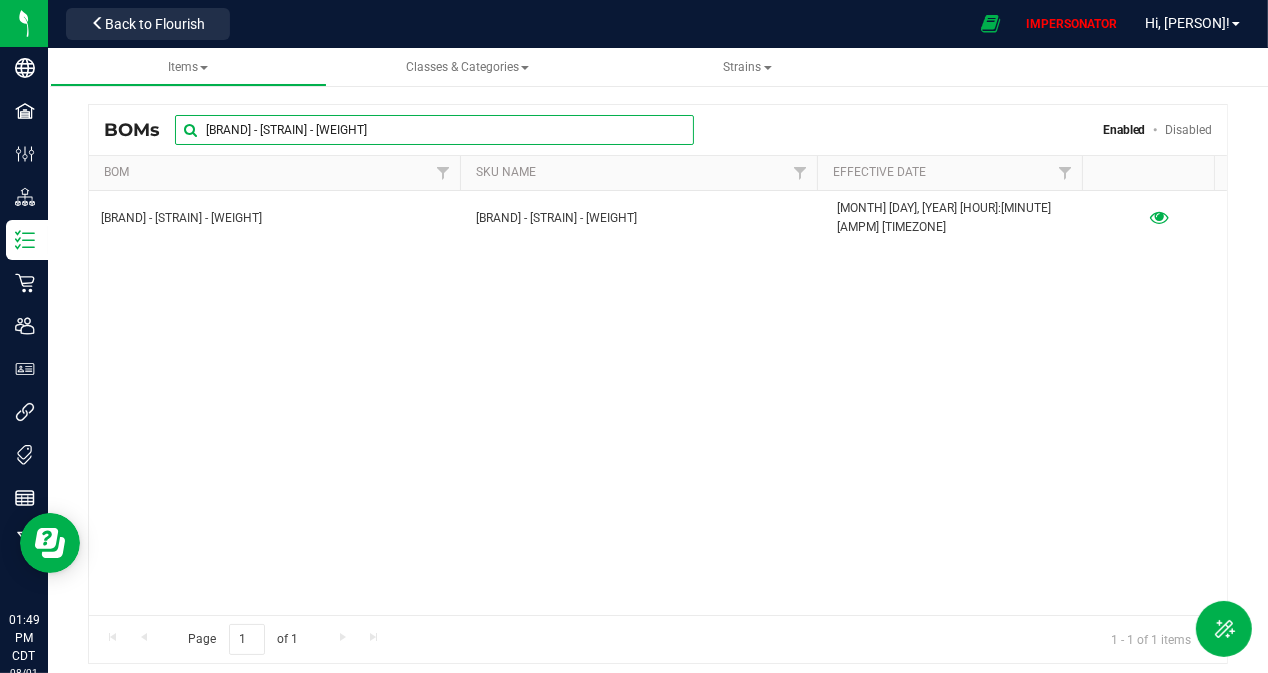 drag, startPoint x: 471, startPoint y: 139, endPoint x: 202, endPoint y: 108, distance: 270.78036 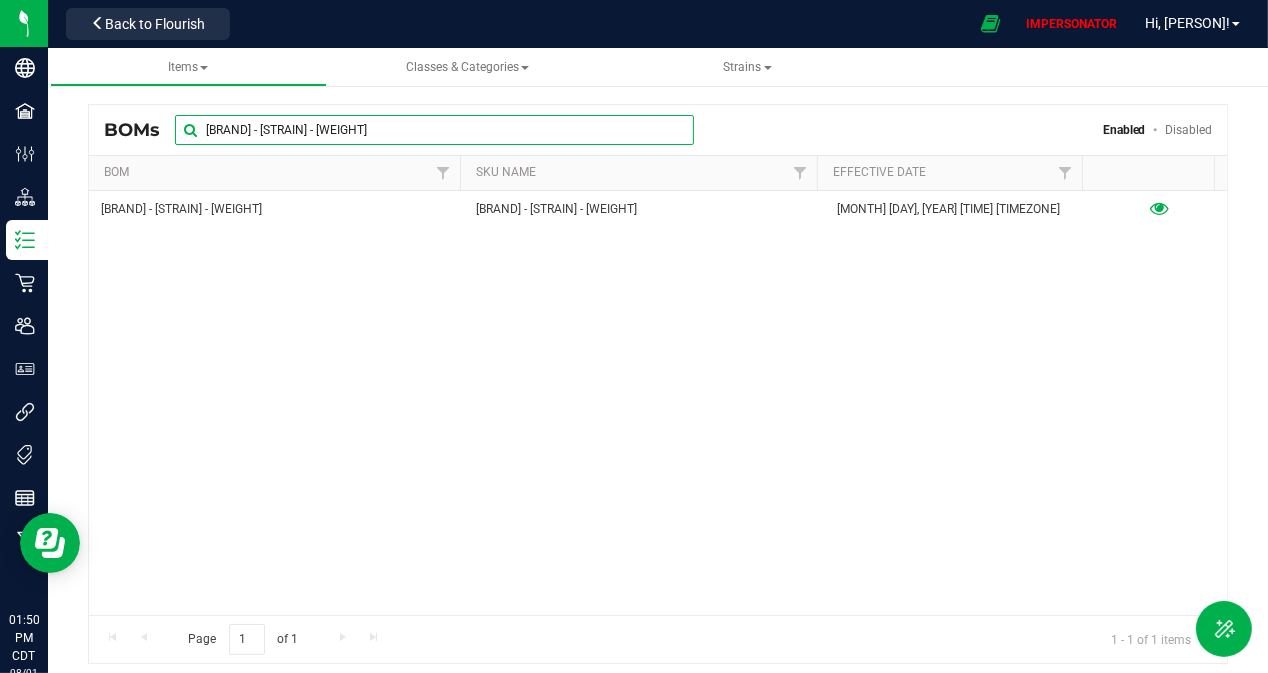 drag, startPoint x: 420, startPoint y: 127, endPoint x: 181, endPoint y: 124, distance: 239.01883 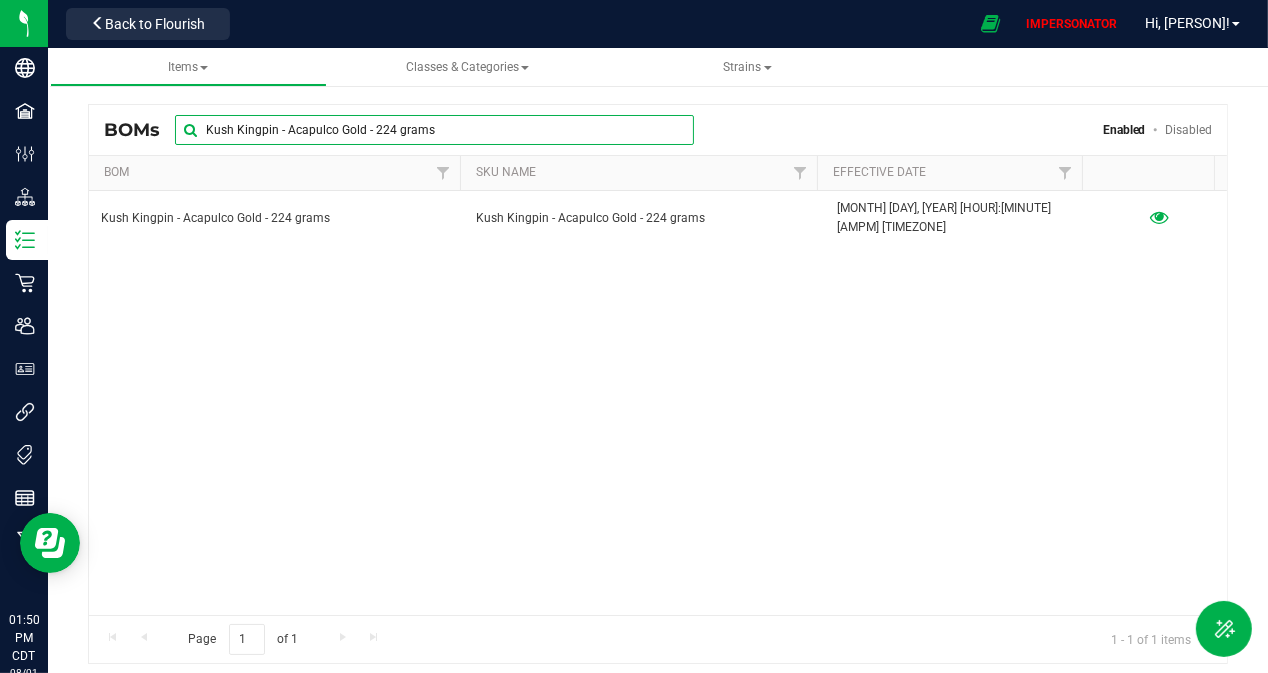 drag, startPoint x: 435, startPoint y: 133, endPoint x: 101, endPoint y: 104, distance: 335.25662 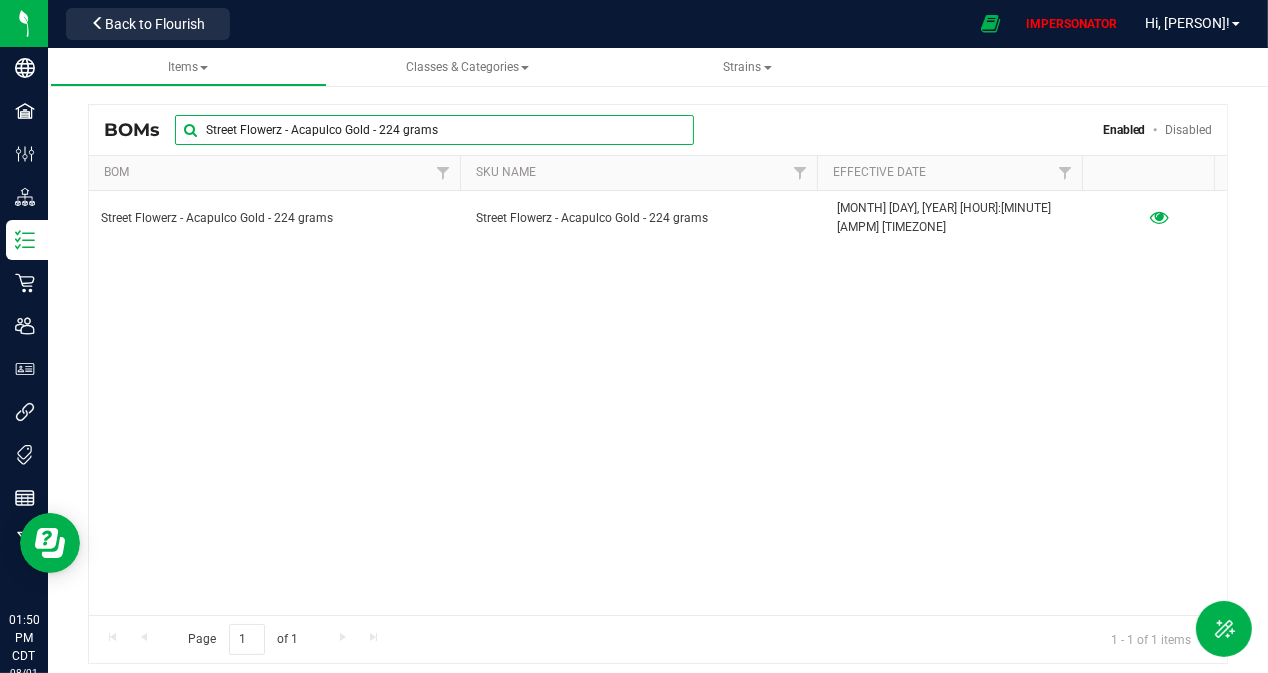 drag, startPoint x: 458, startPoint y: 131, endPoint x: 118, endPoint y: 122, distance: 340.1191 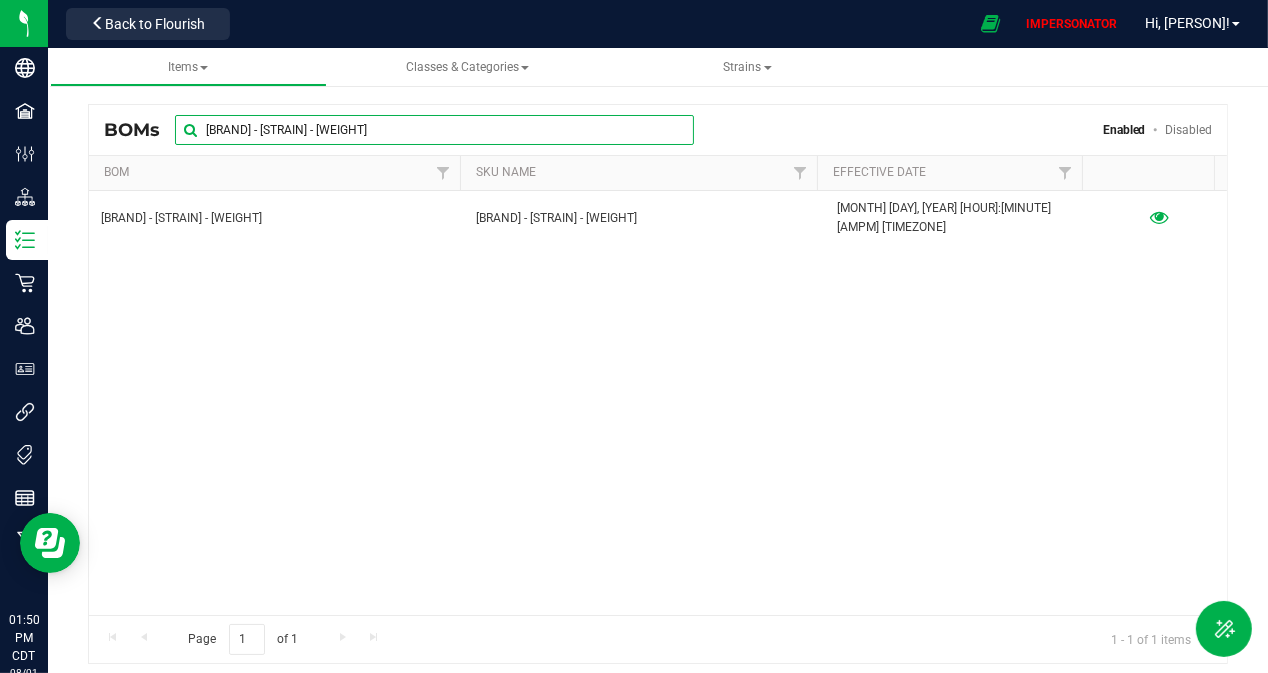 drag, startPoint x: 428, startPoint y: 134, endPoint x: 203, endPoint y: 123, distance: 225.26872 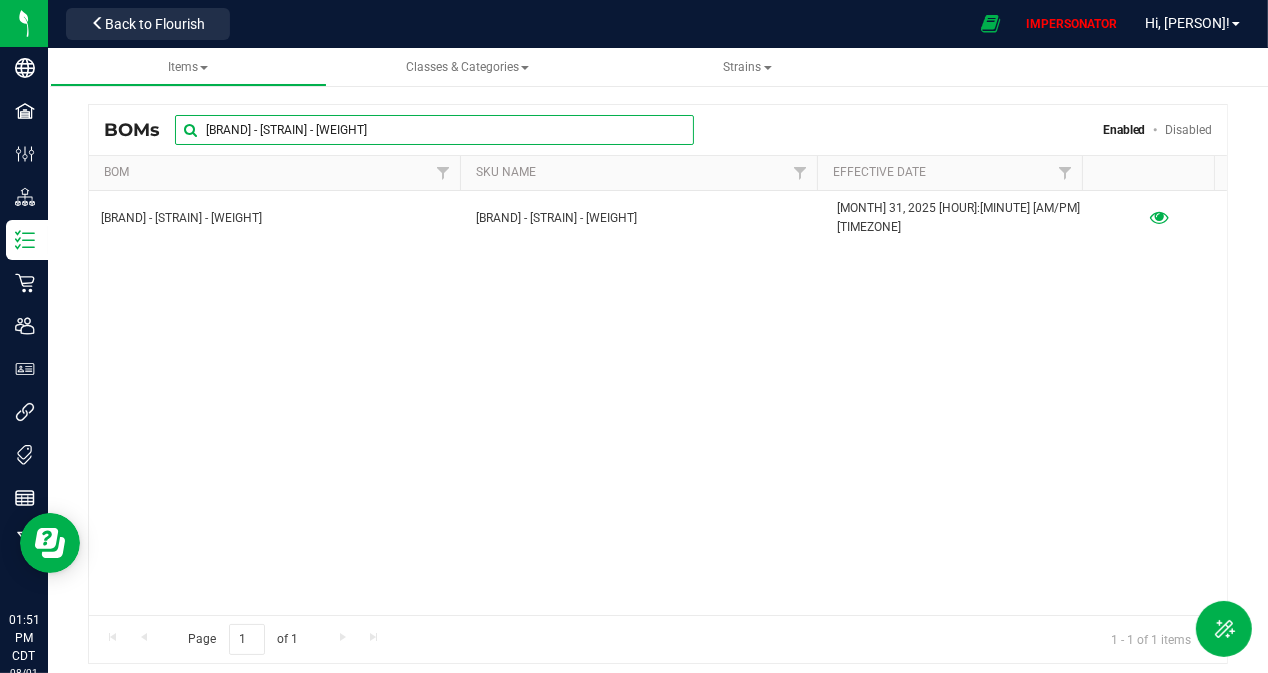 drag, startPoint x: 449, startPoint y: 127, endPoint x: 126, endPoint y: 118, distance: 323.12537 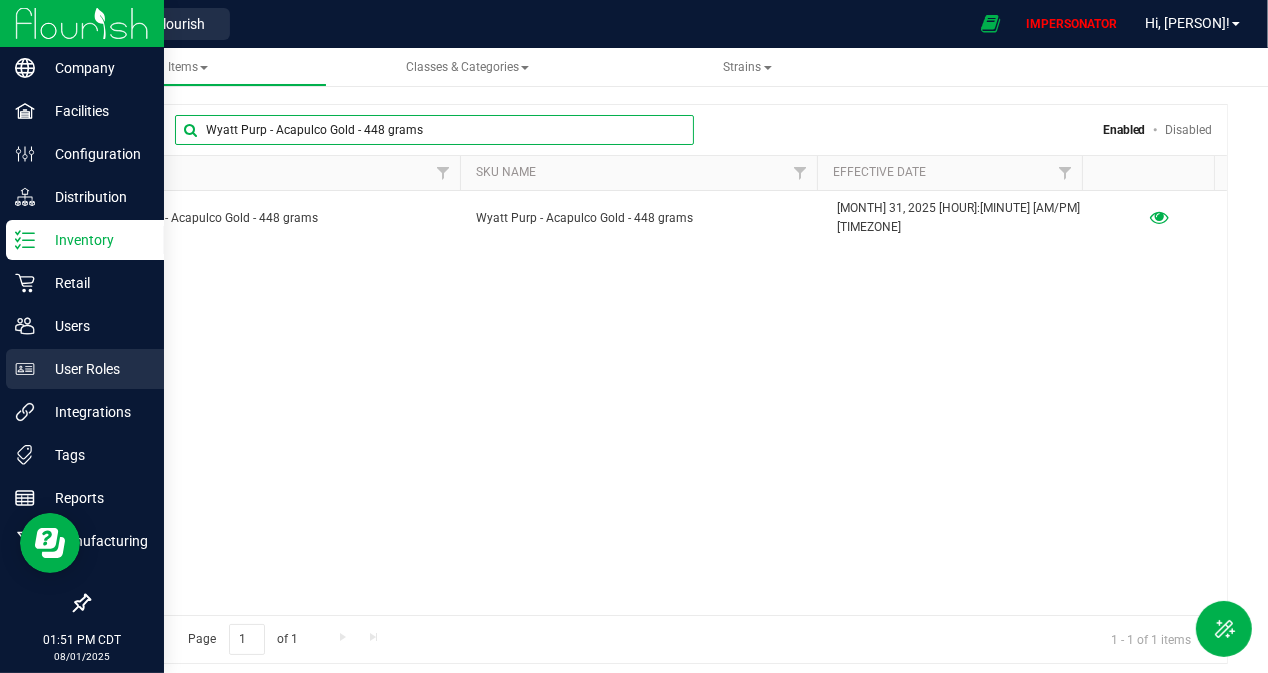 type on "Wyatt Purp - Acapulco Gold - 448 grams" 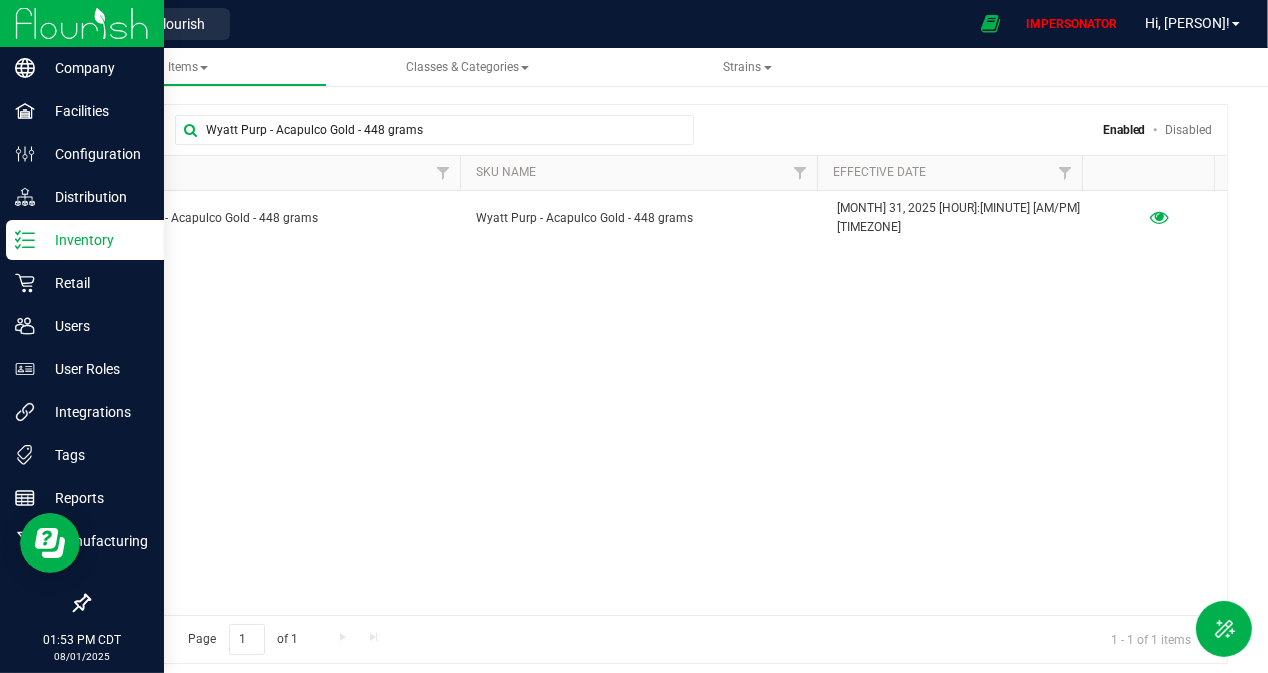 click on "Inventory" at bounding box center (85, 240) 